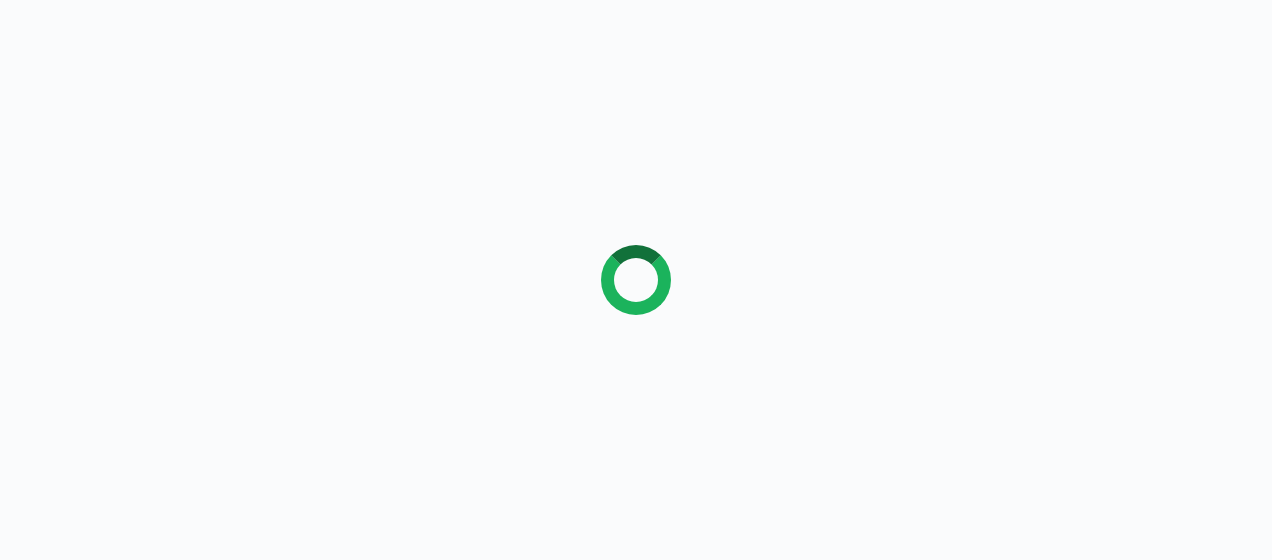 scroll, scrollTop: 0, scrollLeft: 0, axis: both 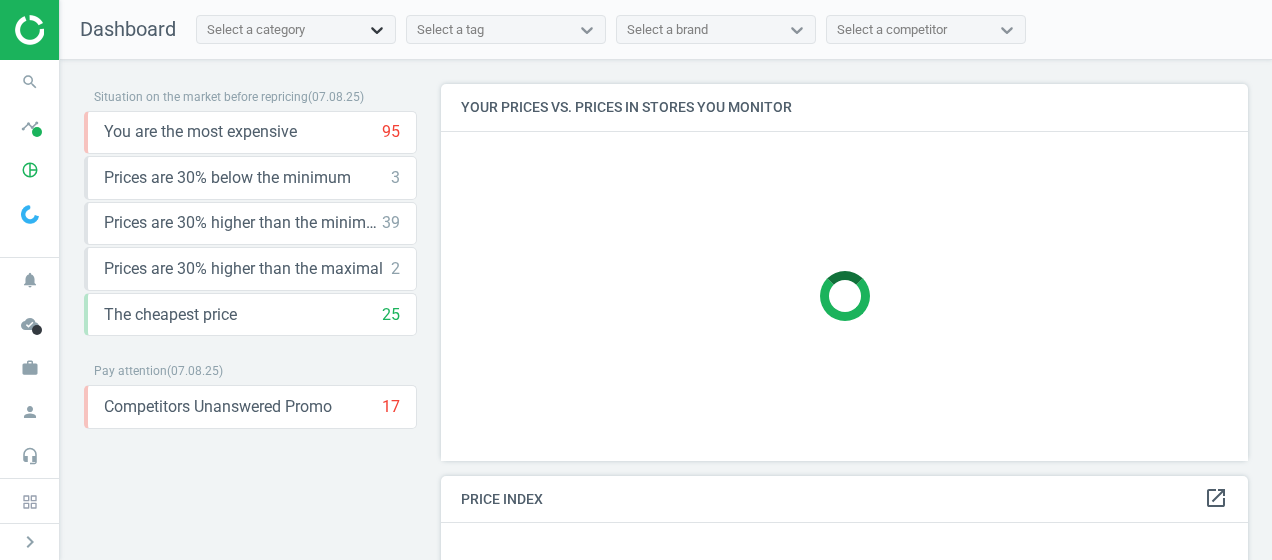 click 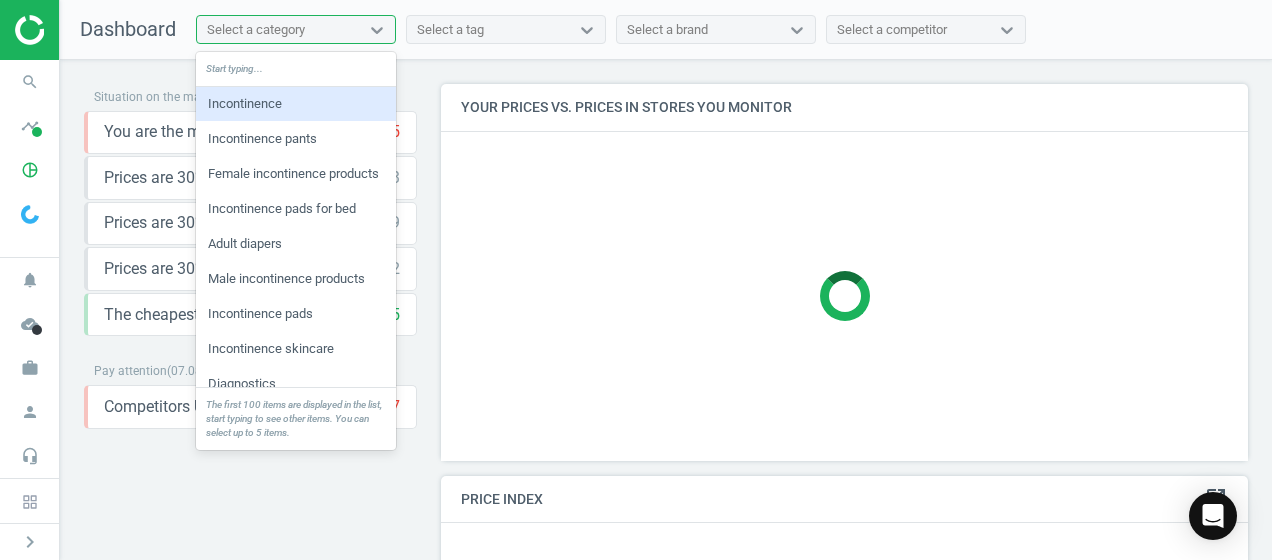 scroll, scrollTop: 10, scrollLeft: 10, axis: both 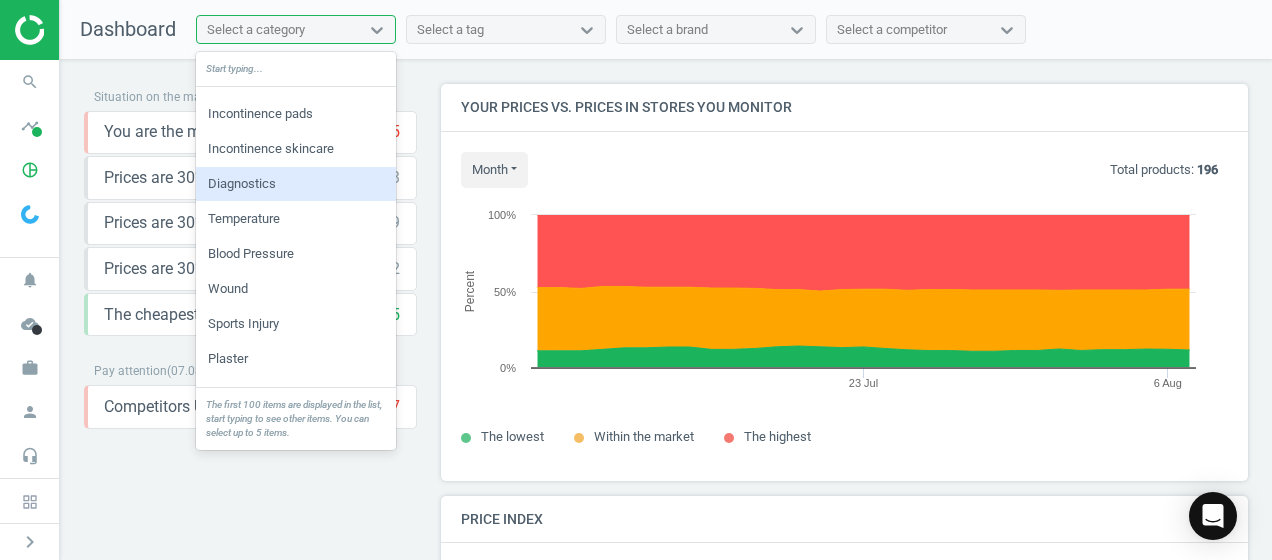 click on "Diagnostics" at bounding box center (296, 184) 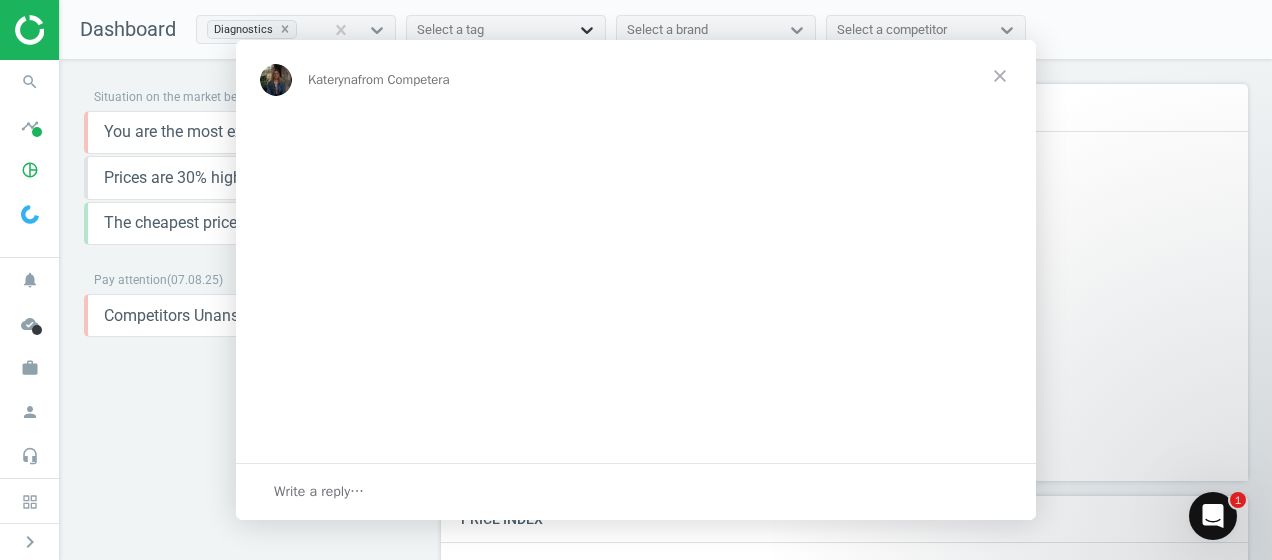 scroll, scrollTop: 0, scrollLeft: 0, axis: both 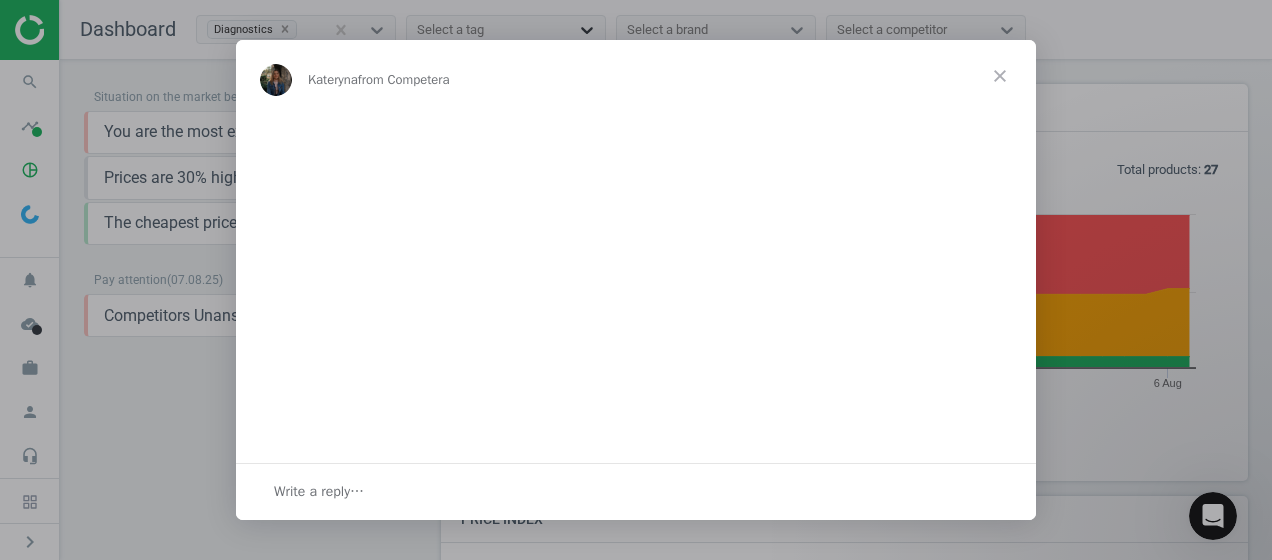 click at bounding box center (636, 280) 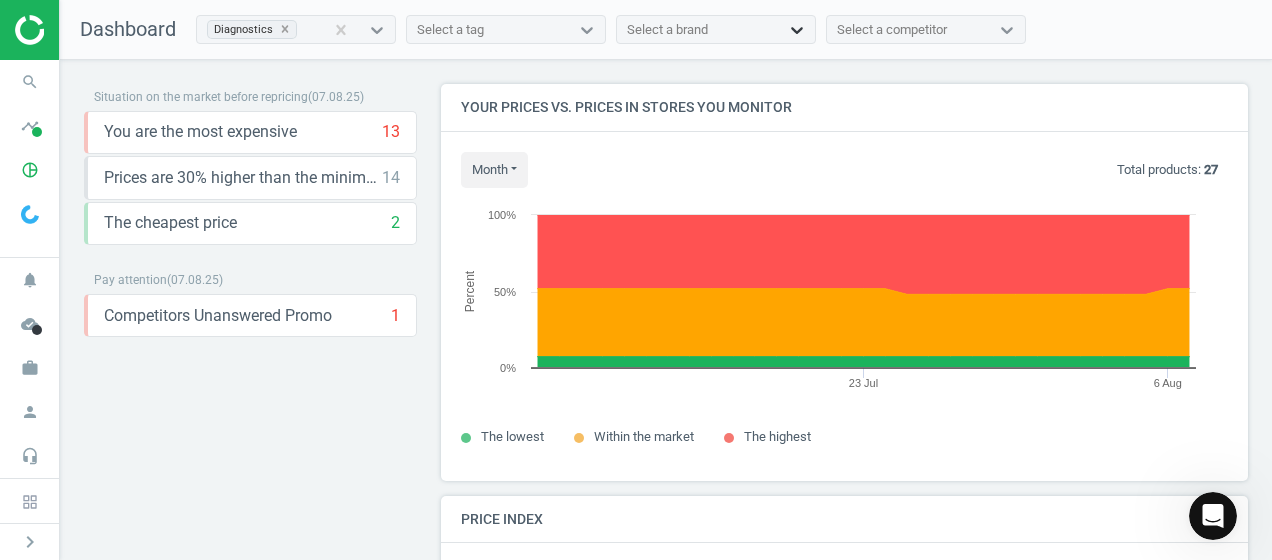 click 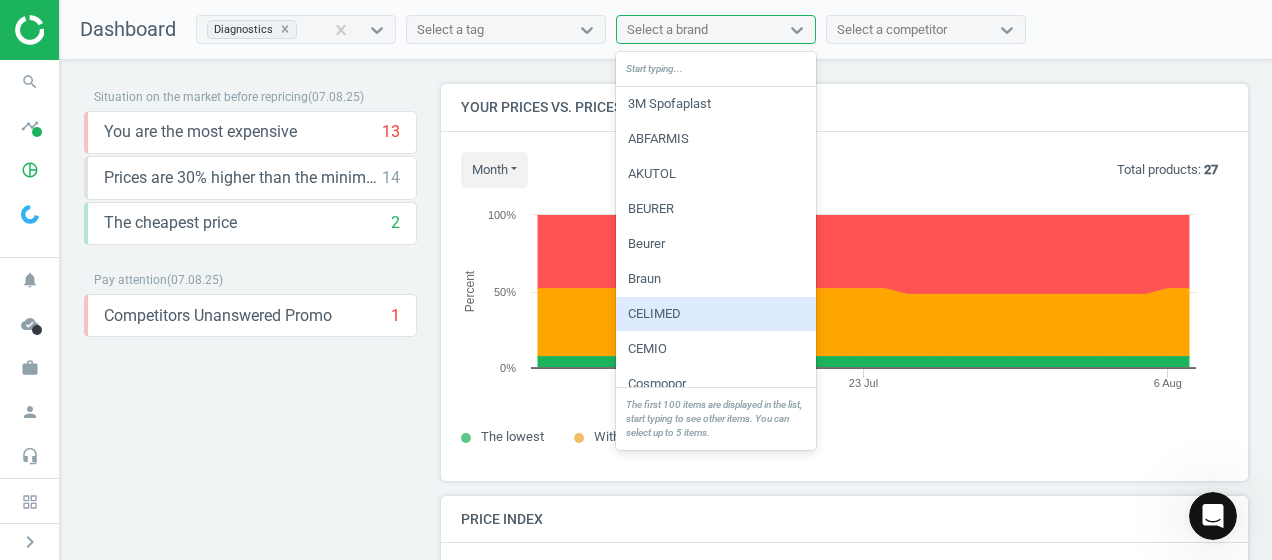 click on "CELIMED" at bounding box center (716, 314) 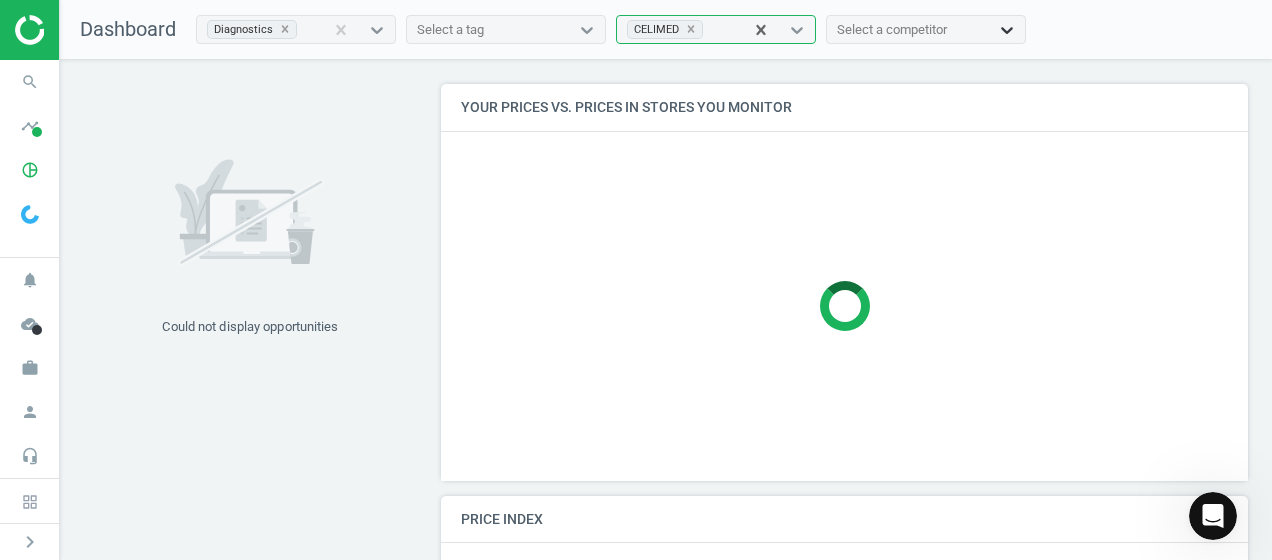 click 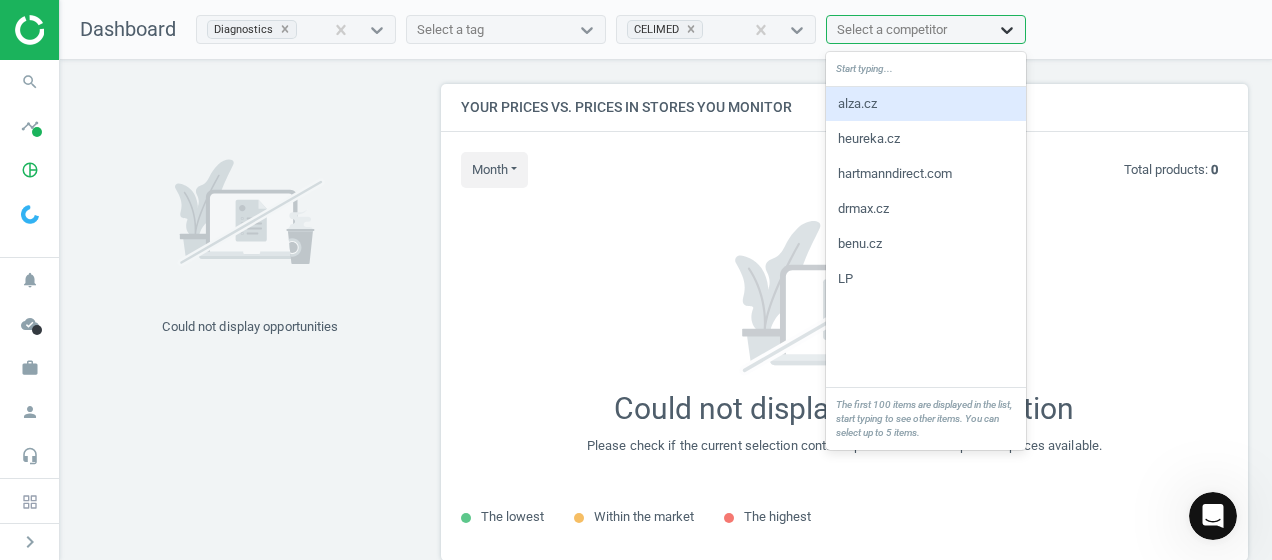 scroll, scrollTop: 10, scrollLeft: 10, axis: both 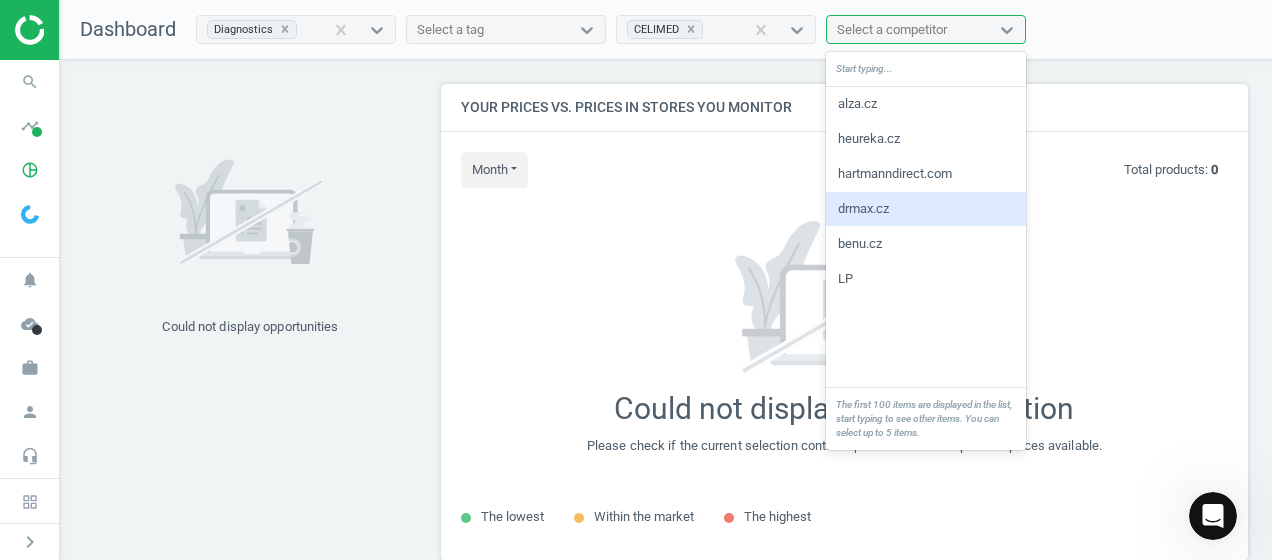 click on "drmax.cz" at bounding box center [926, 209] 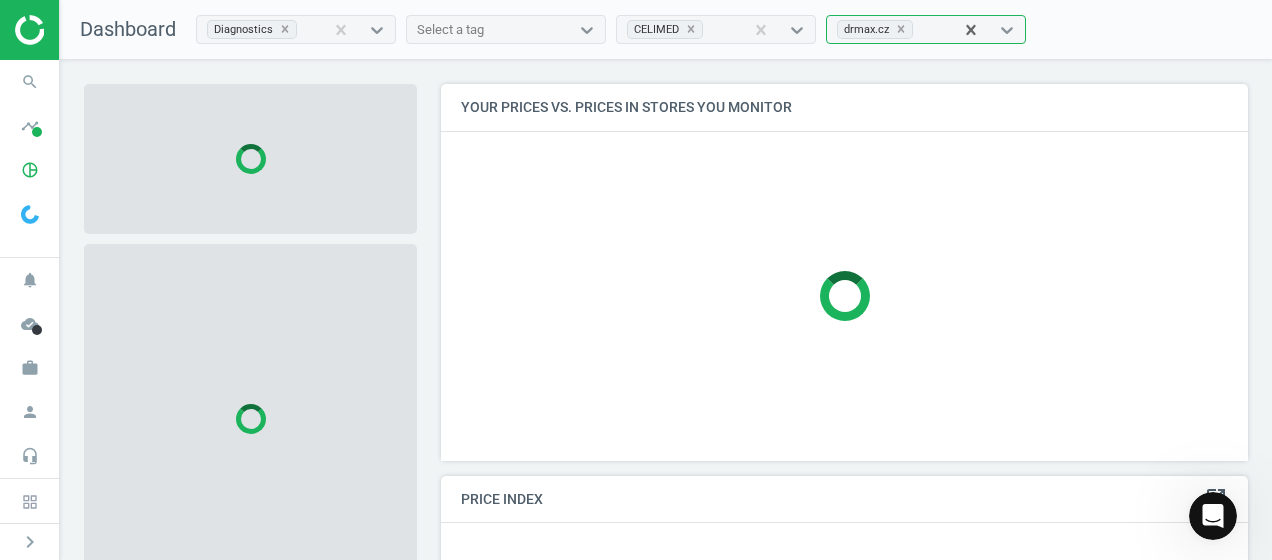 scroll, scrollTop: 406, scrollLeft: 822, axis: both 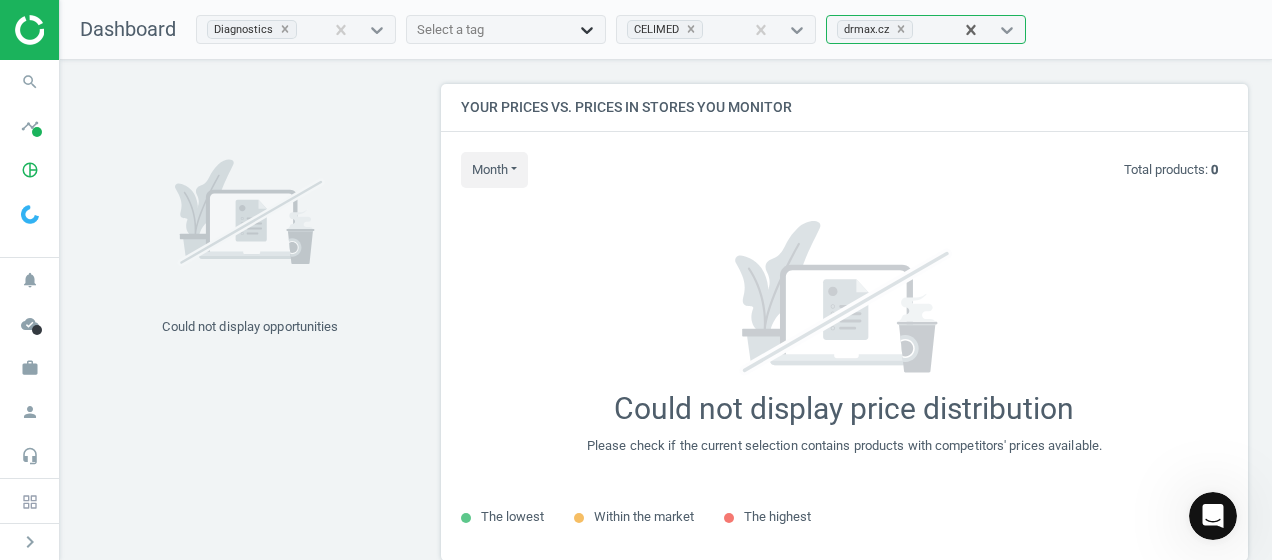 click 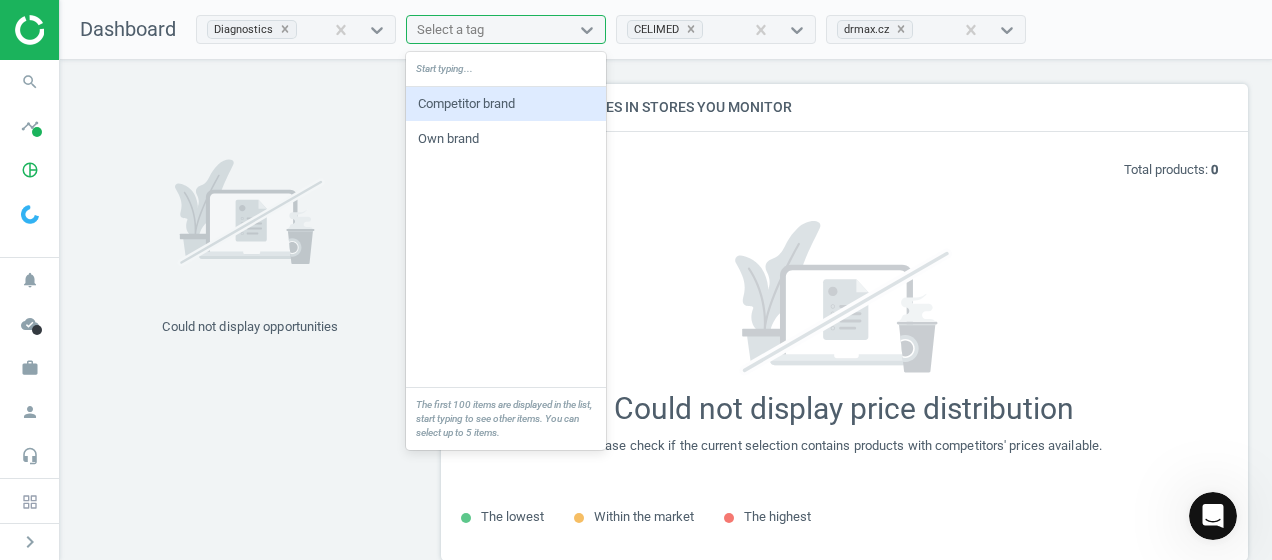 click on "Competitor brand" at bounding box center [506, 104] 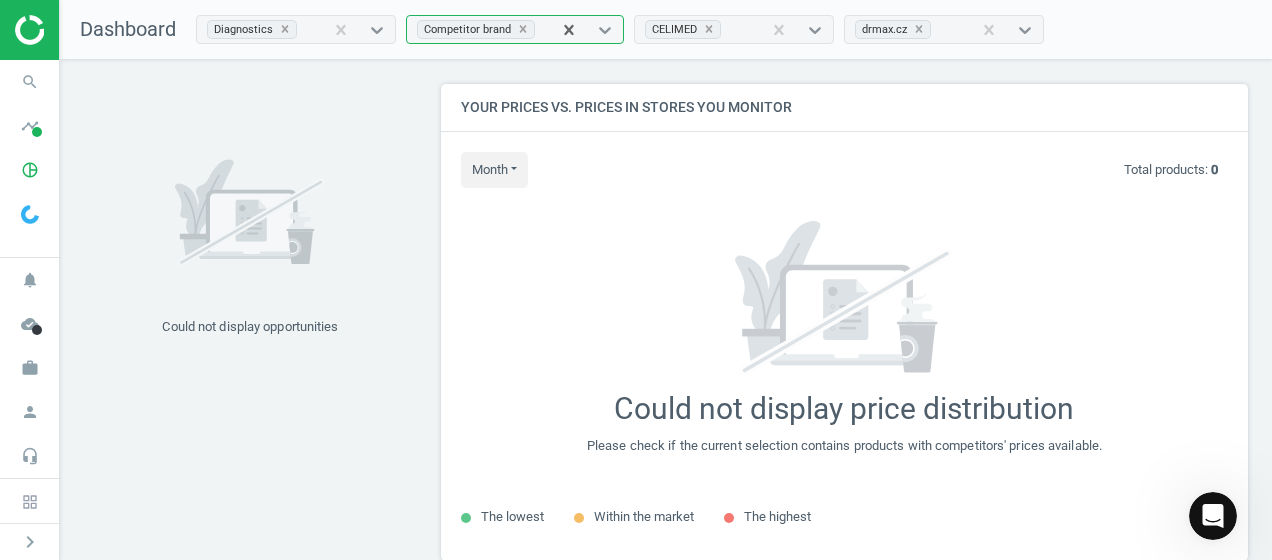 scroll, scrollTop: 10, scrollLeft: 10, axis: both 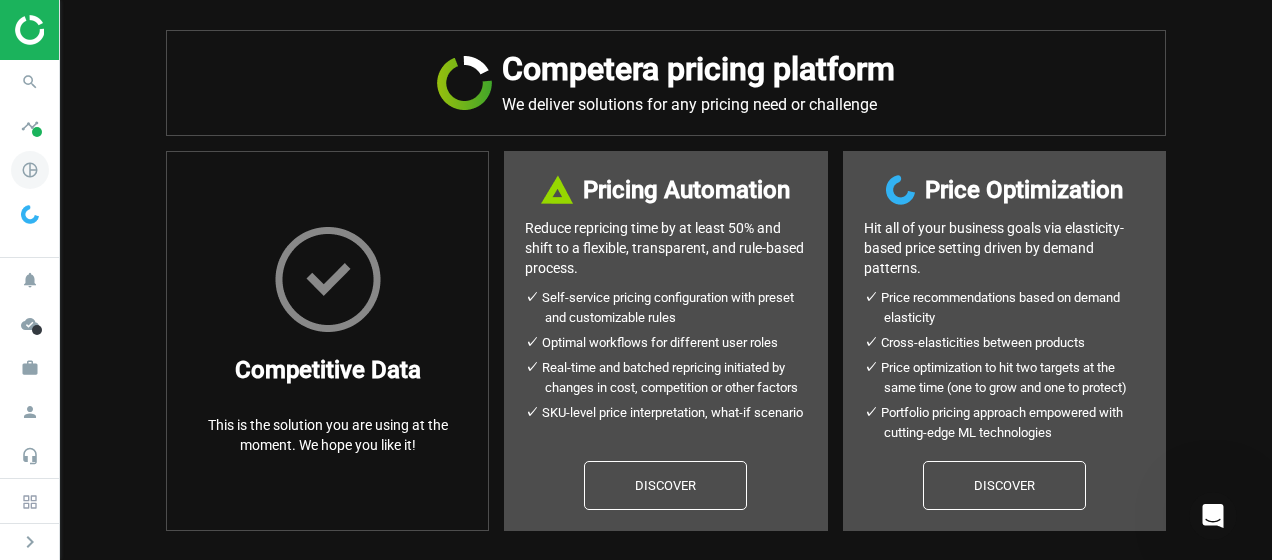 click on "pie_chart_outlined" at bounding box center (30, 170) 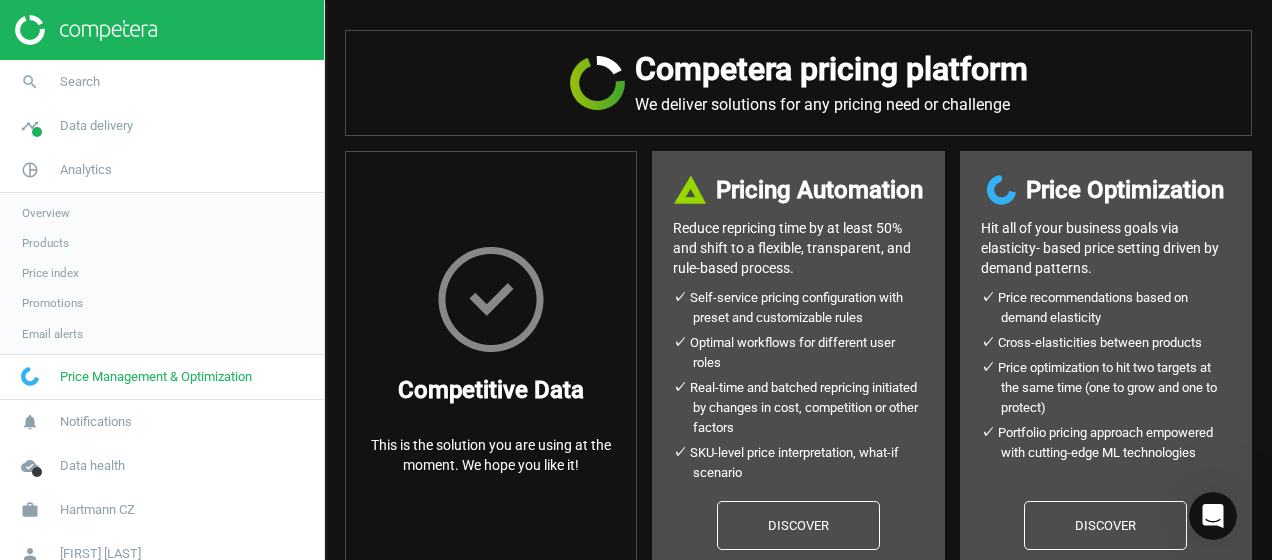 click on "Overview" at bounding box center (46, 213) 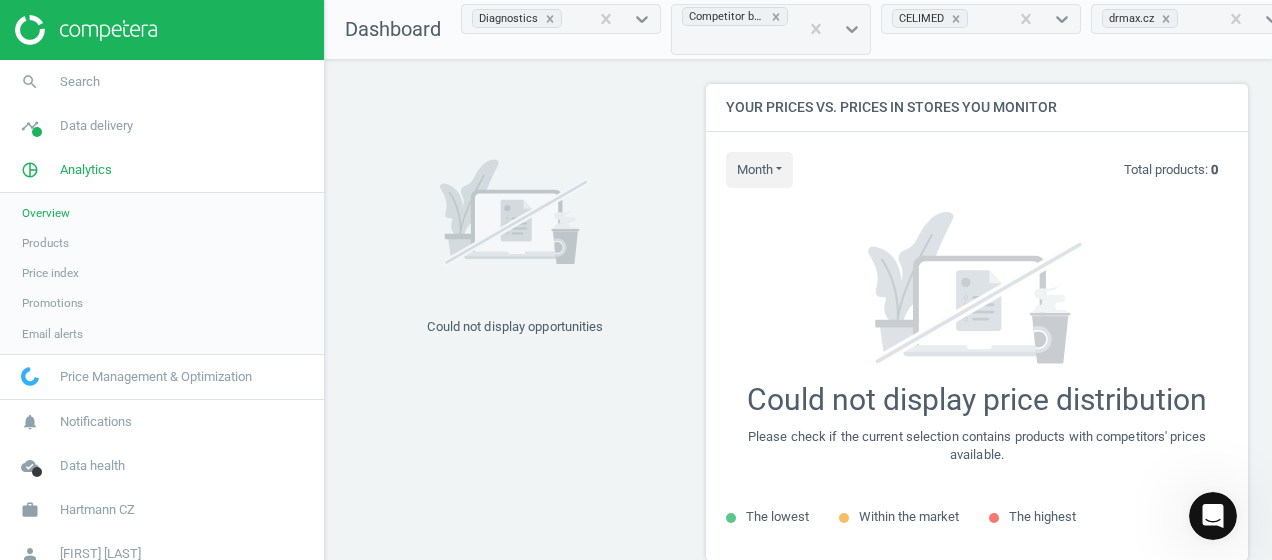 scroll, scrollTop: 10, scrollLeft: 10, axis: both 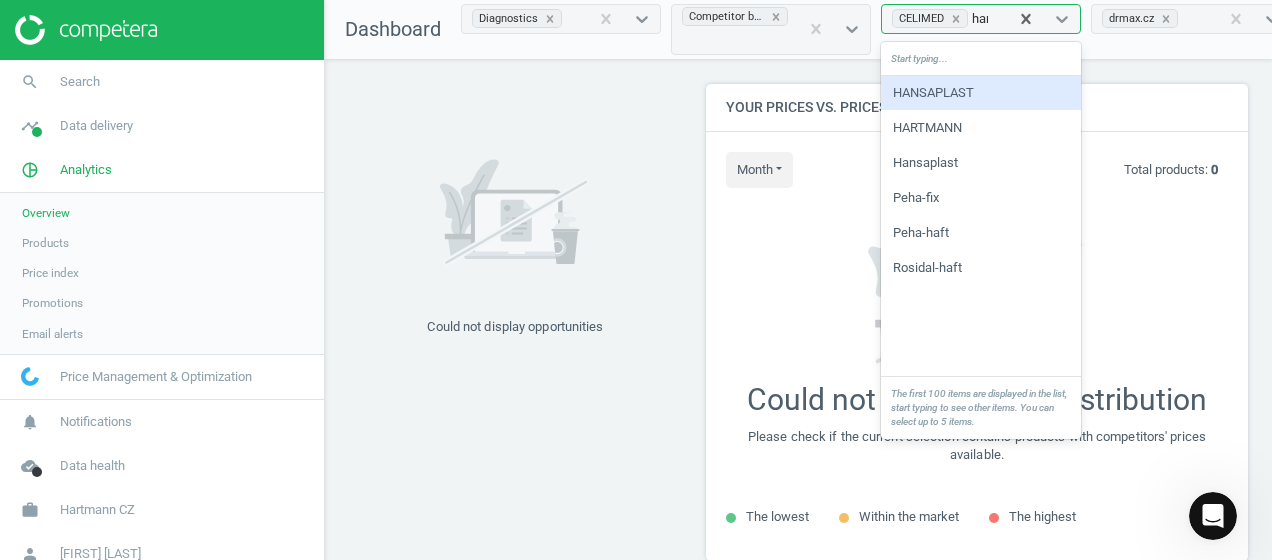 type on "hart" 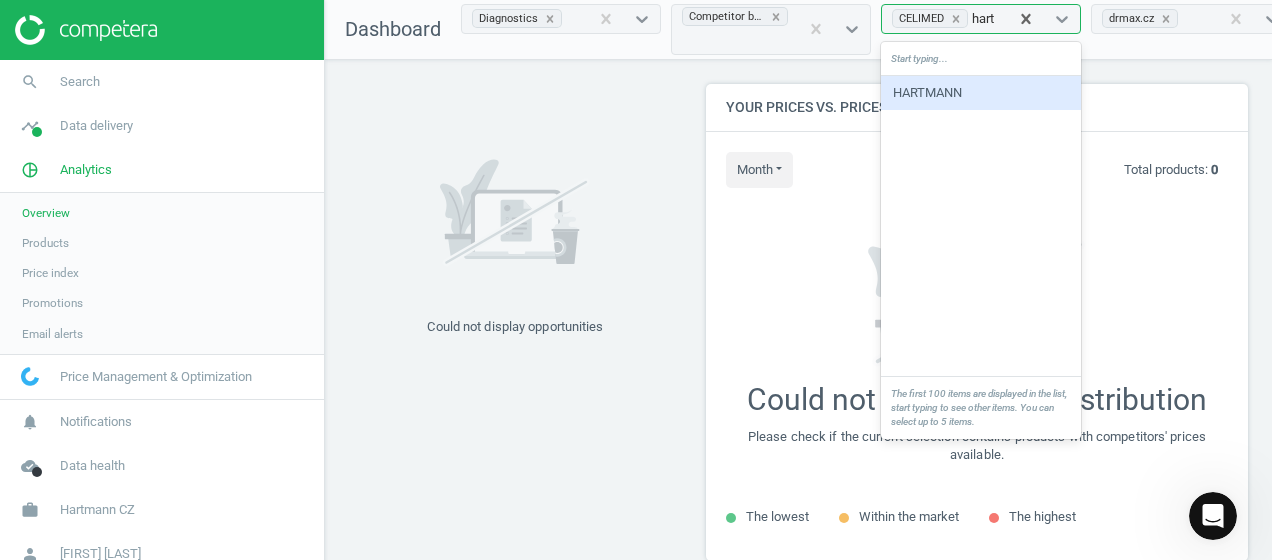click on "HARTMANN" at bounding box center [981, 93] 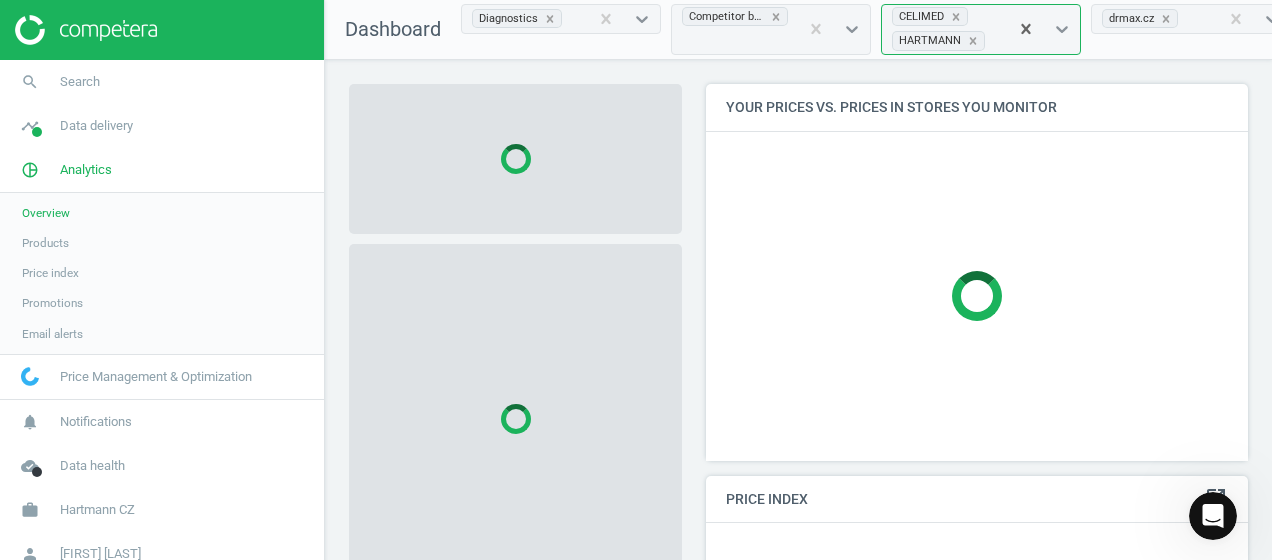 scroll, scrollTop: 406, scrollLeft: 557, axis: both 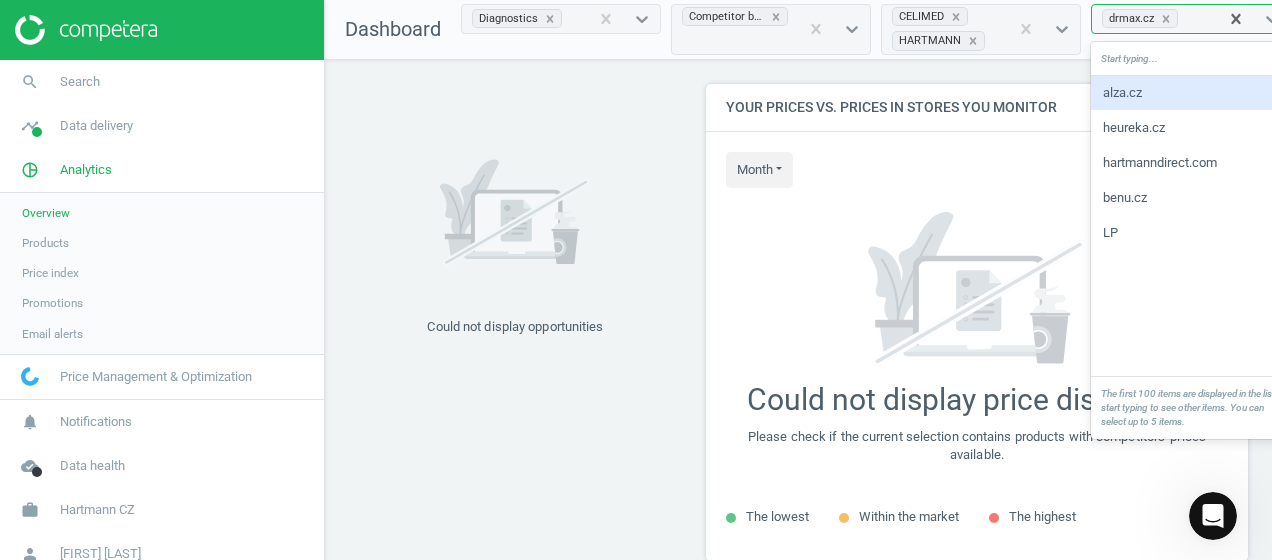 click on "drmax.cz" at bounding box center (1155, 19) 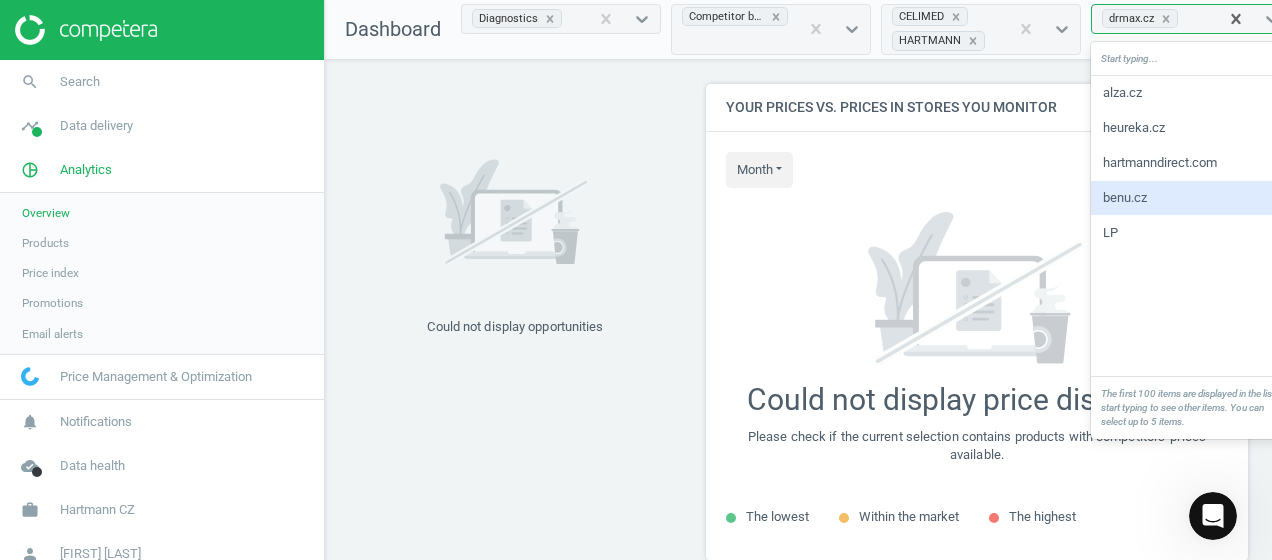 click on "benu.cz" at bounding box center (1191, 198) 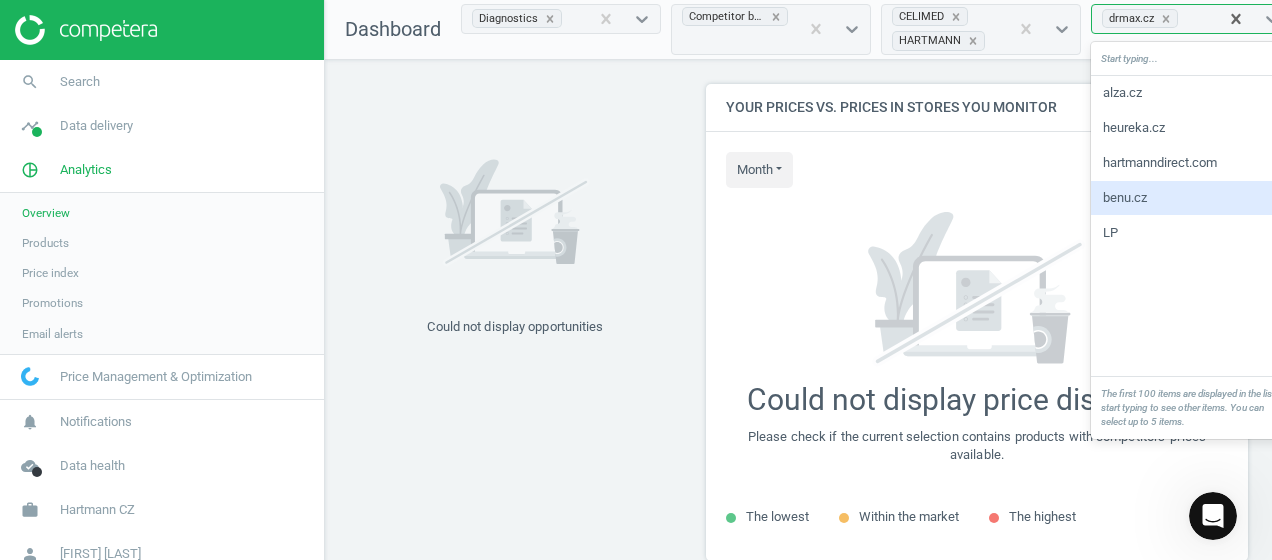 scroll, scrollTop: 406, scrollLeft: 557, axis: both 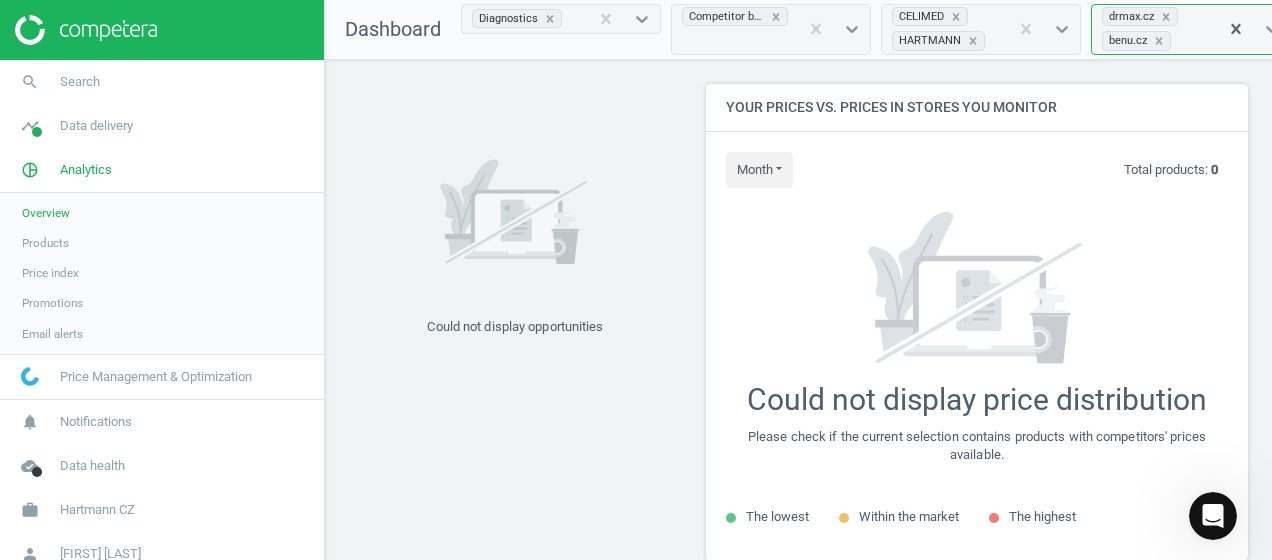 click on "Products" at bounding box center (45, 243) 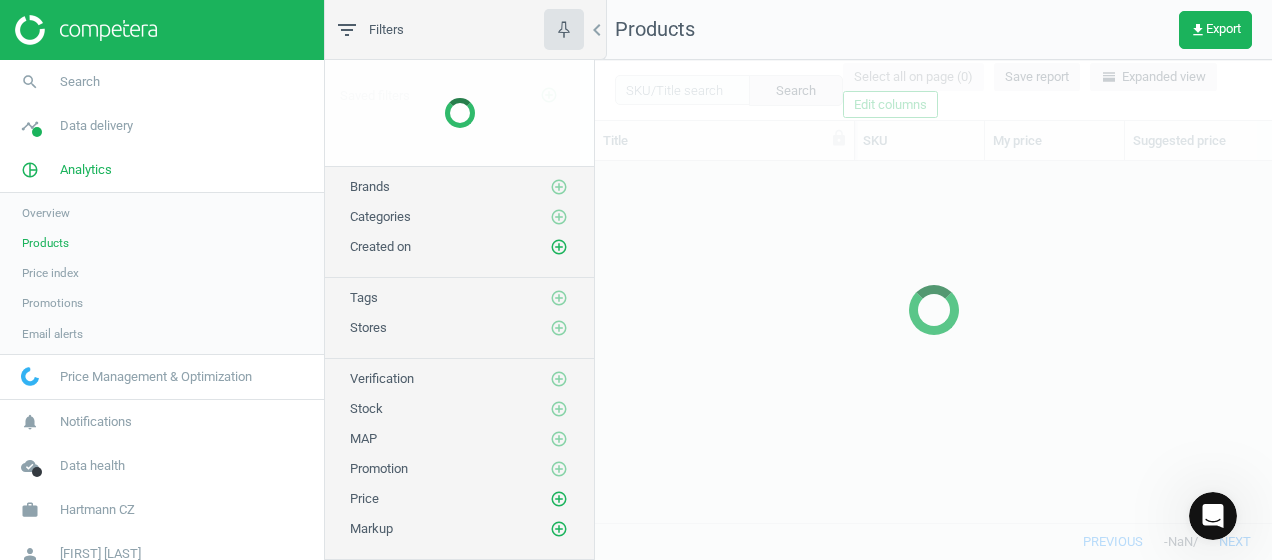 scroll, scrollTop: 16, scrollLeft: 16, axis: both 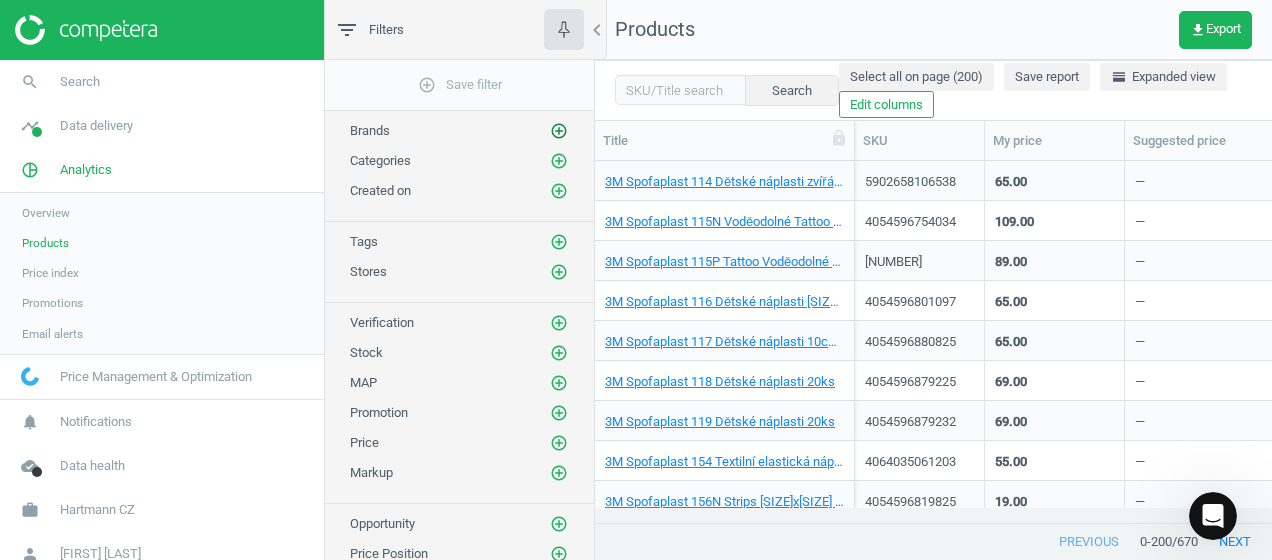 click on "add_circle_outline" at bounding box center (559, 131) 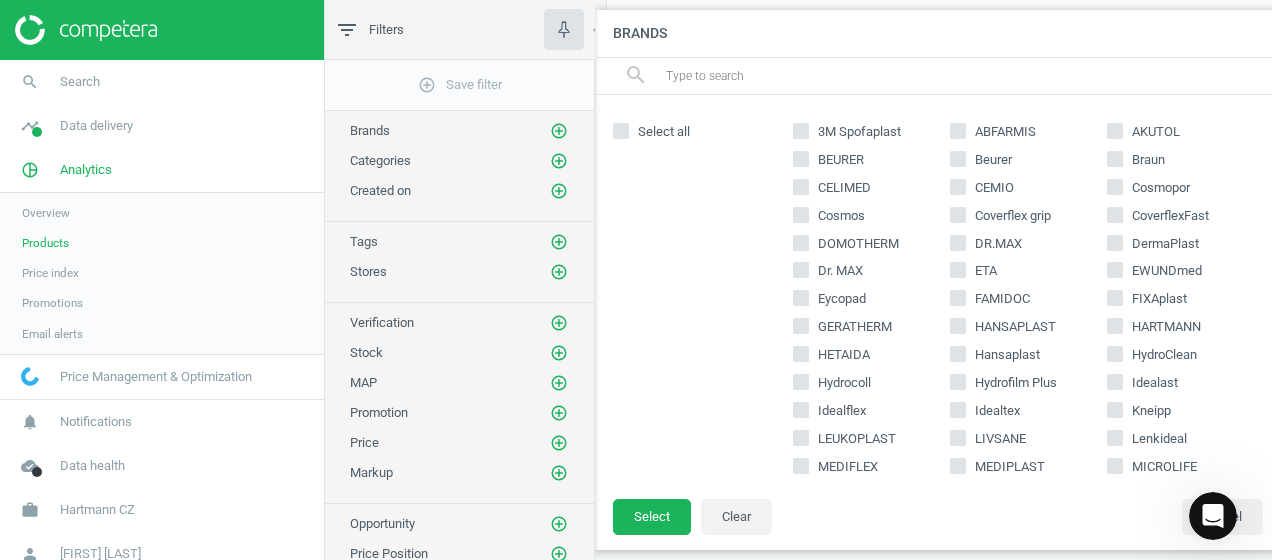 click on "CELIMED" at bounding box center [801, 186] 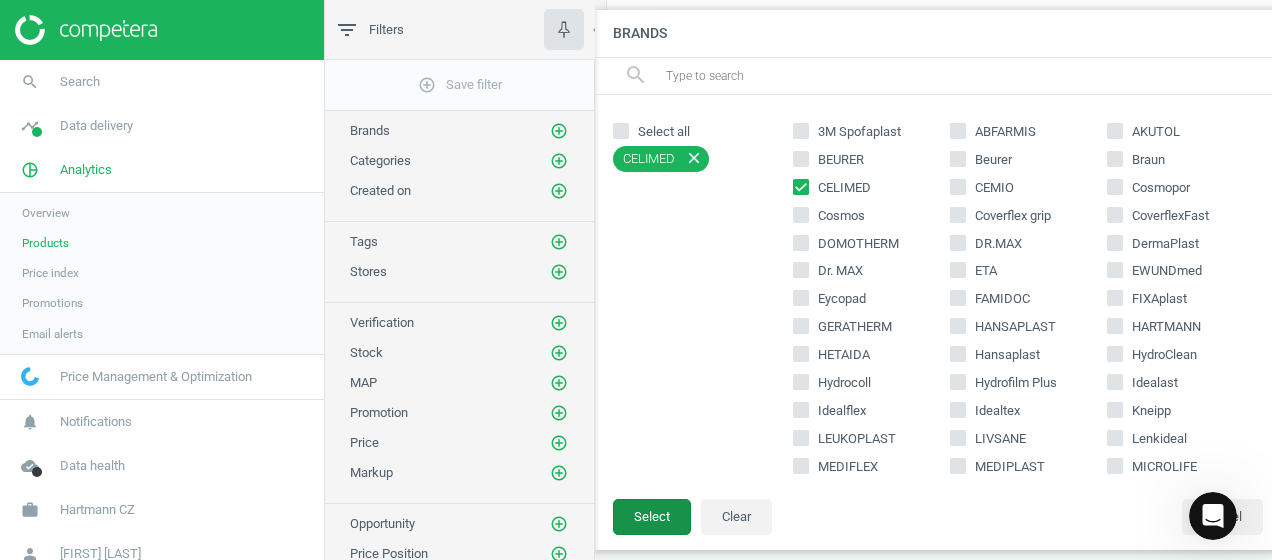 click on "Select" at bounding box center [652, 517] 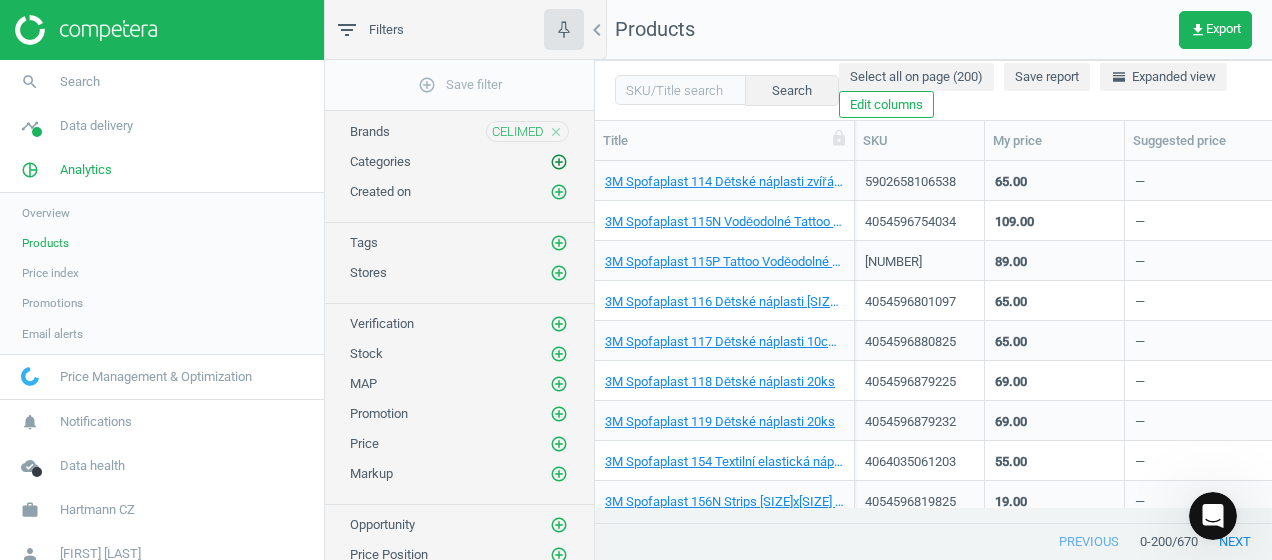 click on "add_circle_outline" at bounding box center [559, 162] 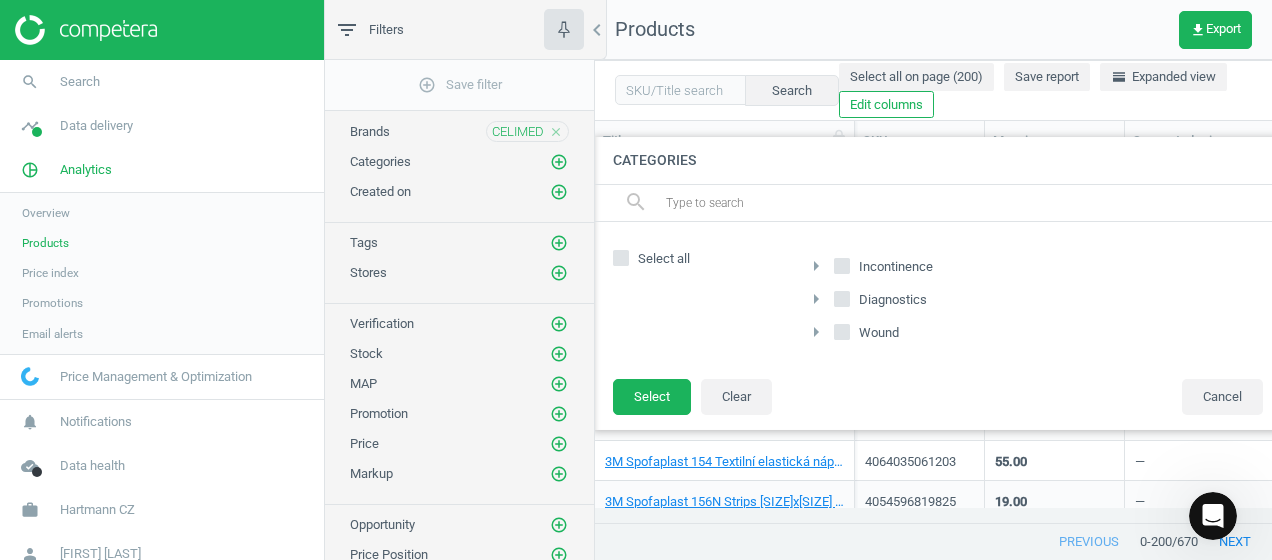 click on "Diagnostics" at bounding box center [882, 300] 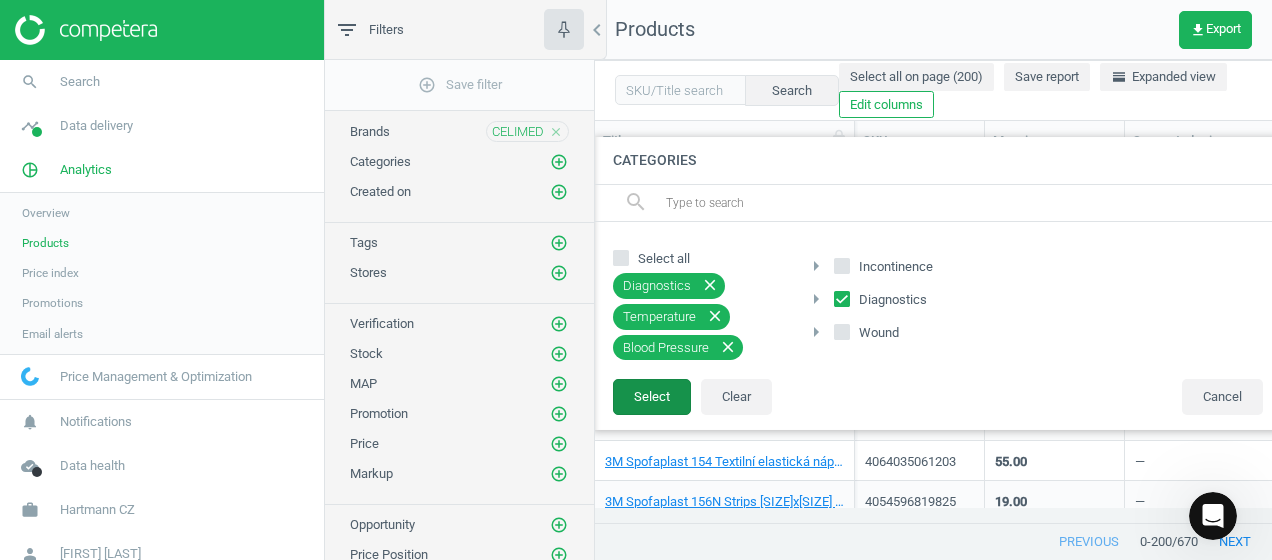 click on "Select" at bounding box center [652, 397] 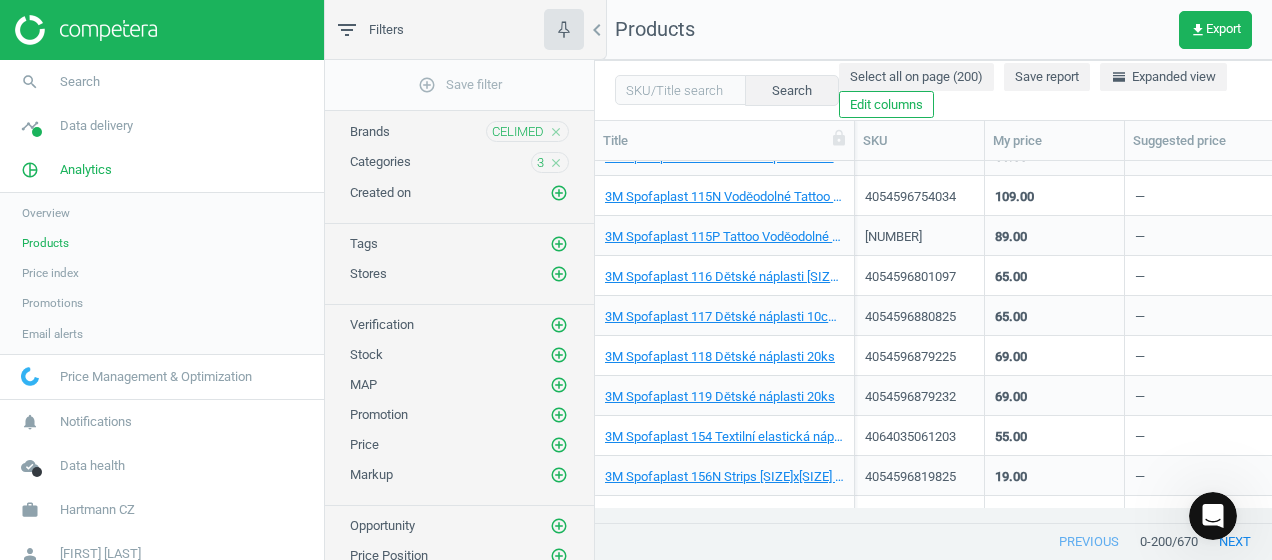 scroll, scrollTop: 0, scrollLeft: 0, axis: both 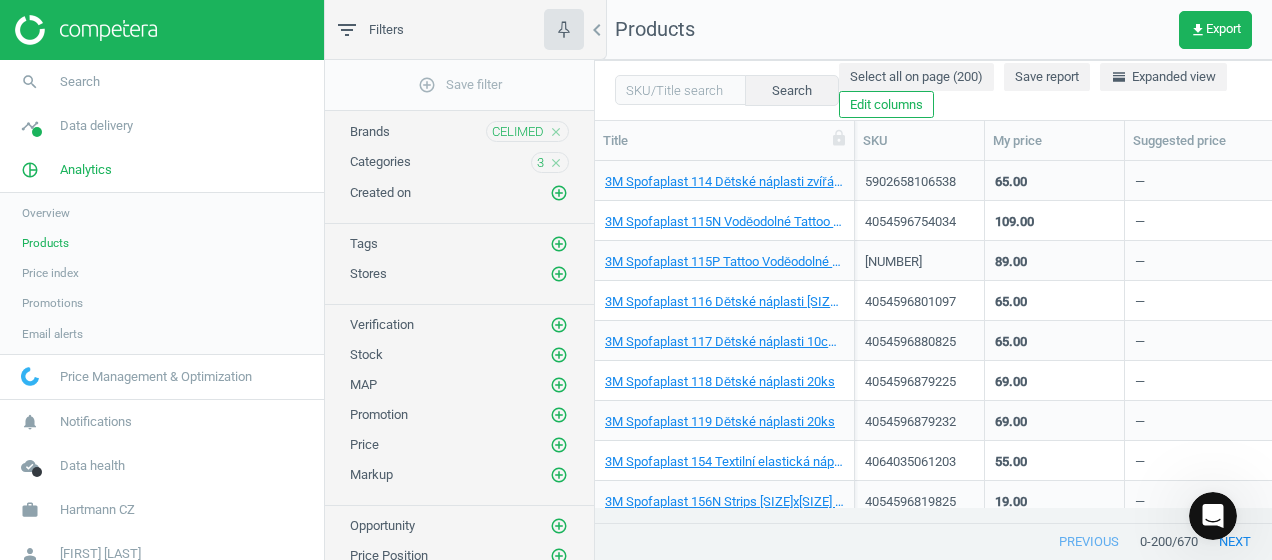 click on "Promotions" at bounding box center [52, 303] 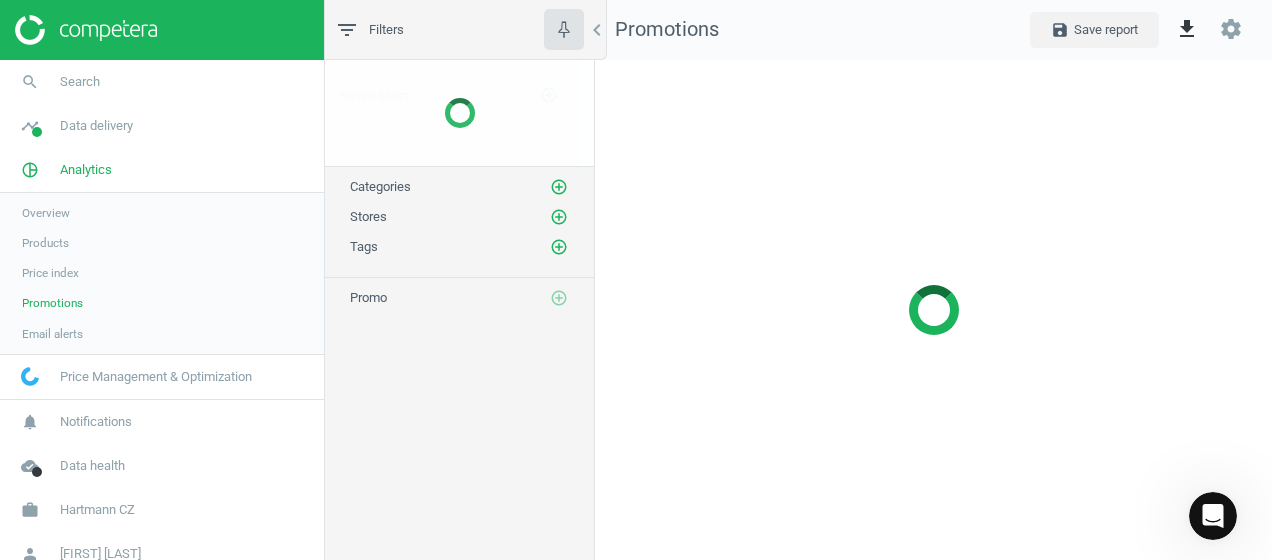 scroll, scrollTop: 10, scrollLeft: 10, axis: both 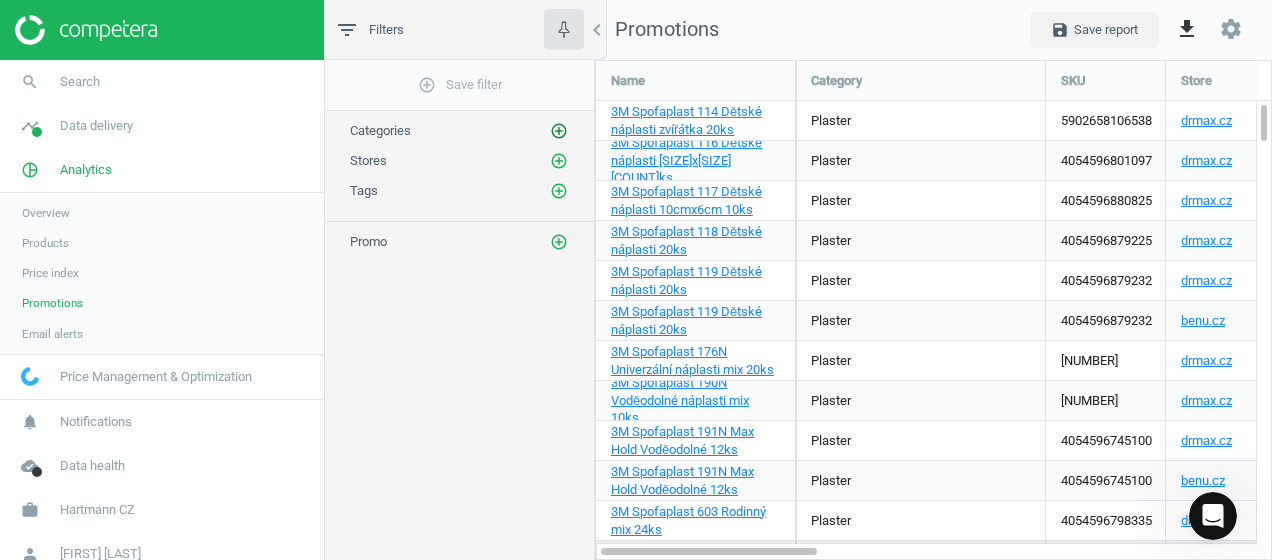 click on "add_circle_outline" at bounding box center (559, 131) 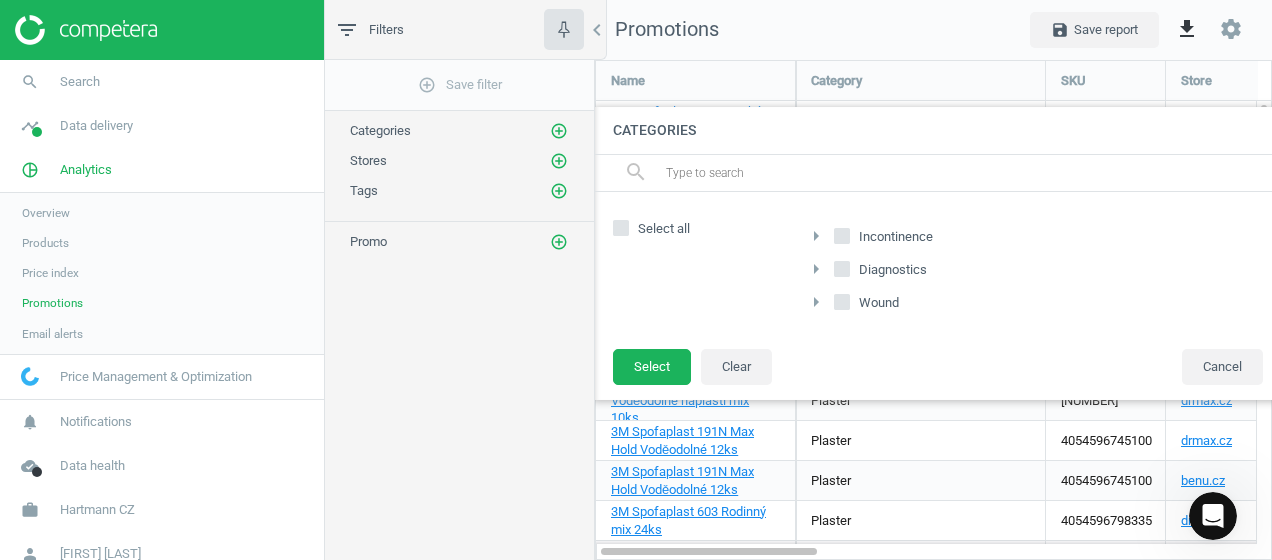 click on "Diagnostics" at bounding box center (842, 268) 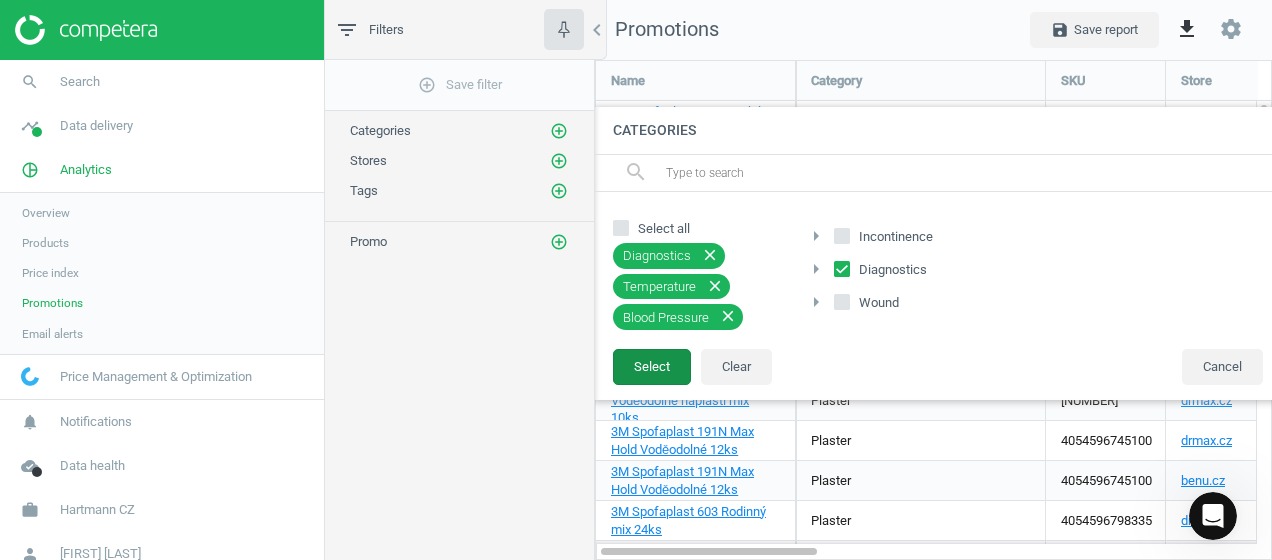 click on "Select" at bounding box center (652, 367) 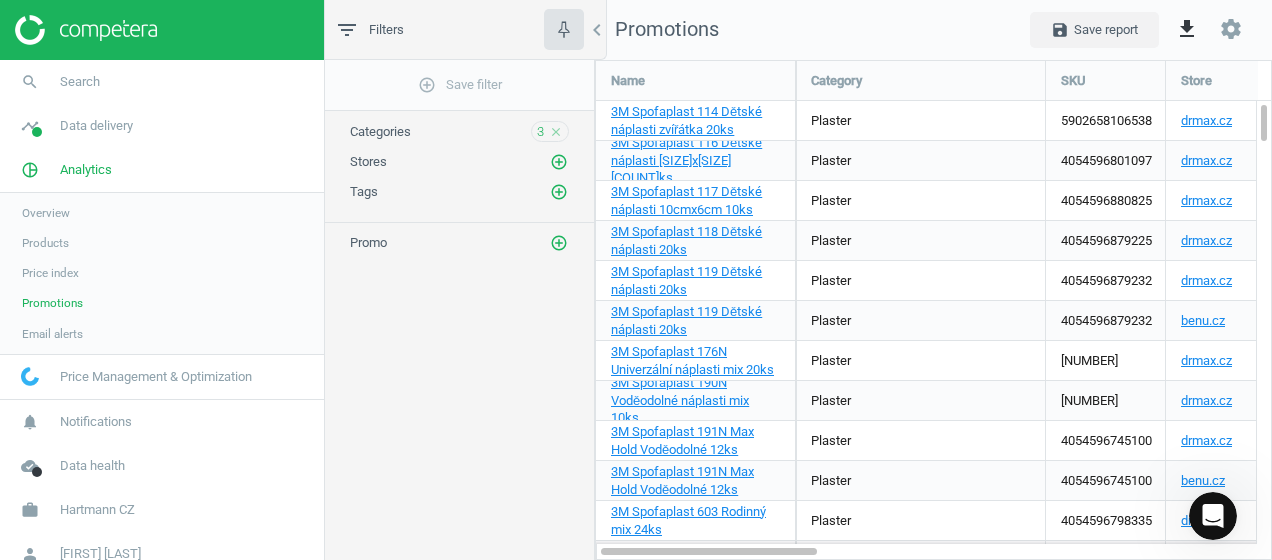 click on "Price Management & Optimization" at bounding box center [156, 377] 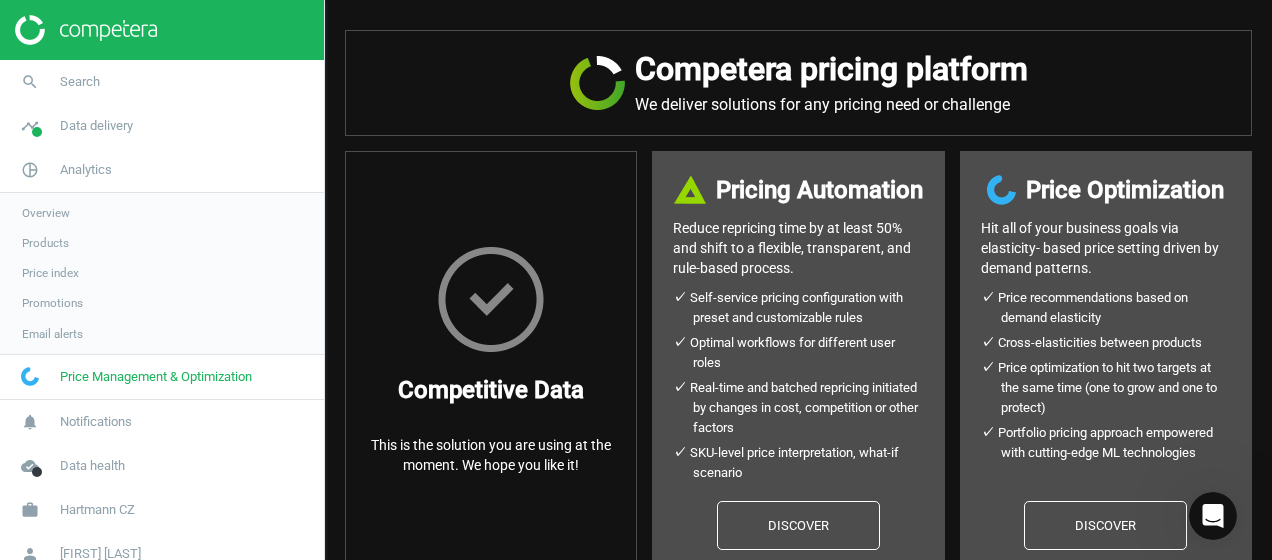 scroll, scrollTop: 144, scrollLeft: 0, axis: vertical 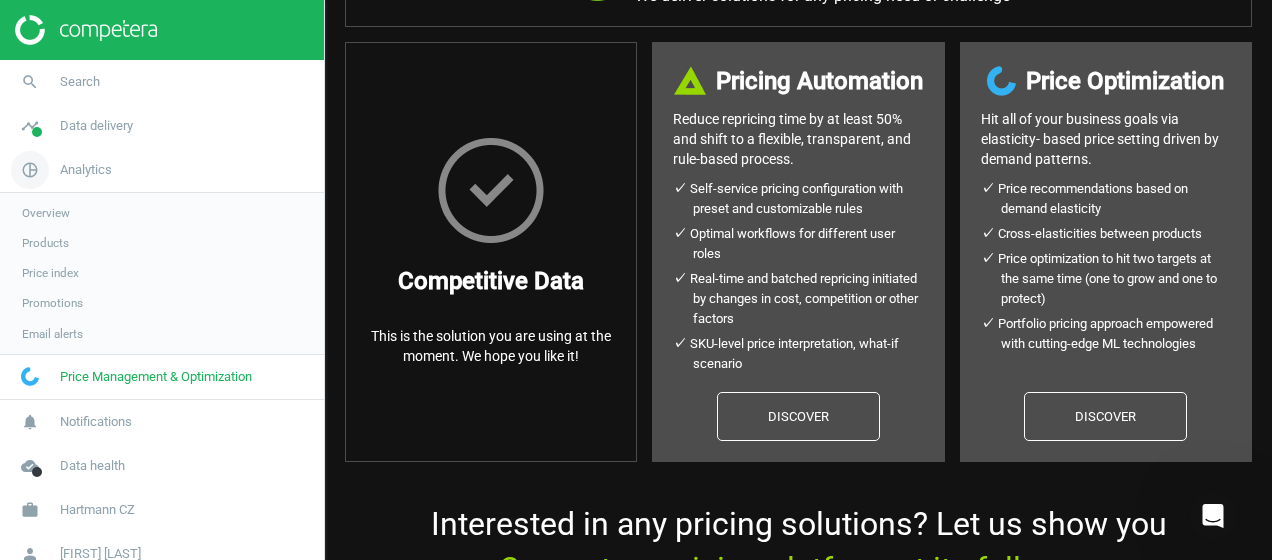 click on "Analytics" at bounding box center (86, 170) 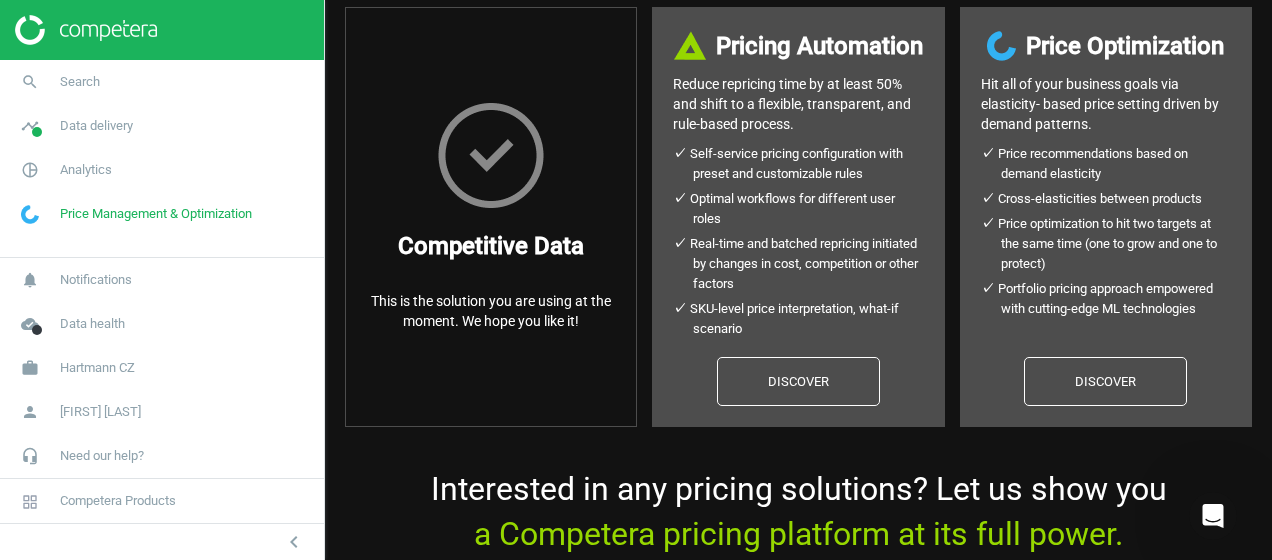 click on "Price Management & Optimization" at bounding box center [156, 214] 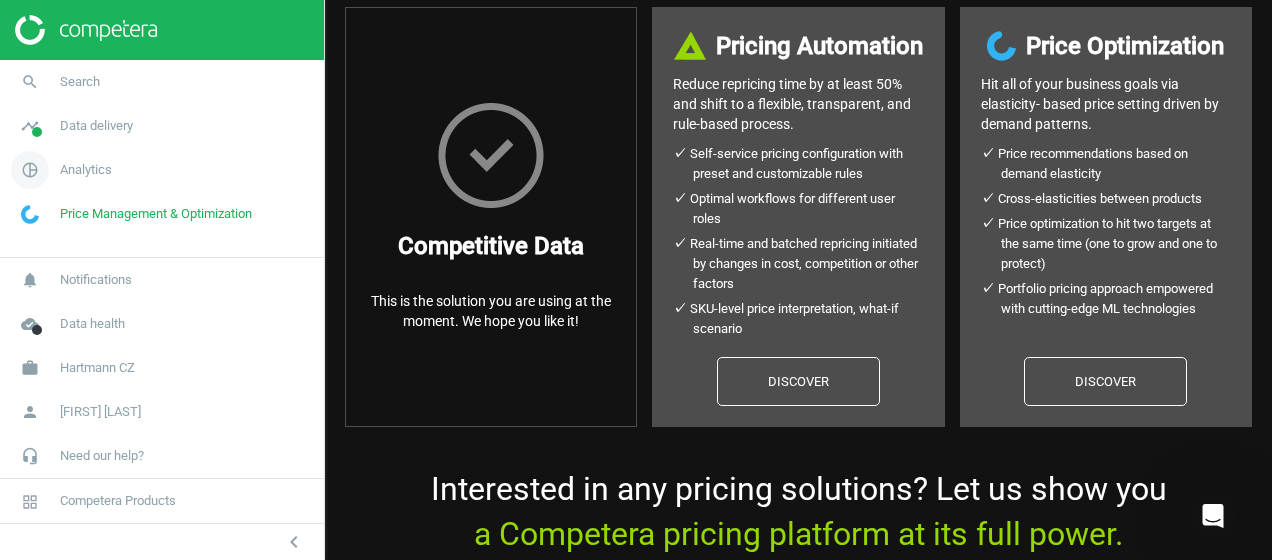 click on "Analytics" at bounding box center (86, 170) 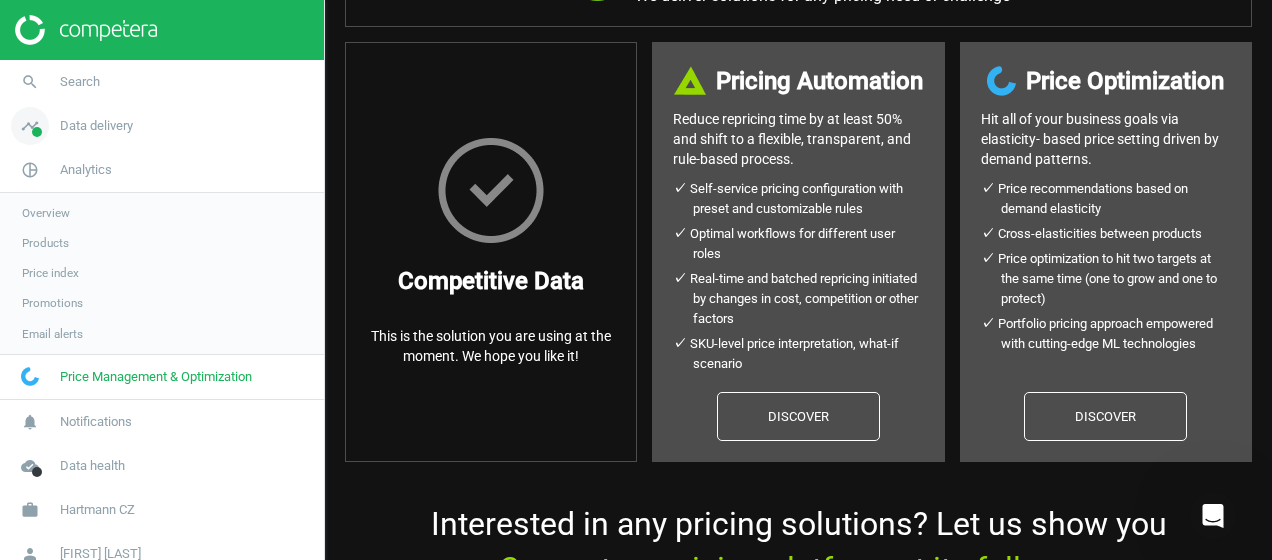 click on "Data delivery" at bounding box center [96, 126] 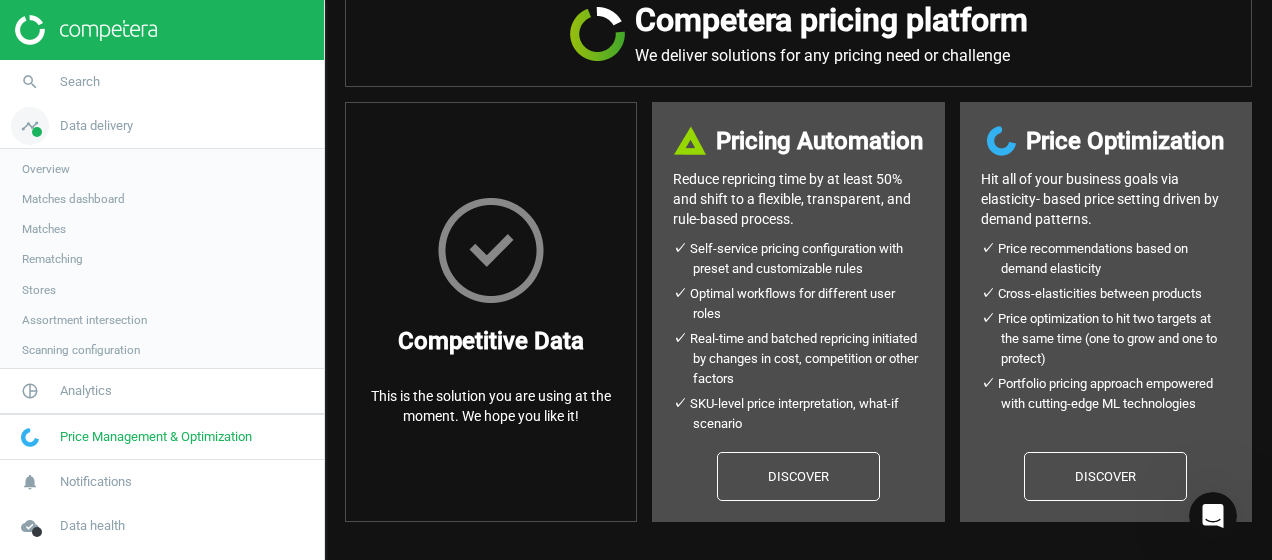 scroll, scrollTop: 84, scrollLeft: 0, axis: vertical 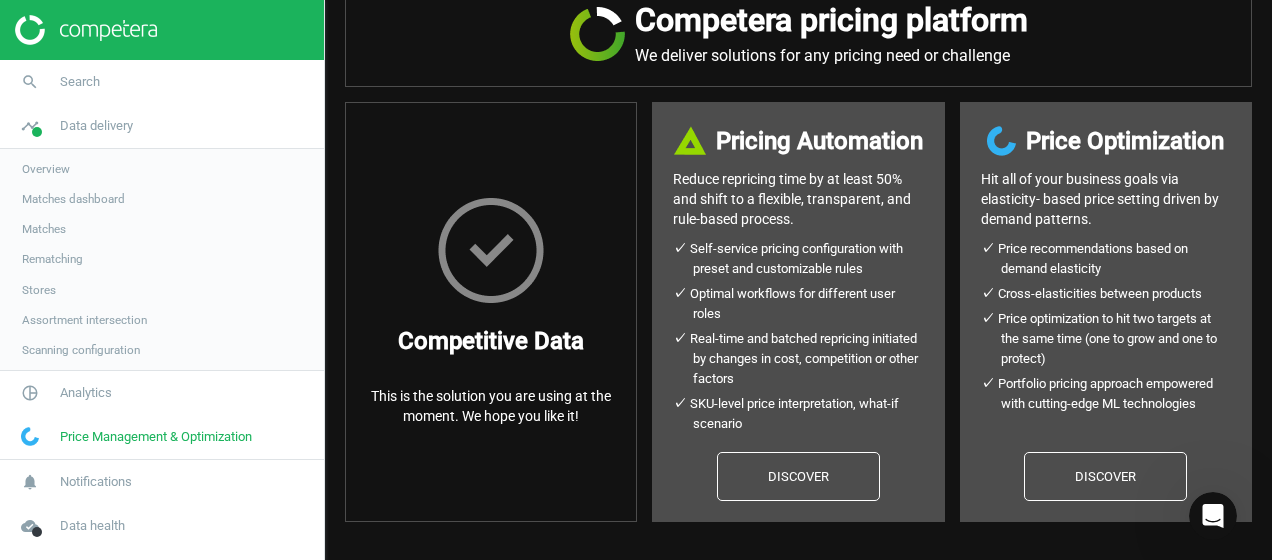 click on "Overview" at bounding box center (46, 169) 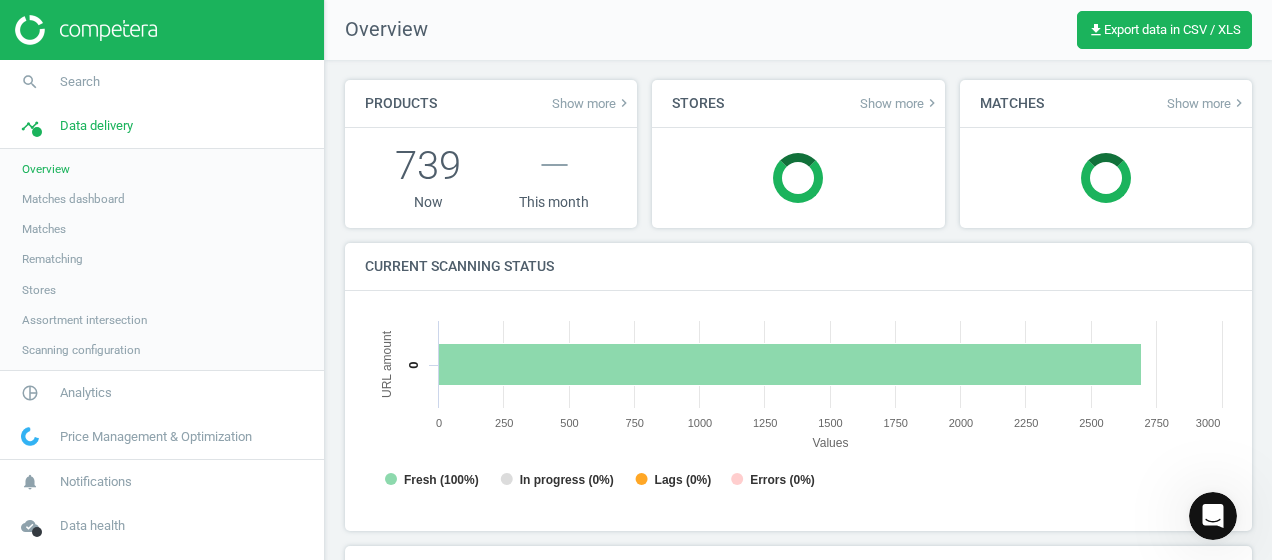 scroll, scrollTop: 10, scrollLeft: 10, axis: both 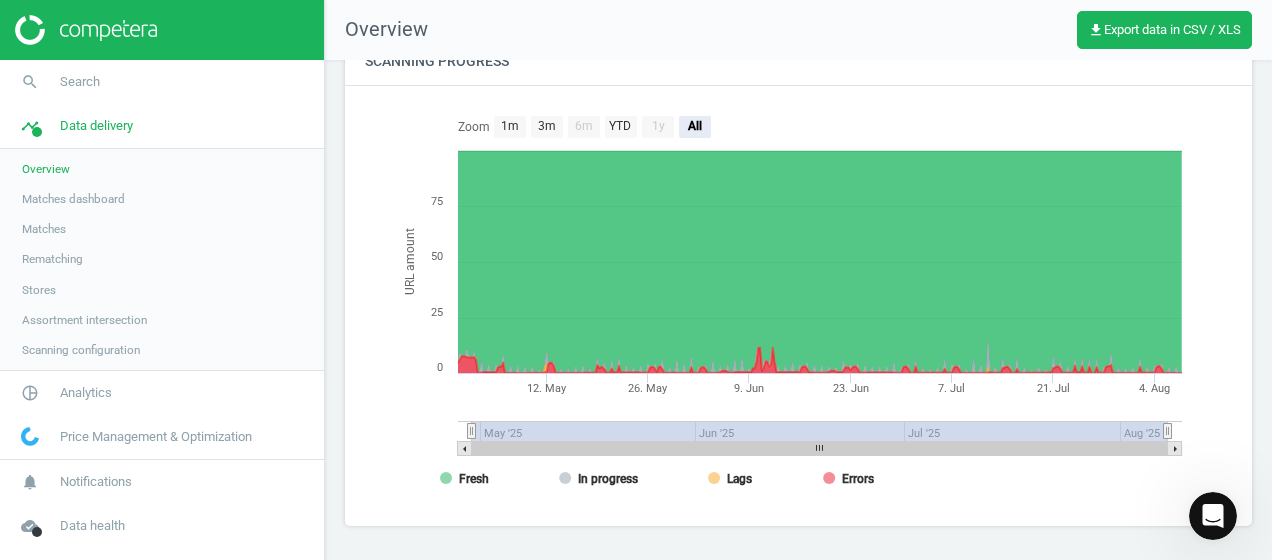 click on "Matches dashboard" at bounding box center [73, 199] 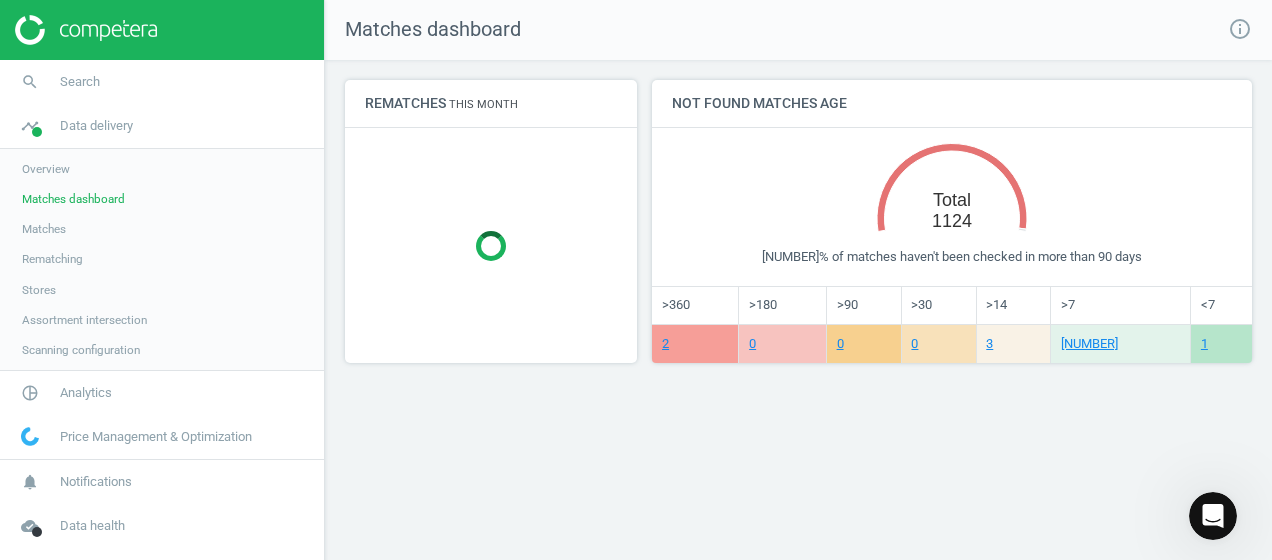 click on "Matches" at bounding box center [44, 229] 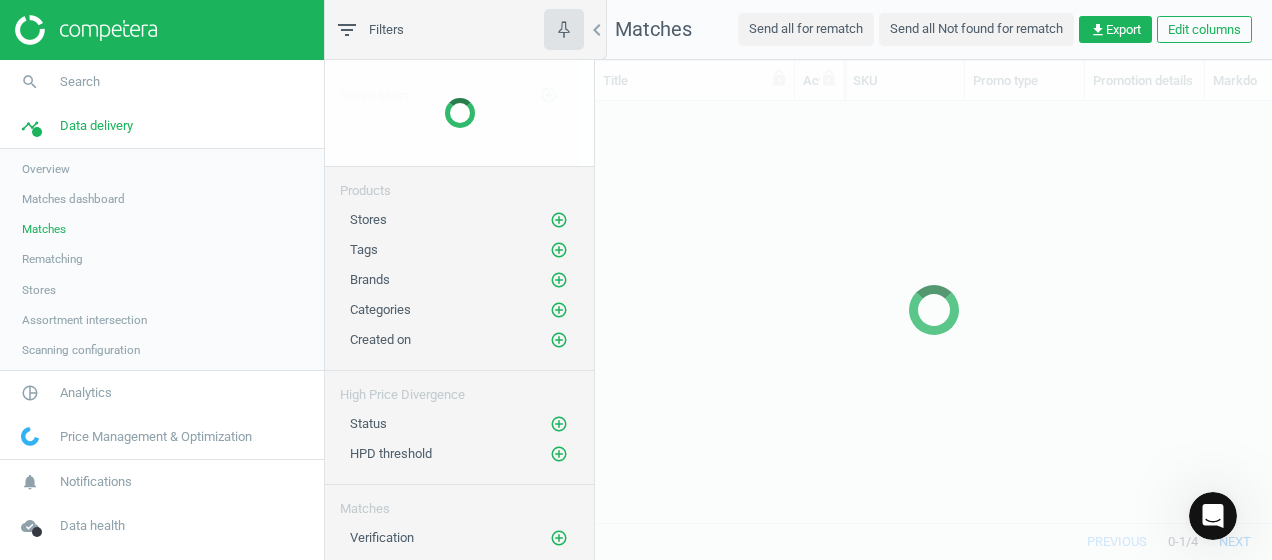 scroll, scrollTop: 16, scrollLeft: 16, axis: both 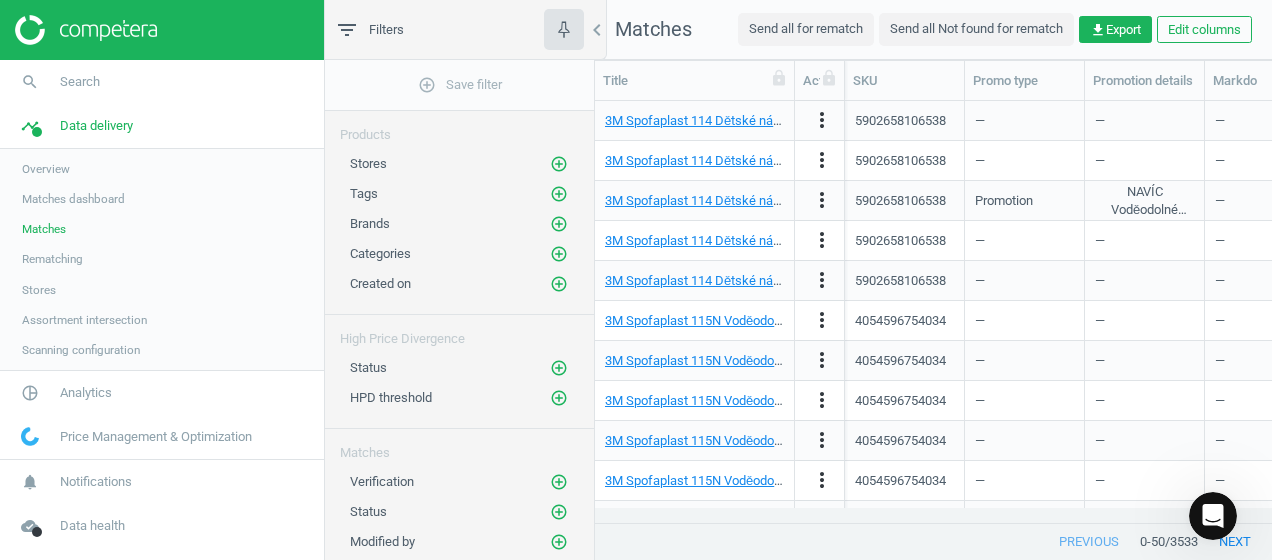click on "Rematching" at bounding box center (52, 259) 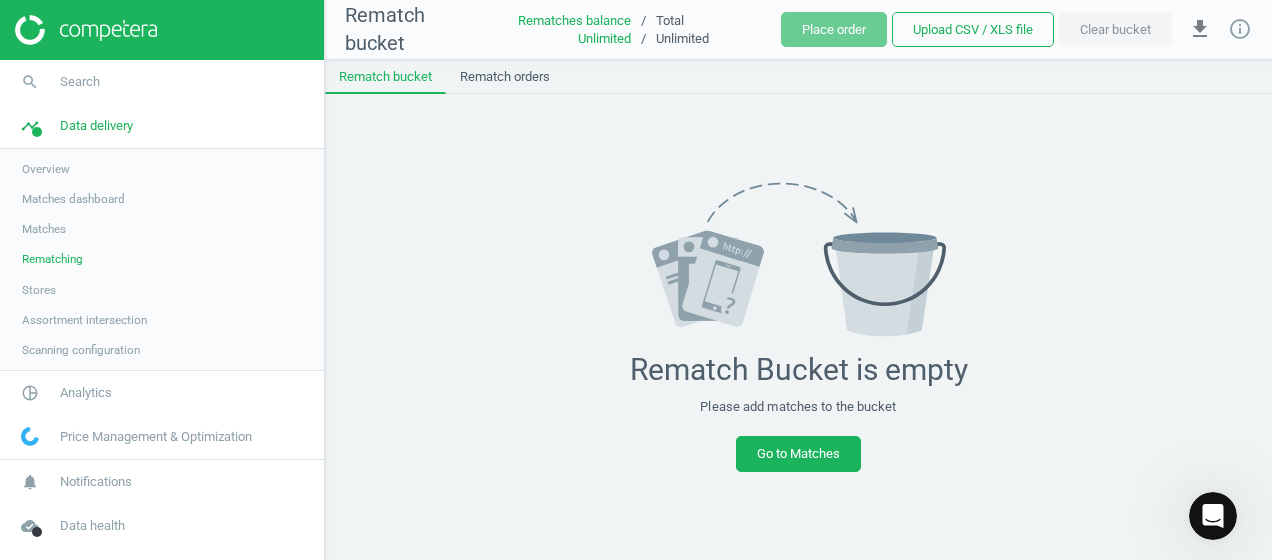 click on "Stores" at bounding box center (162, 290) 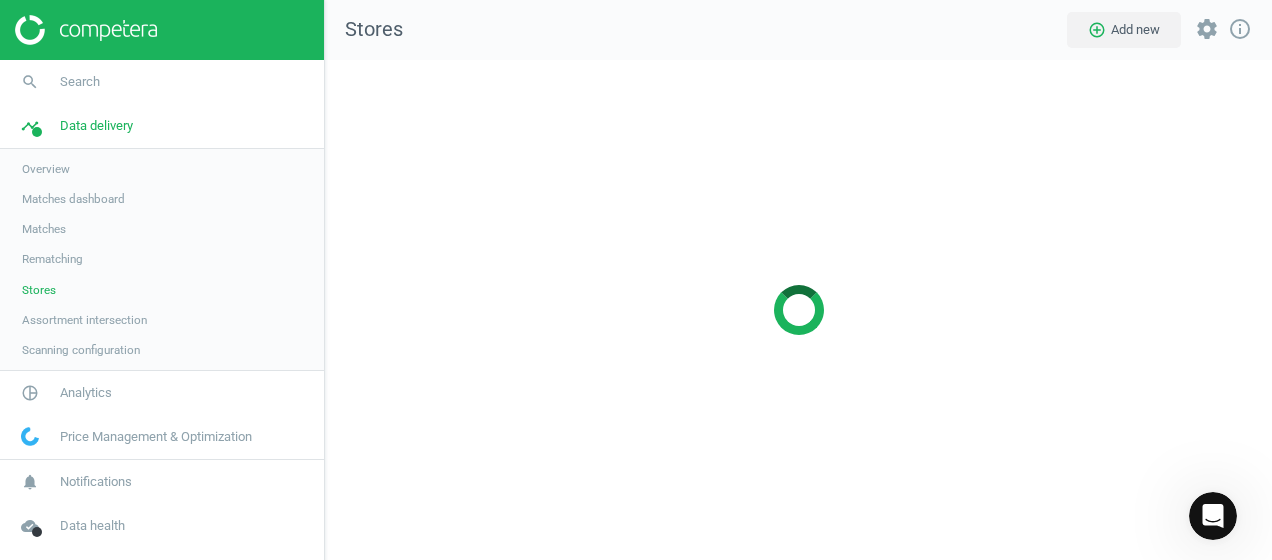 scroll, scrollTop: 10, scrollLeft: 10, axis: both 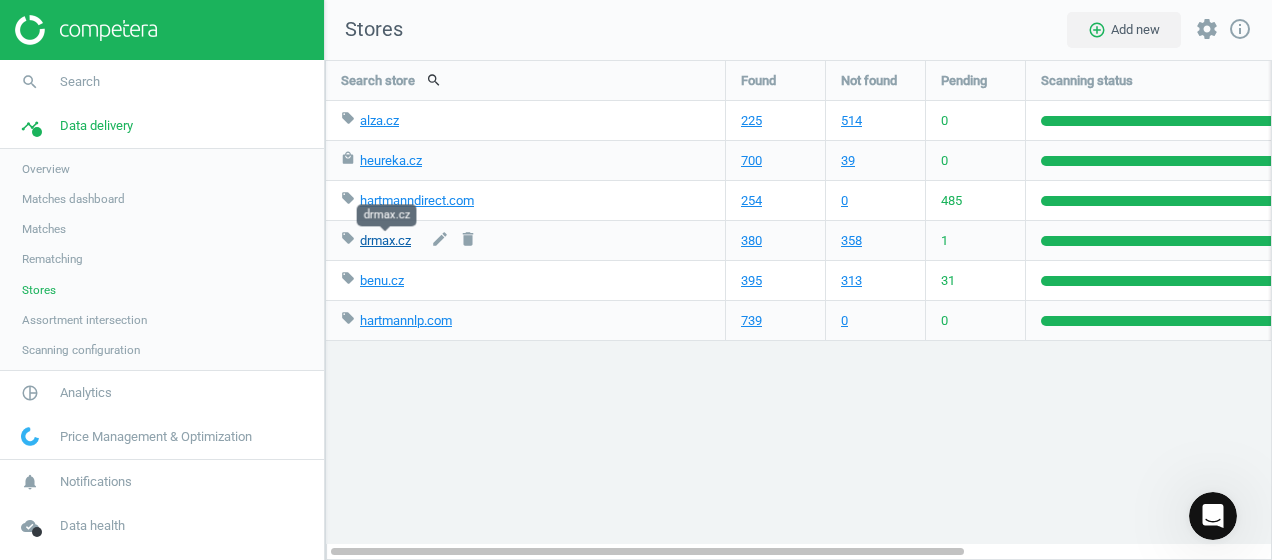 click on "drmax.cz" at bounding box center [385, 240] 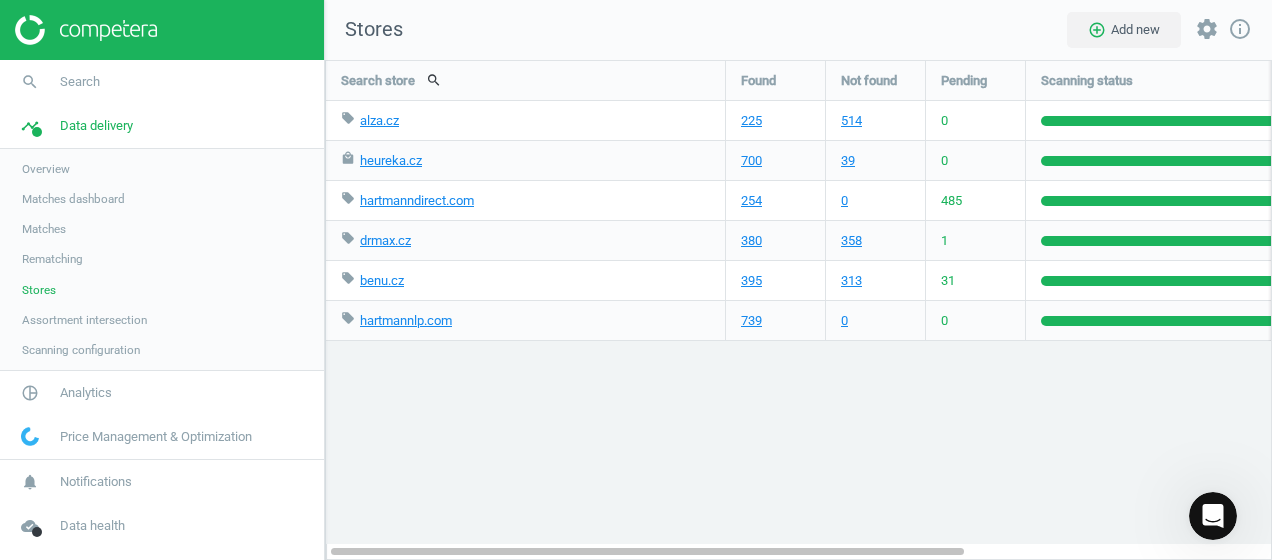 click on "Search store search Found Not found Pending Scanning status Error report: status Error report: time to resolve Error report: comments local_offer alza.cz edit delete 225 514 0 — — — local_mall heureka.cz edit delete 700 39 0 — — — local_offer hartmanndirect.com edit delete 254 0 485 — — — local_offer drmax.cz edit delete 380 358 1 — — — local_offer benu.cz edit delete 395 313 31 — — — local_offer hartmannlp.com edit delete 739 0 0 — — —" at bounding box center (798, 310) 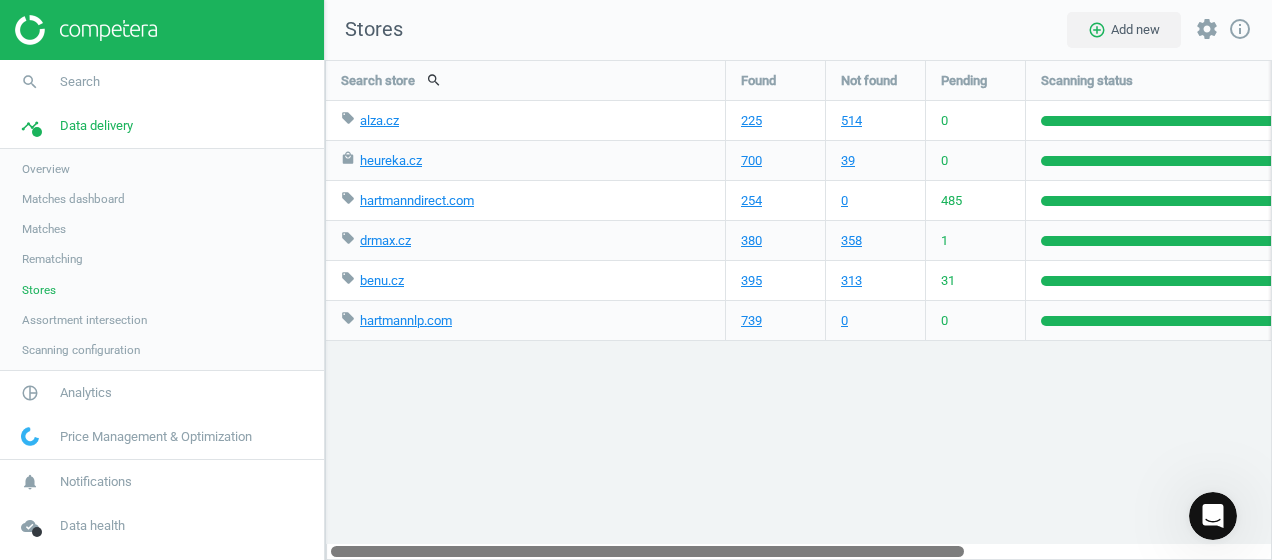 drag, startPoint x: 909, startPoint y: 548, endPoint x: 665, endPoint y: 536, distance: 244.2949 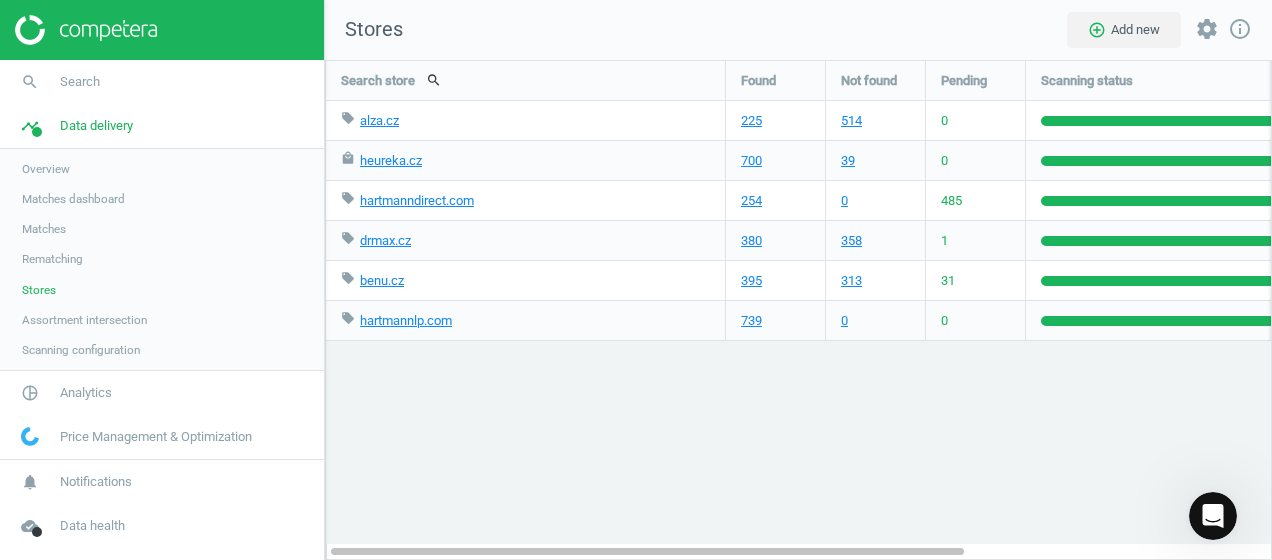 click on "Assortment intersection" at bounding box center [84, 320] 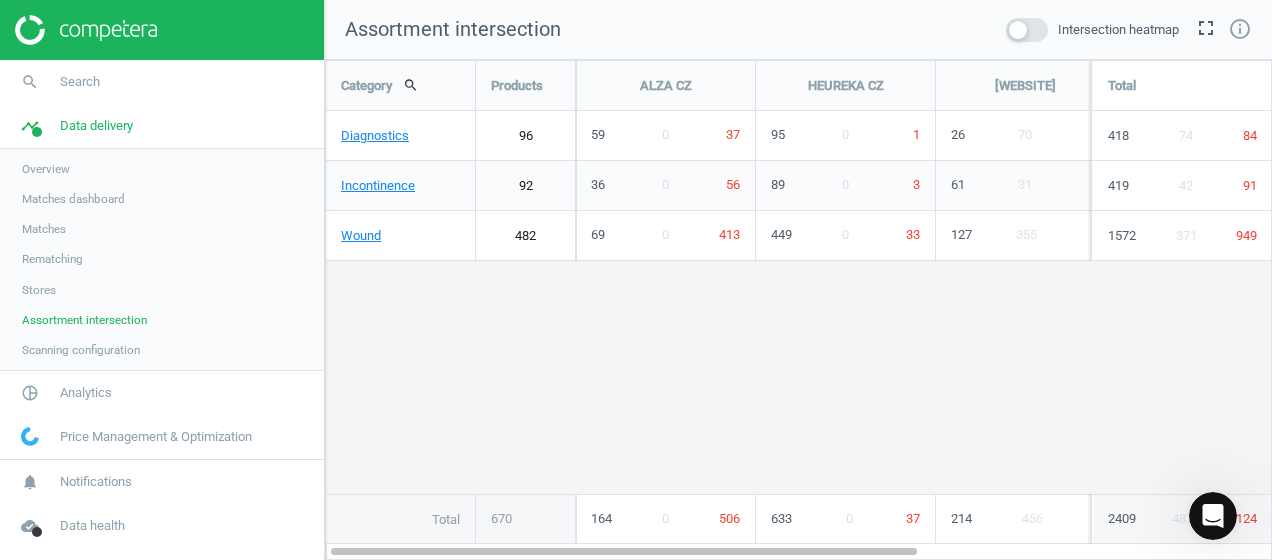 scroll, scrollTop: 10, scrollLeft: 10, axis: both 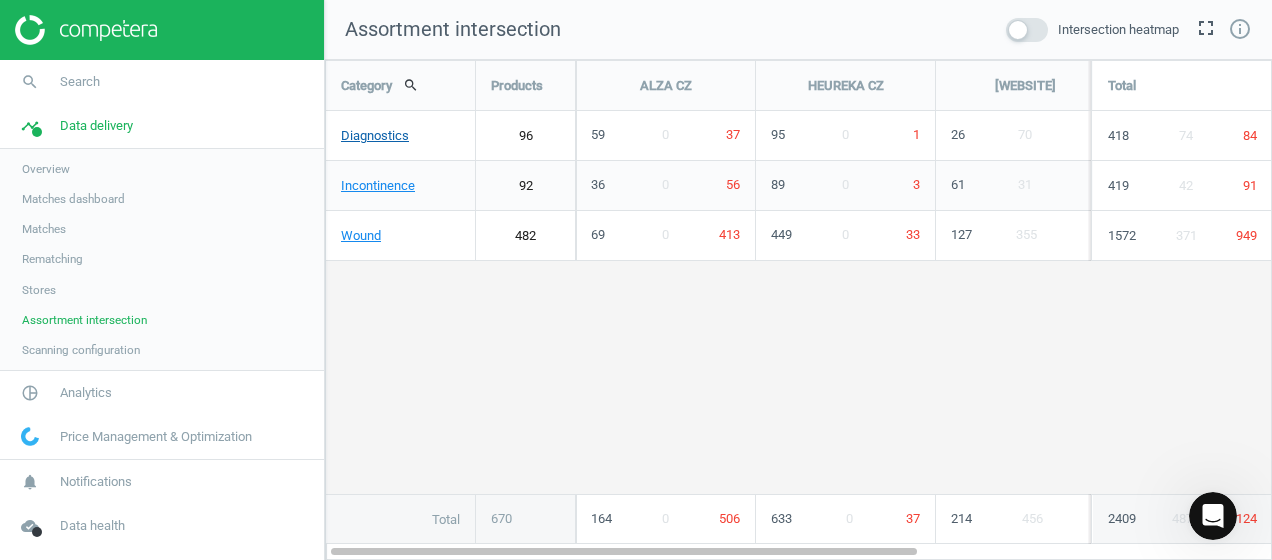 click on "Diagnostics" at bounding box center (400, 136) 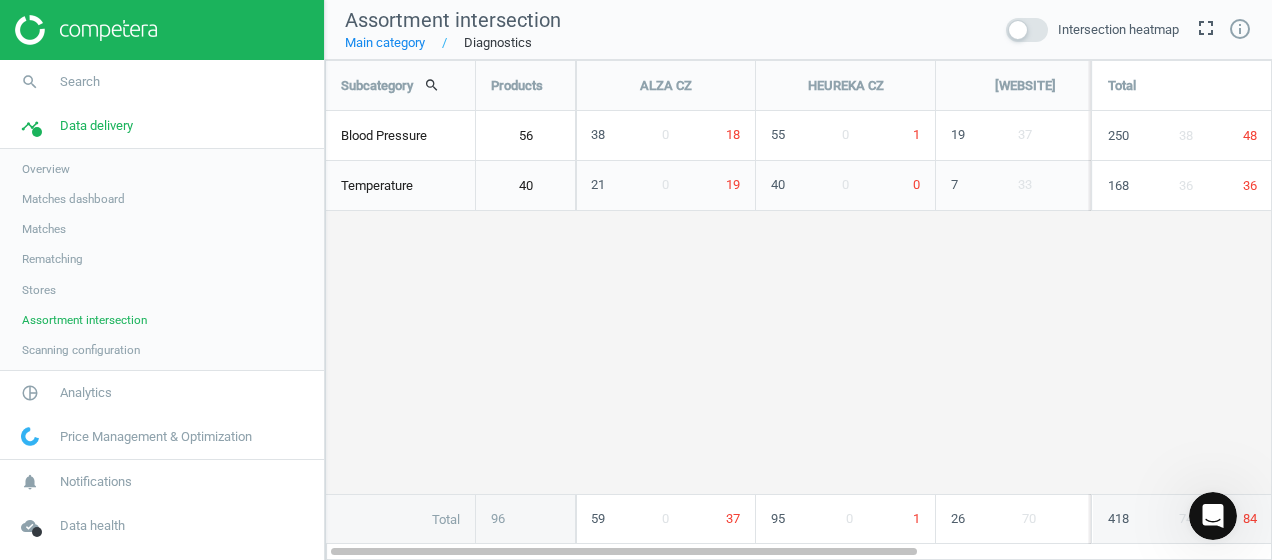 scroll, scrollTop: 10, scrollLeft: 10, axis: both 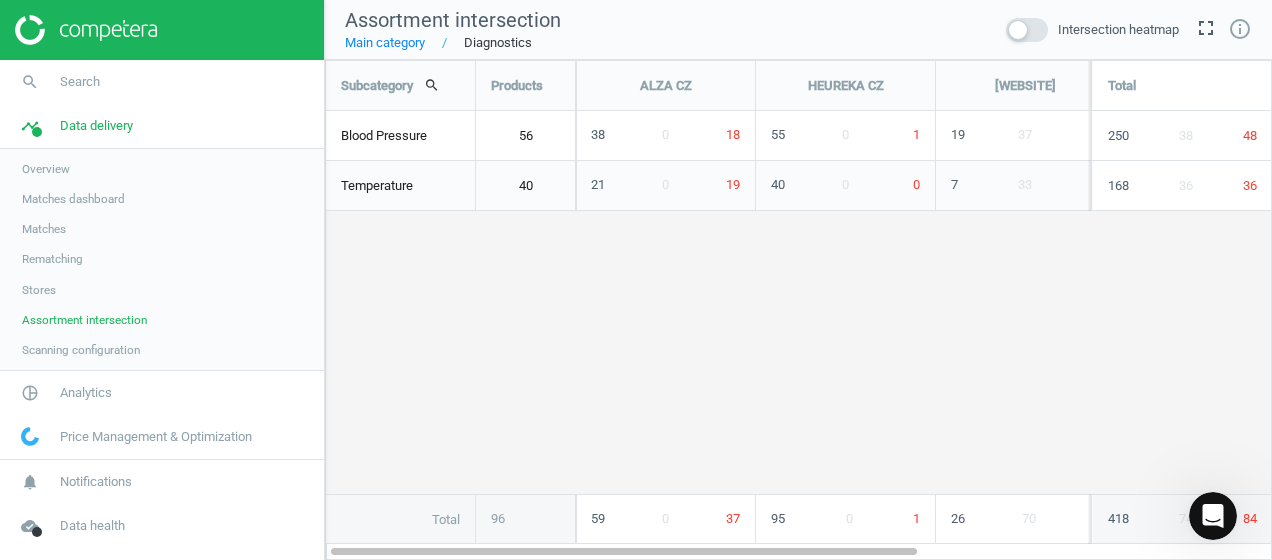 click on "Scanning configuration" at bounding box center [81, 350] 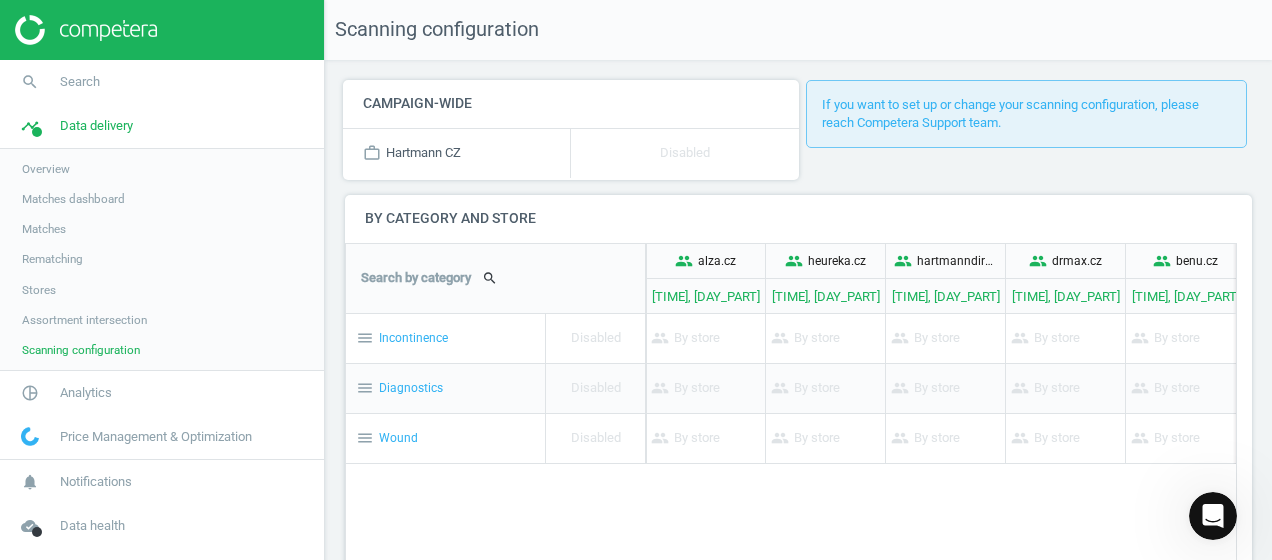click on "menu Diagnostics" at bounding box center (445, 388) 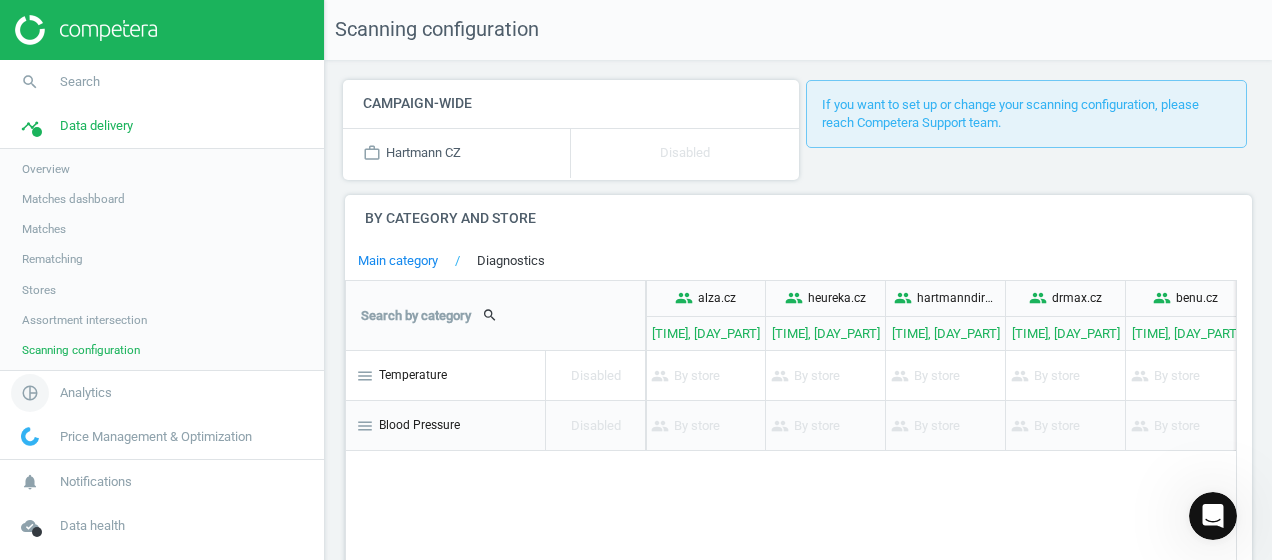 click on "Analytics" at bounding box center (86, 393) 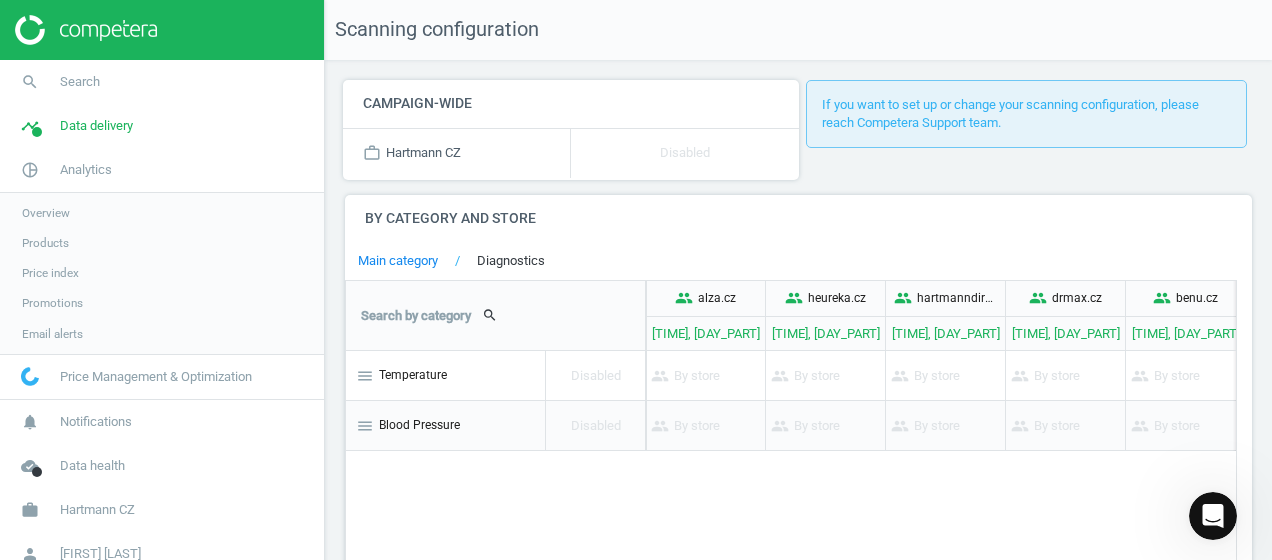 click on "Overview" at bounding box center (46, 213) 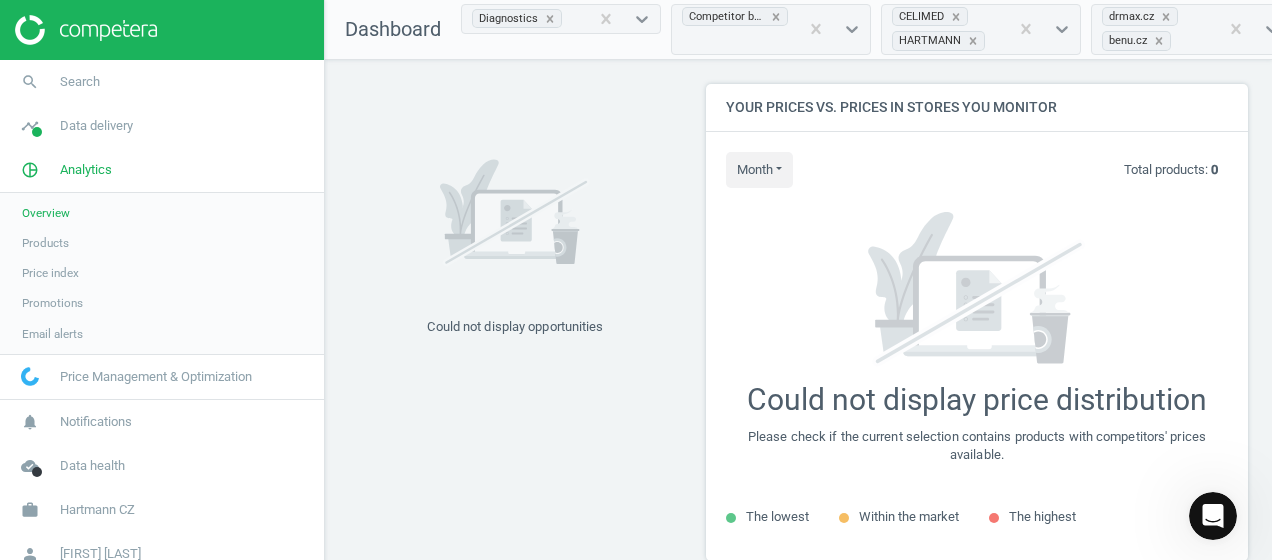 scroll, scrollTop: 10, scrollLeft: 10, axis: both 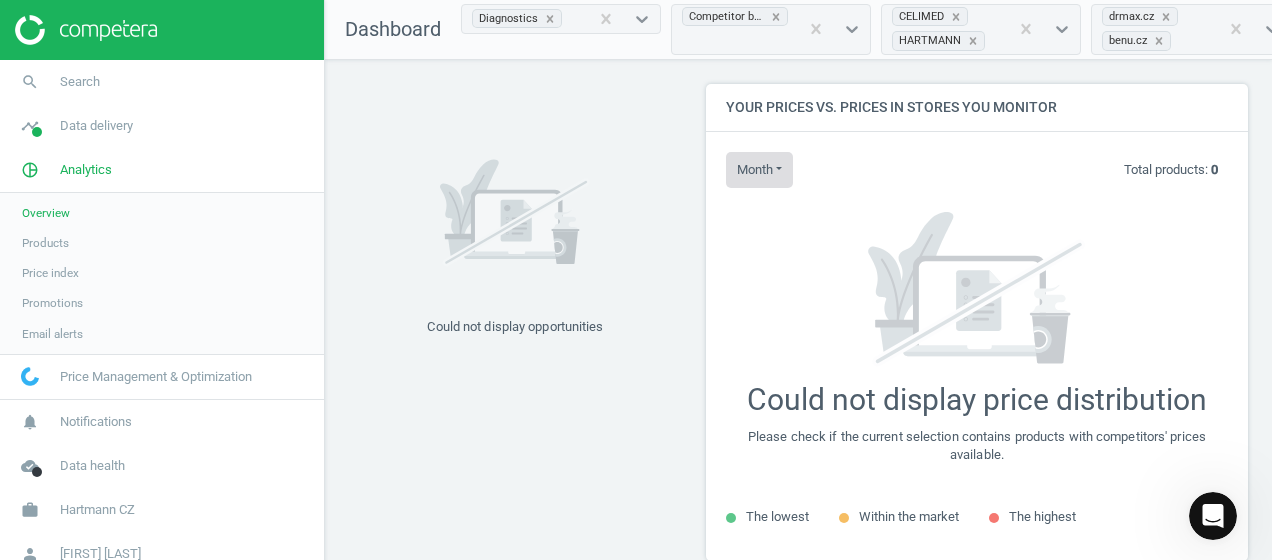 click on "month" at bounding box center [759, 170] 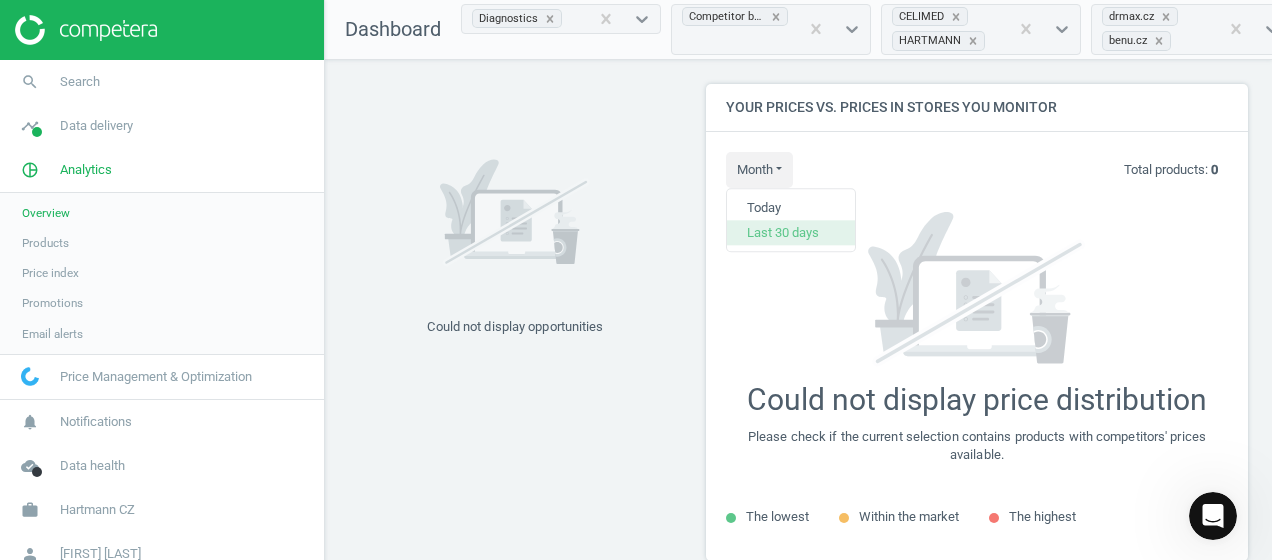 click on "Last 30 days" at bounding box center (791, 233) 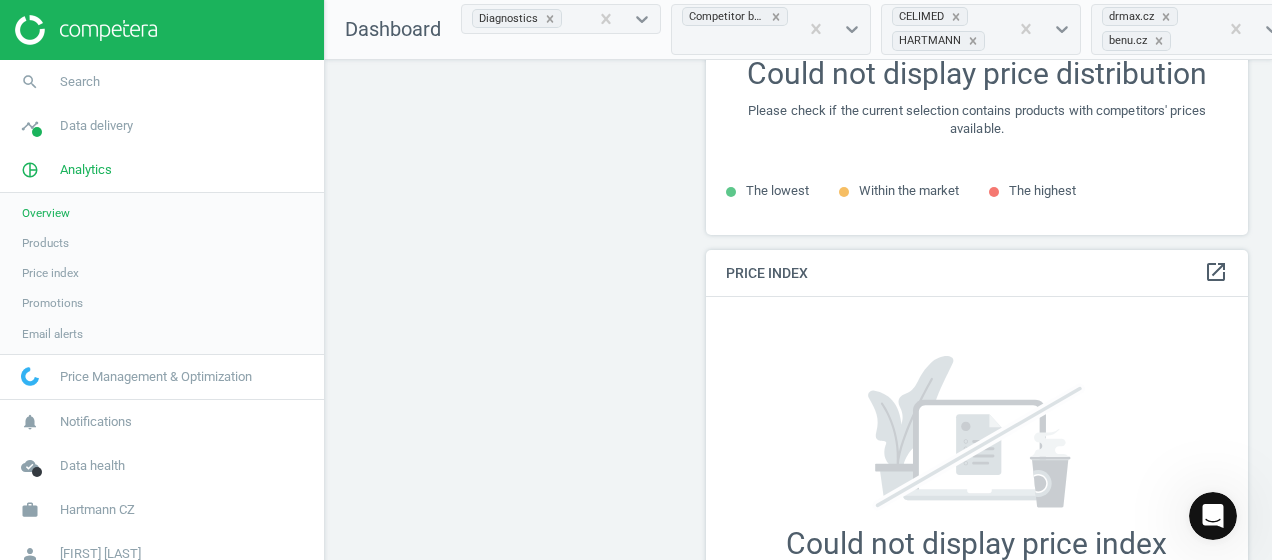 scroll, scrollTop: 561, scrollLeft: 0, axis: vertical 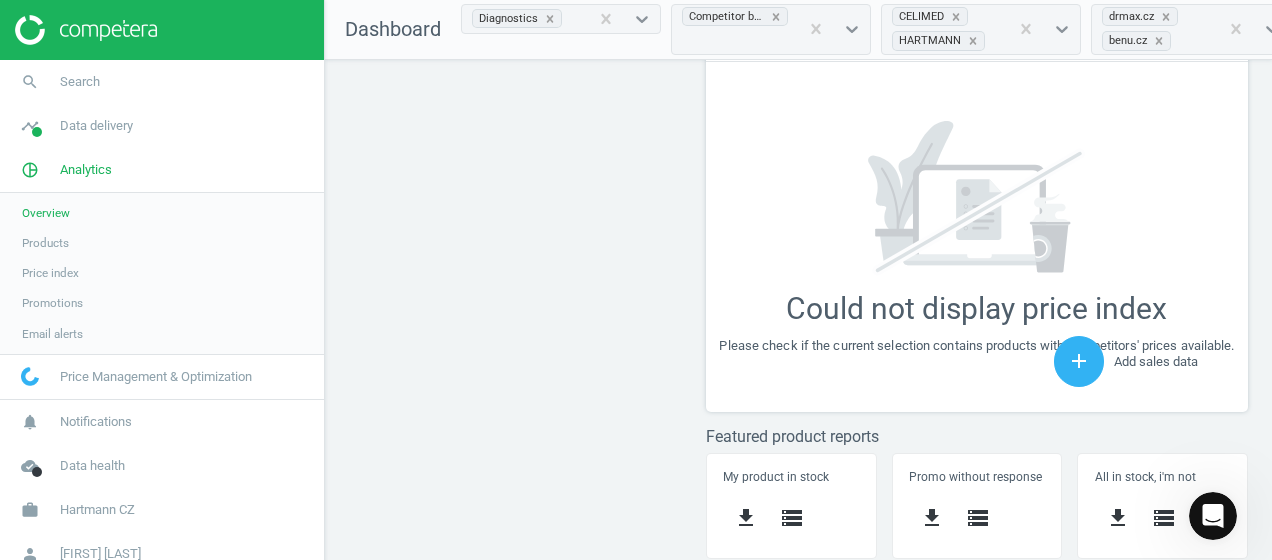 click on "Products" at bounding box center [45, 243] 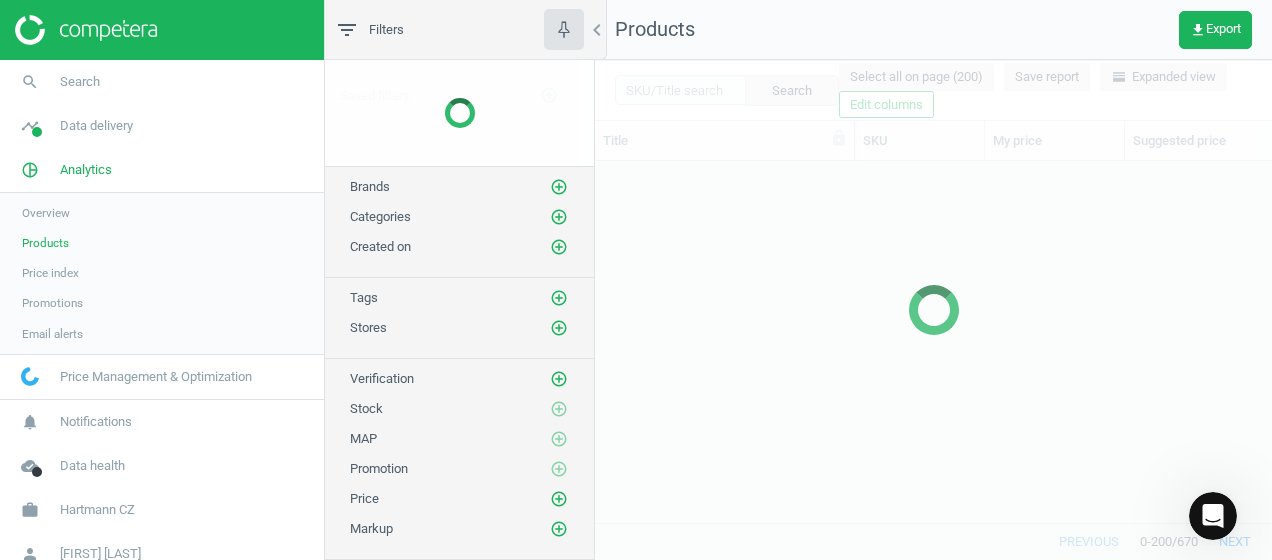 scroll, scrollTop: 16, scrollLeft: 16, axis: both 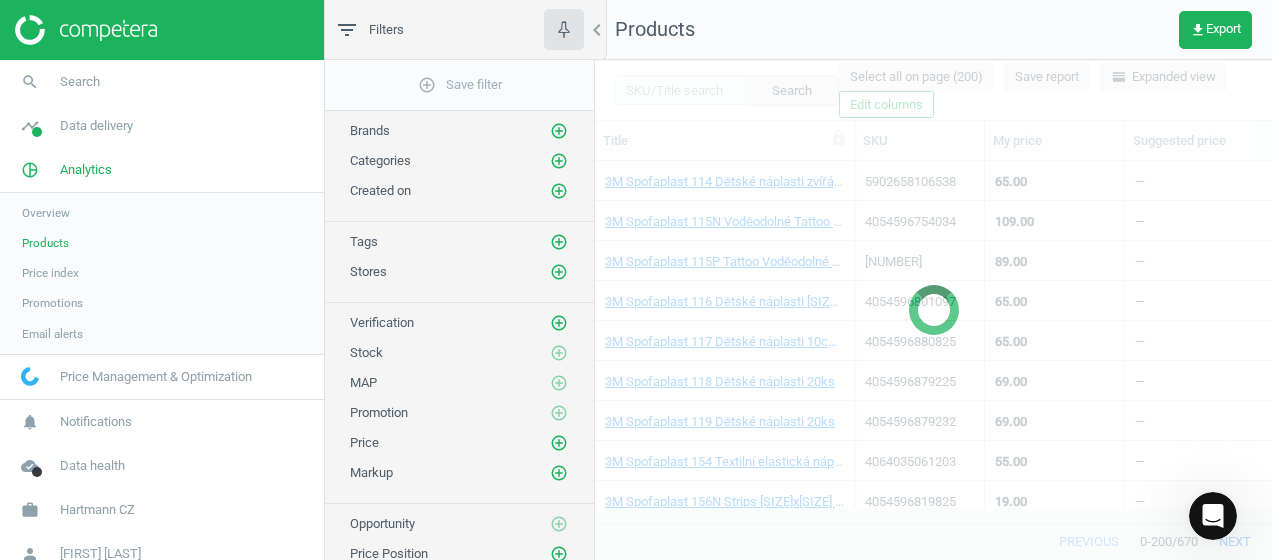 click on "Price index" at bounding box center [162, 273] 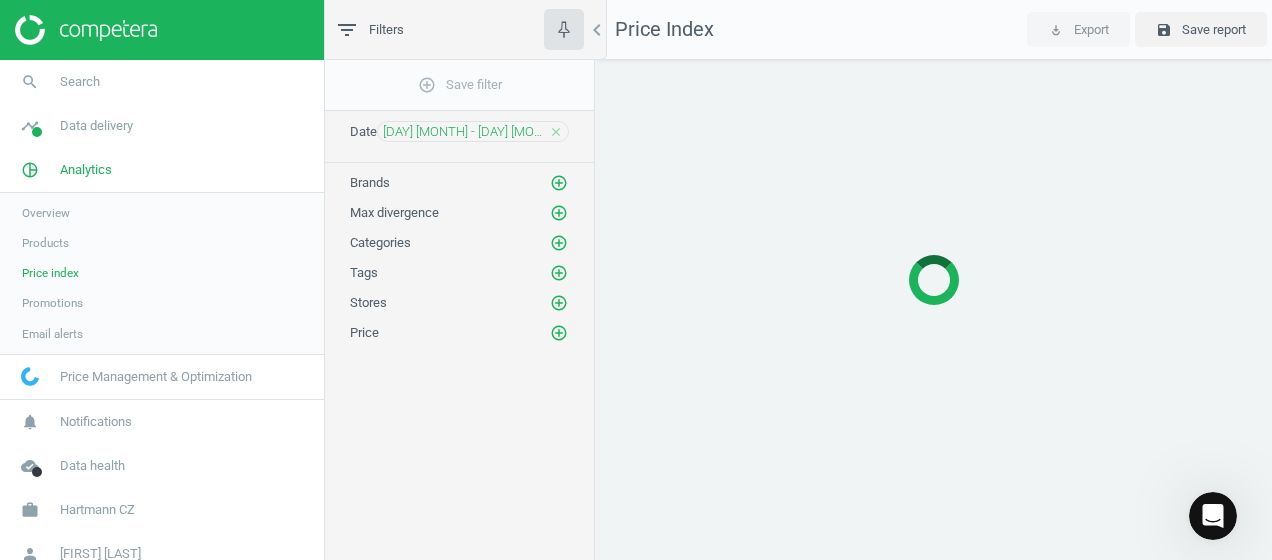click on "Promotions" at bounding box center [52, 303] 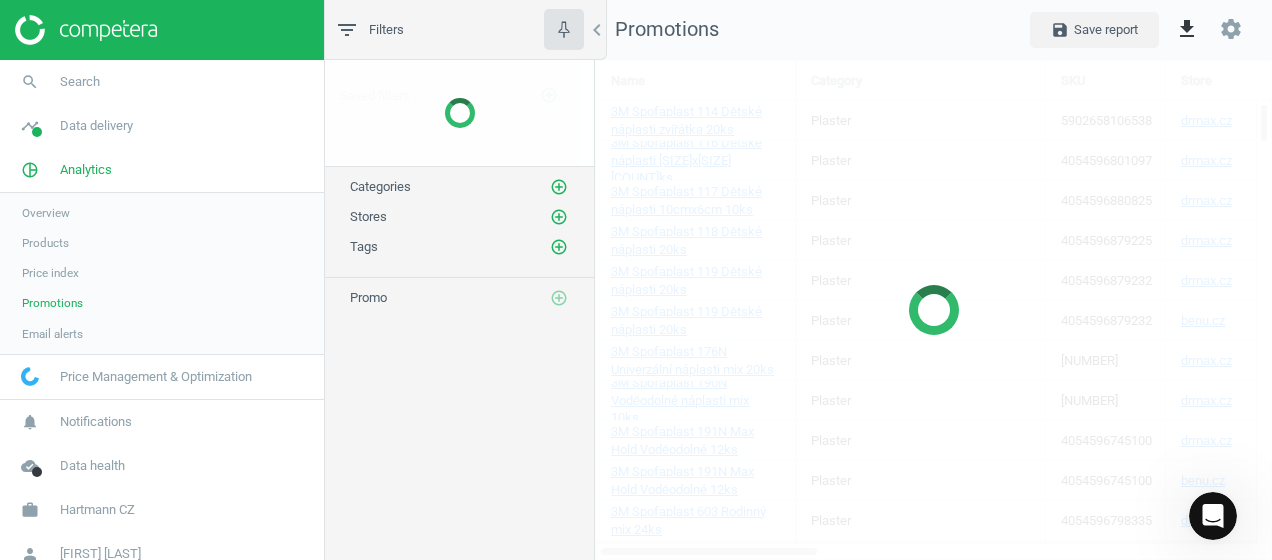 scroll, scrollTop: 10, scrollLeft: 10, axis: both 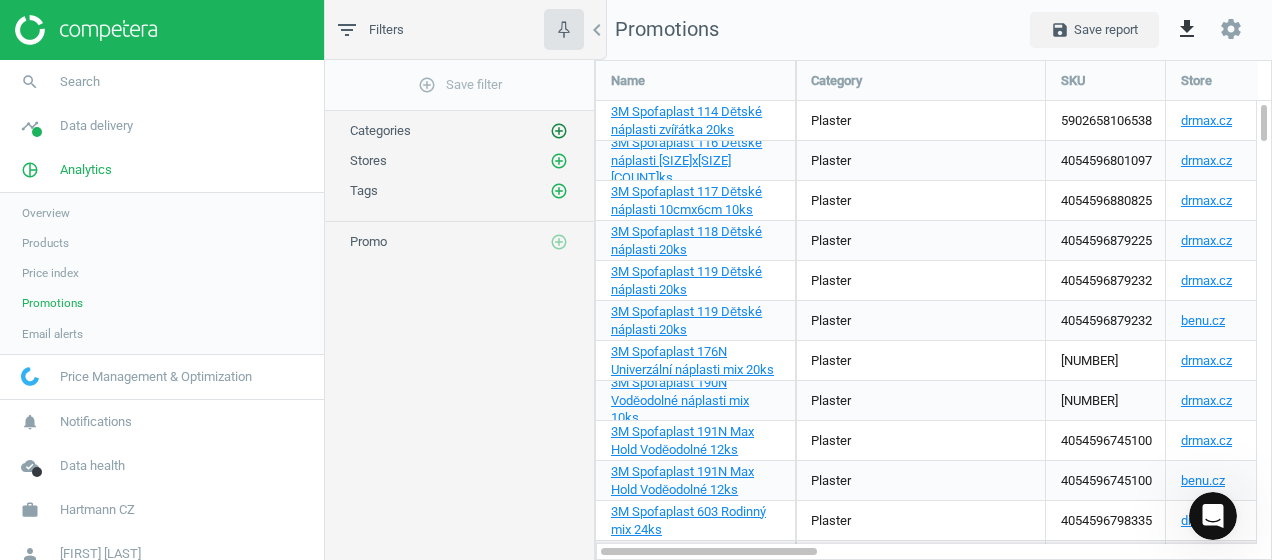 click on "add_circle_outline" at bounding box center (559, 131) 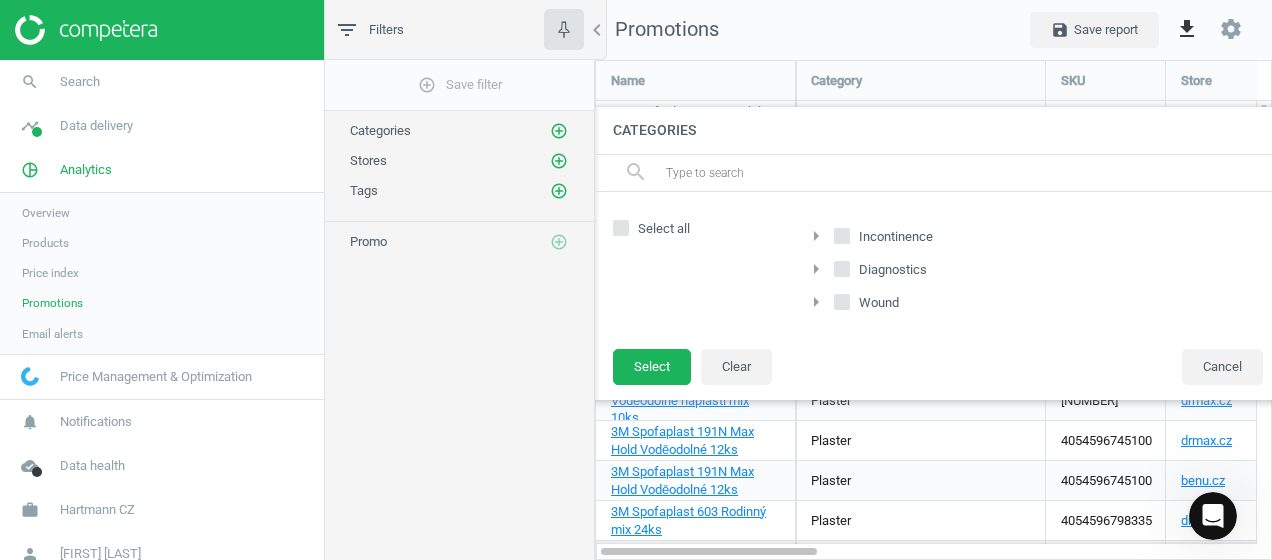 click on "Diagnostics" at bounding box center [842, 268] 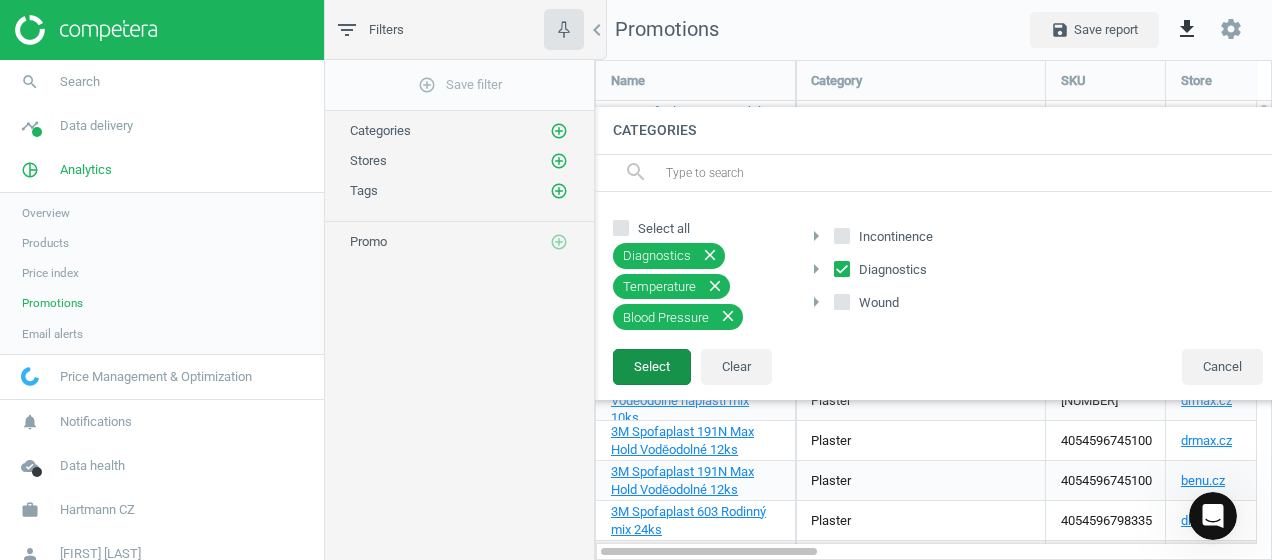 click on "Select" at bounding box center (652, 367) 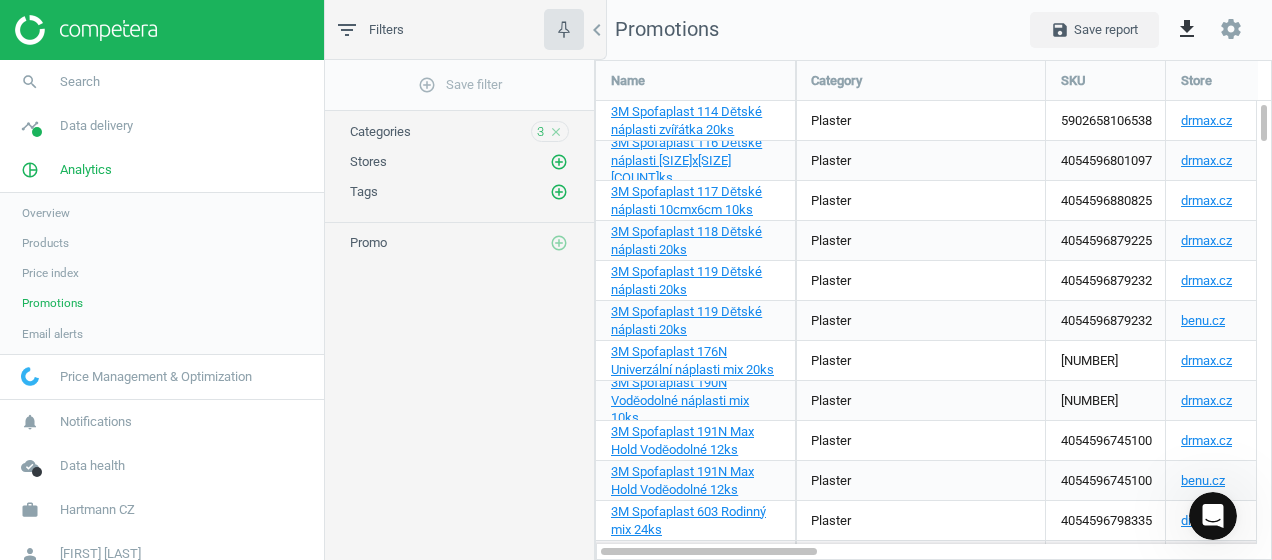 click on "close" at bounding box center (556, 132) 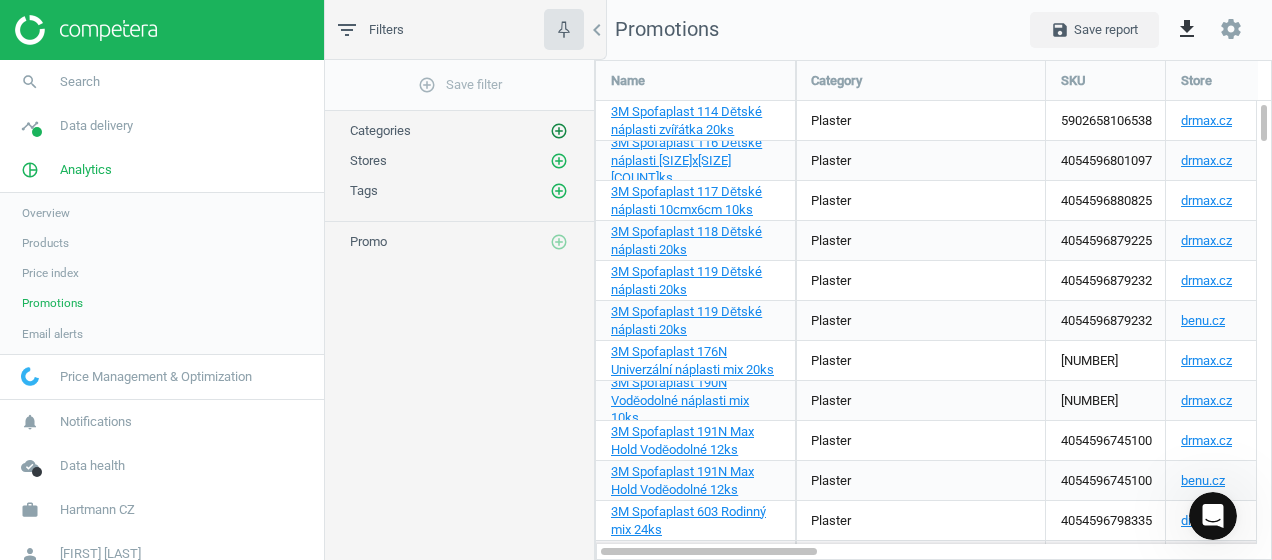 click on "add_circle_outline" at bounding box center [559, 131] 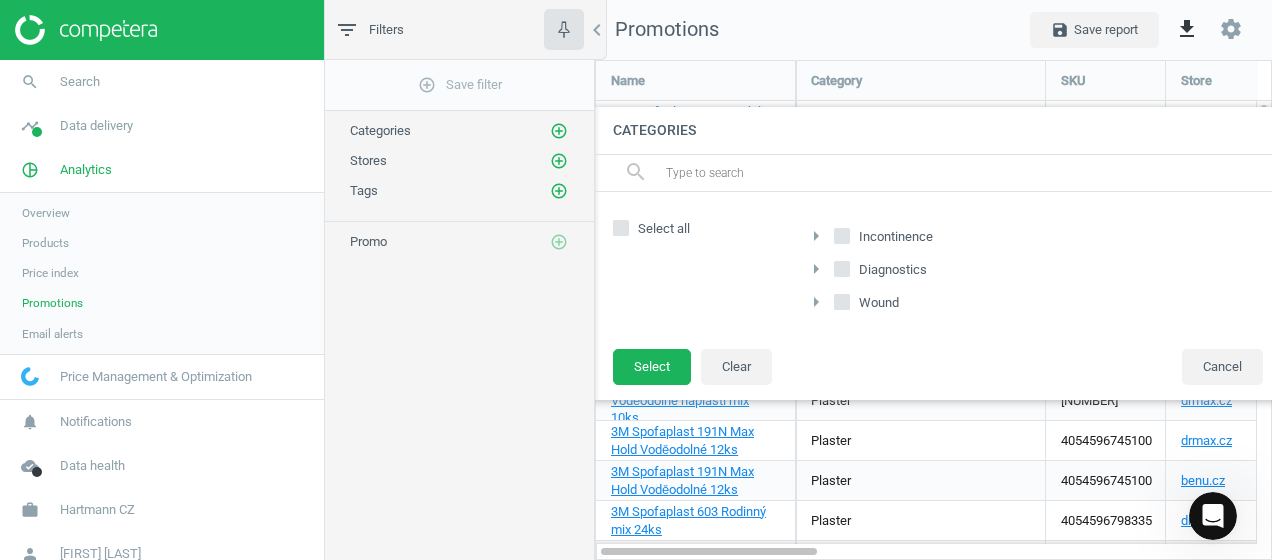 click on "Diagnostics" at bounding box center (882, 270) 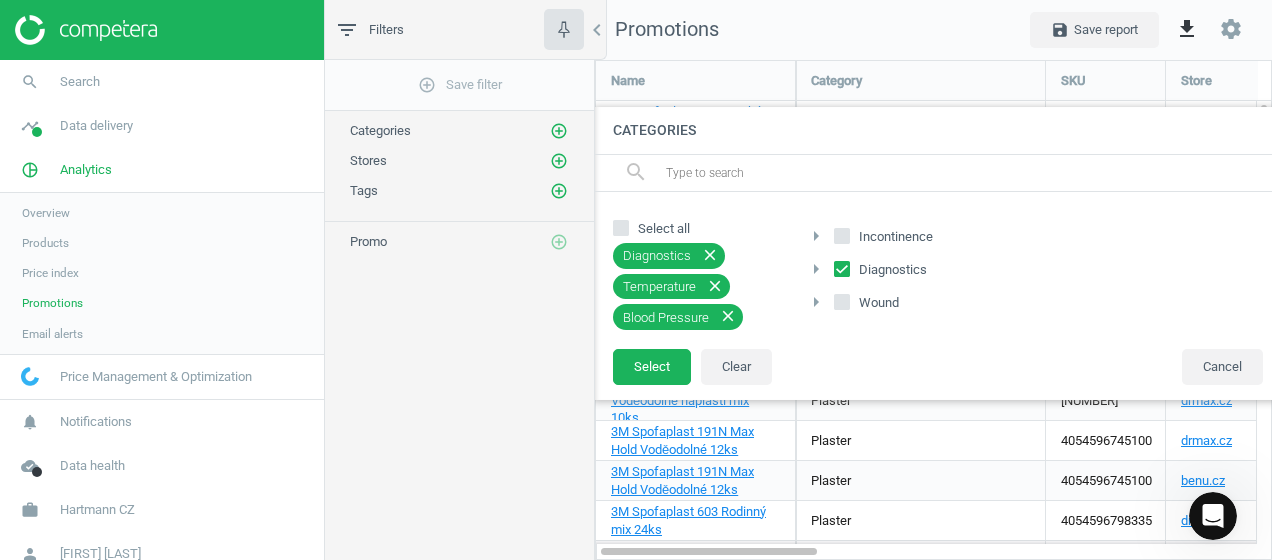 click on "close" at bounding box center (715, 286) 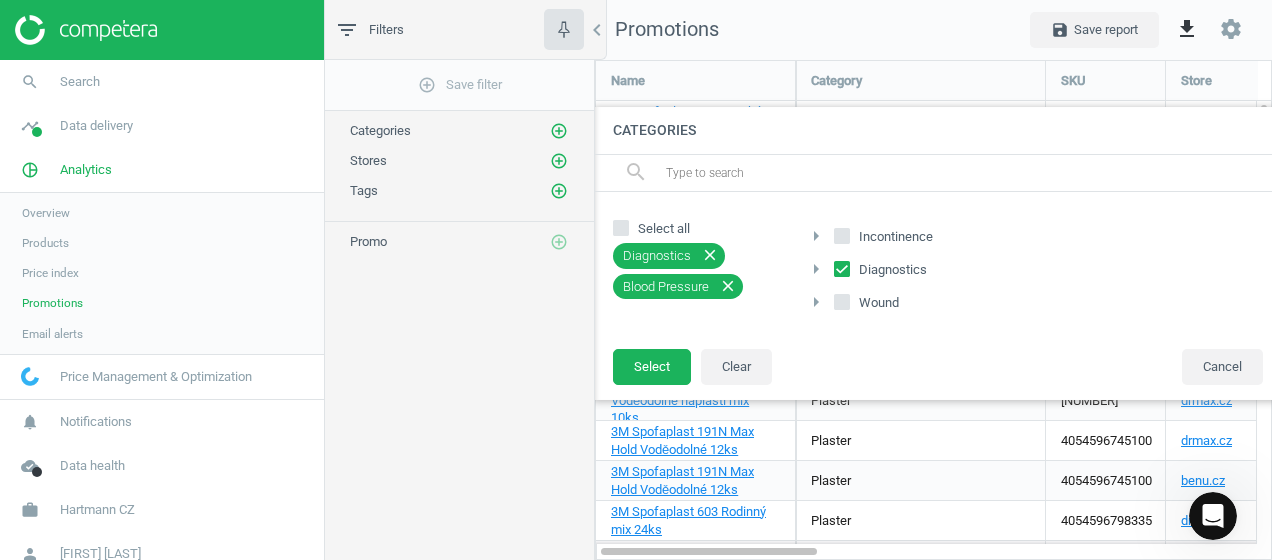 click on "close" at bounding box center (710, 255) 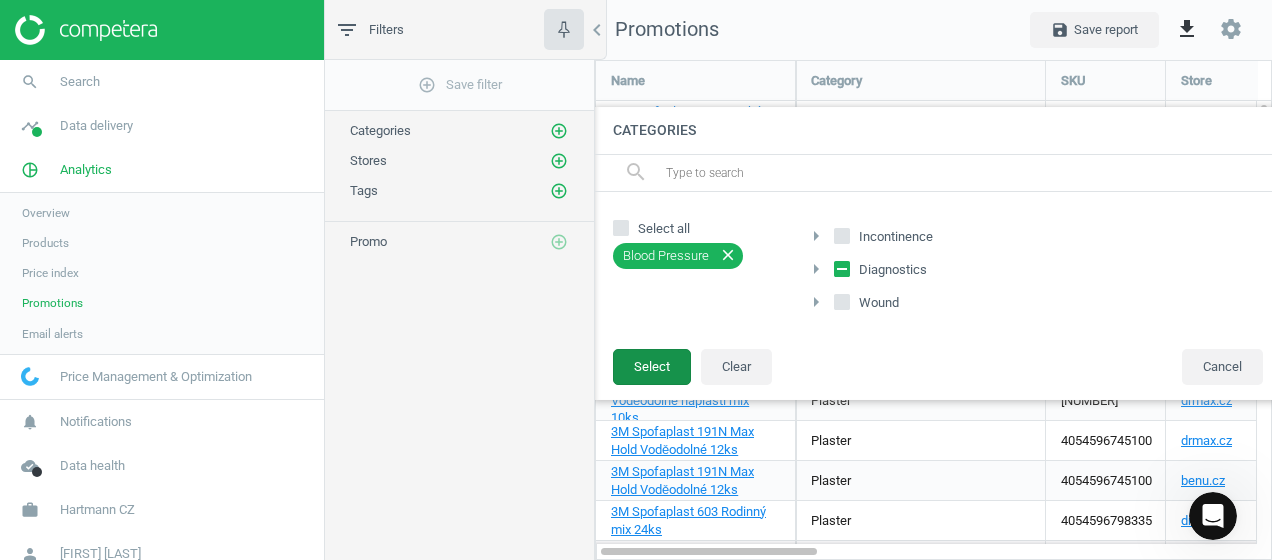 click on "Select" at bounding box center [652, 367] 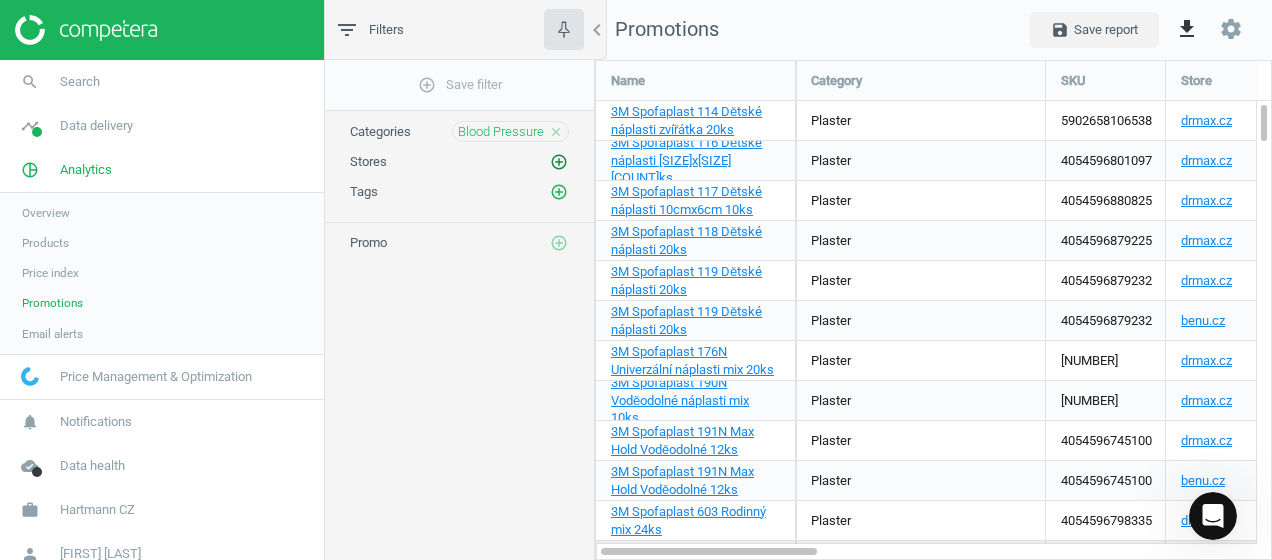 click on "add_circle_outline" at bounding box center [559, 162] 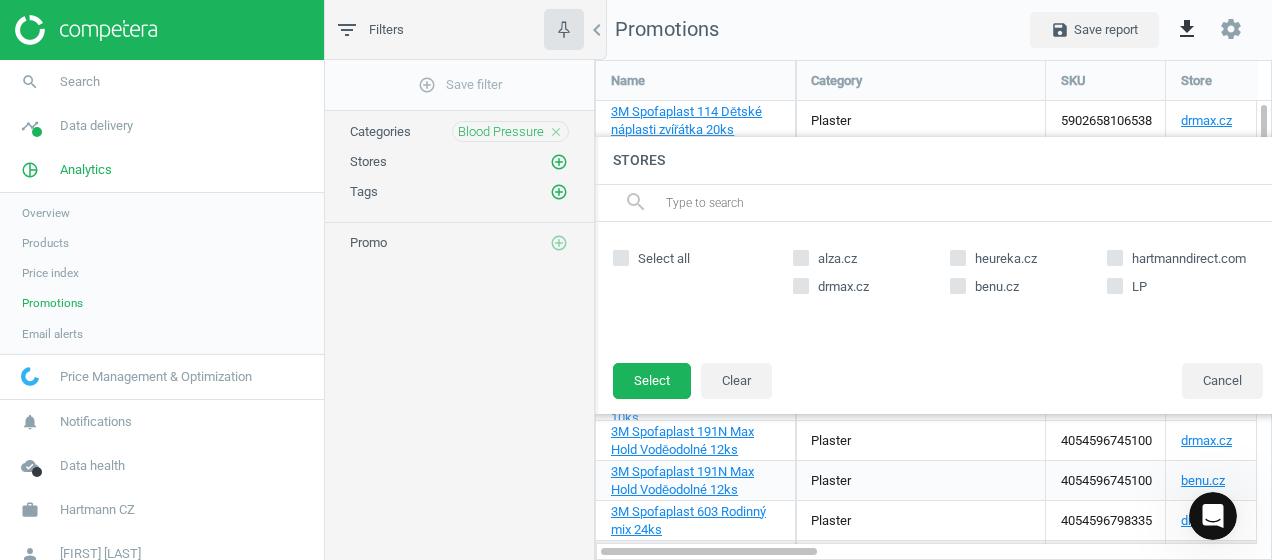 click on "drmax.cz" at bounding box center [801, 286] 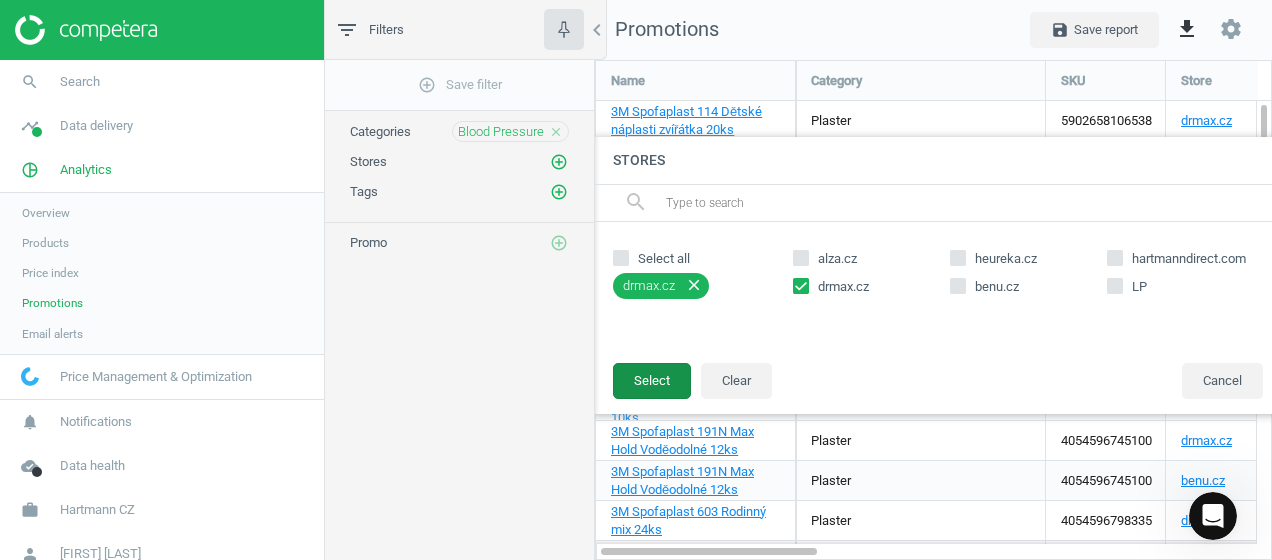 click on "Select" at bounding box center (652, 381) 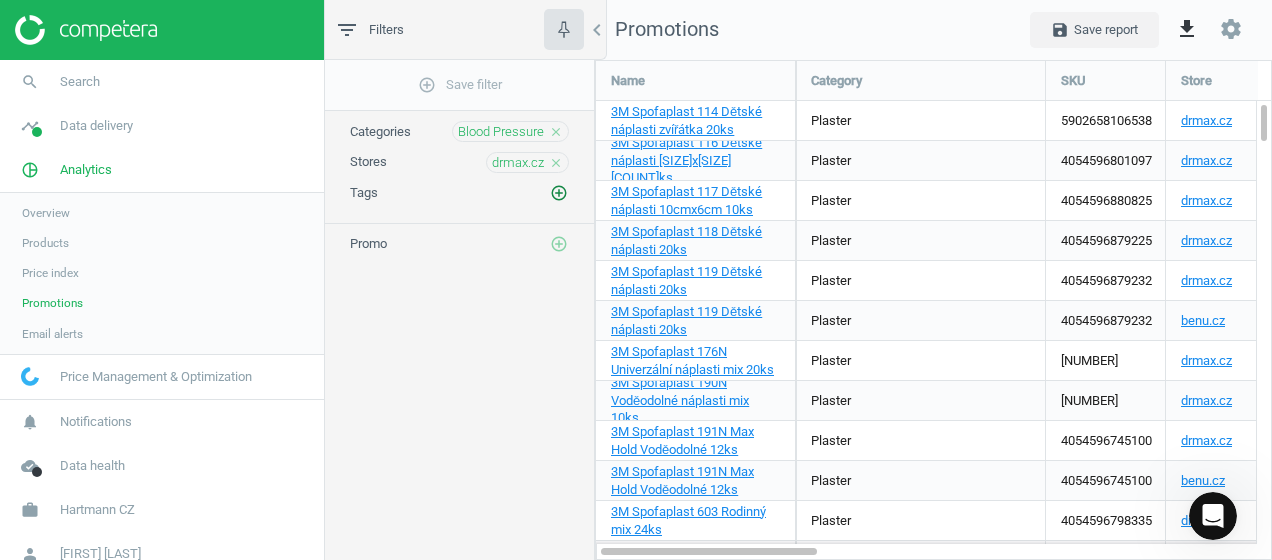 click on "add_circle_outline" at bounding box center [559, 193] 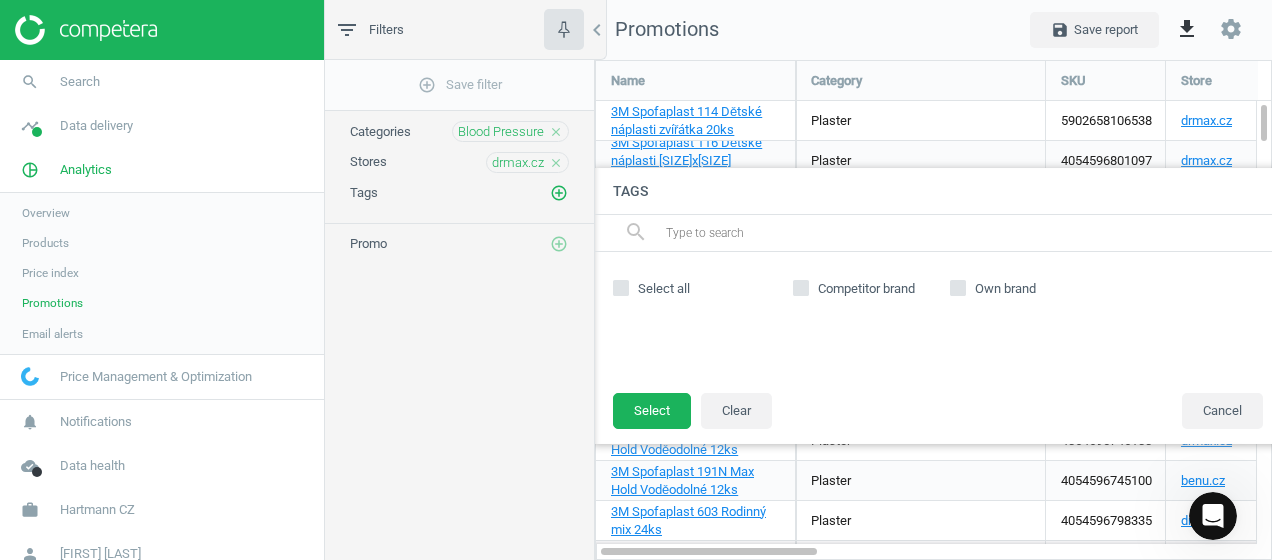 click on "Competitor brand" at bounding box center [801, 288] 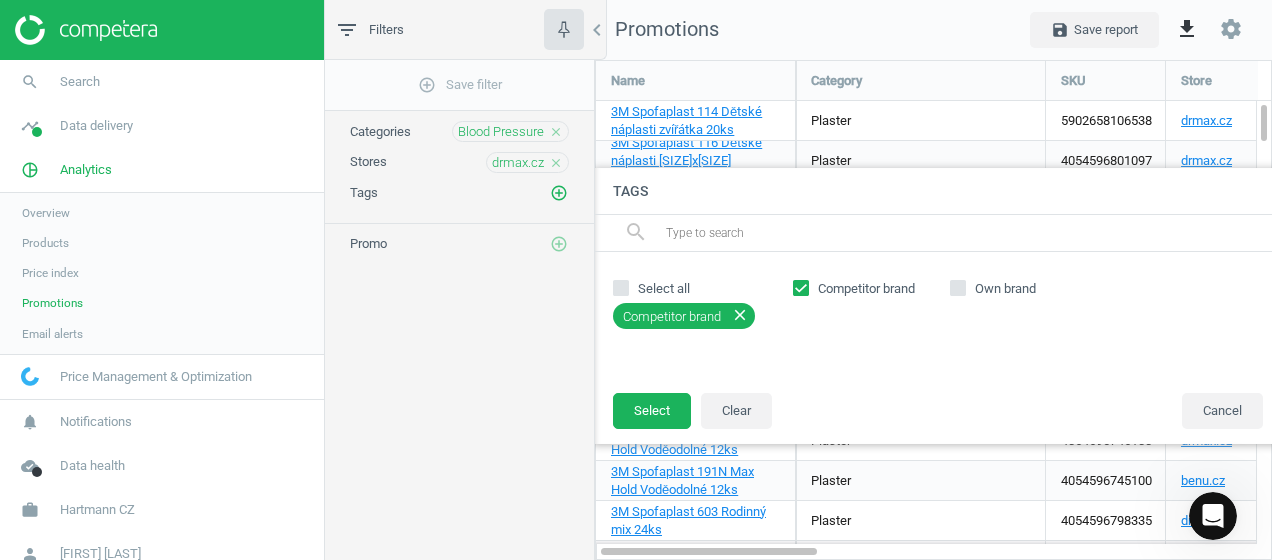click on "Own brand" at bounding box center (1028, 289) 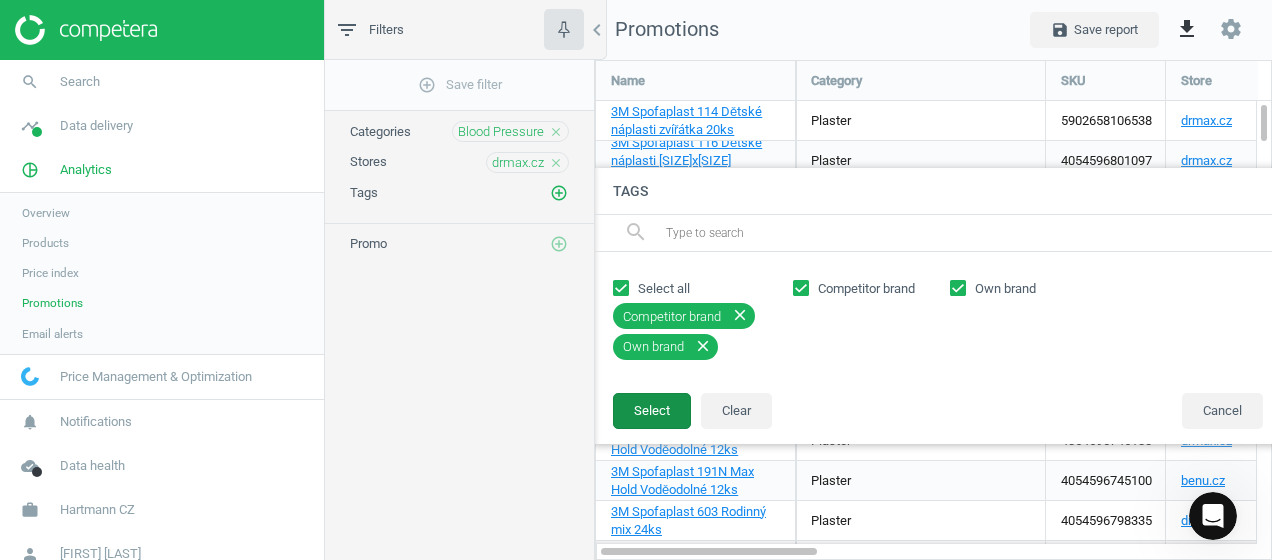 click on "Select" at bounding box center [652, 411] 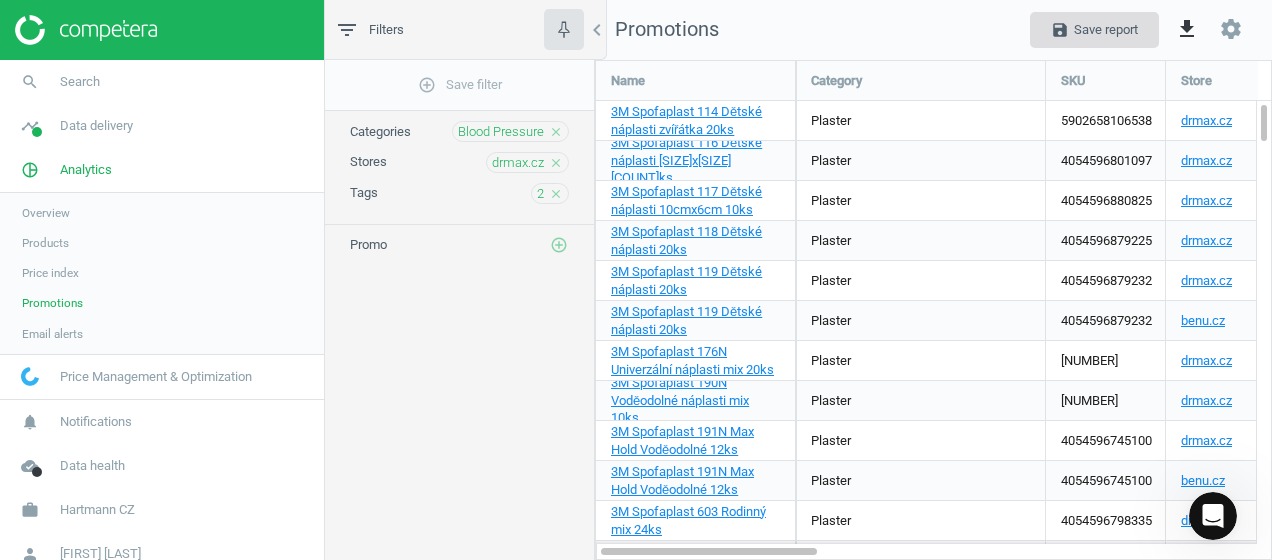 click on "save Save report" at bounding box center [1094, 30] 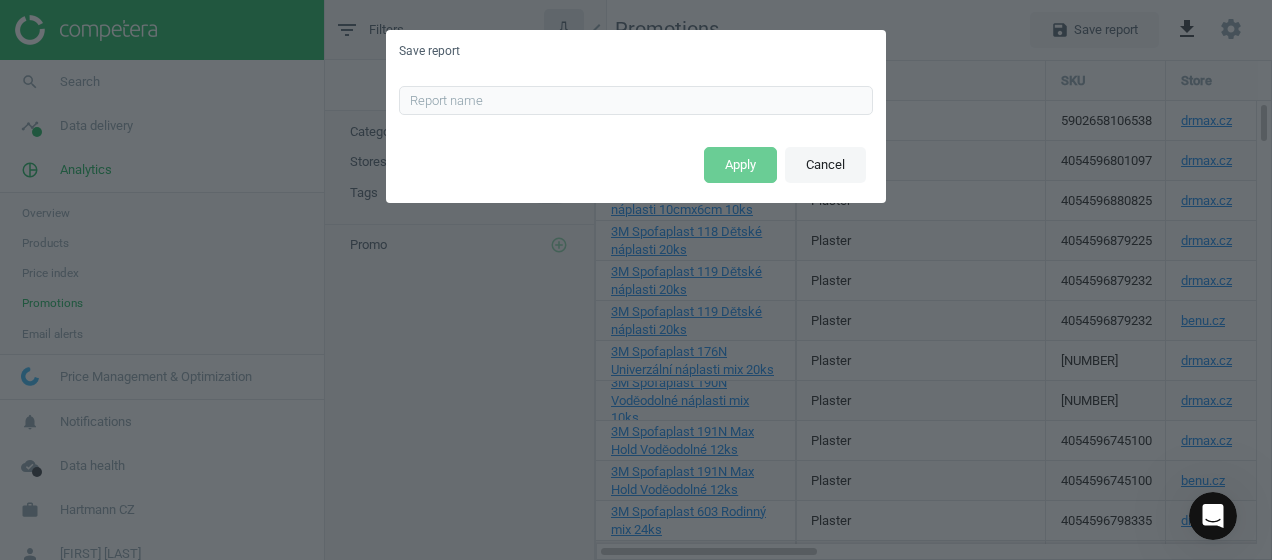 click on "Cancel" at bounding box center (825, 165) 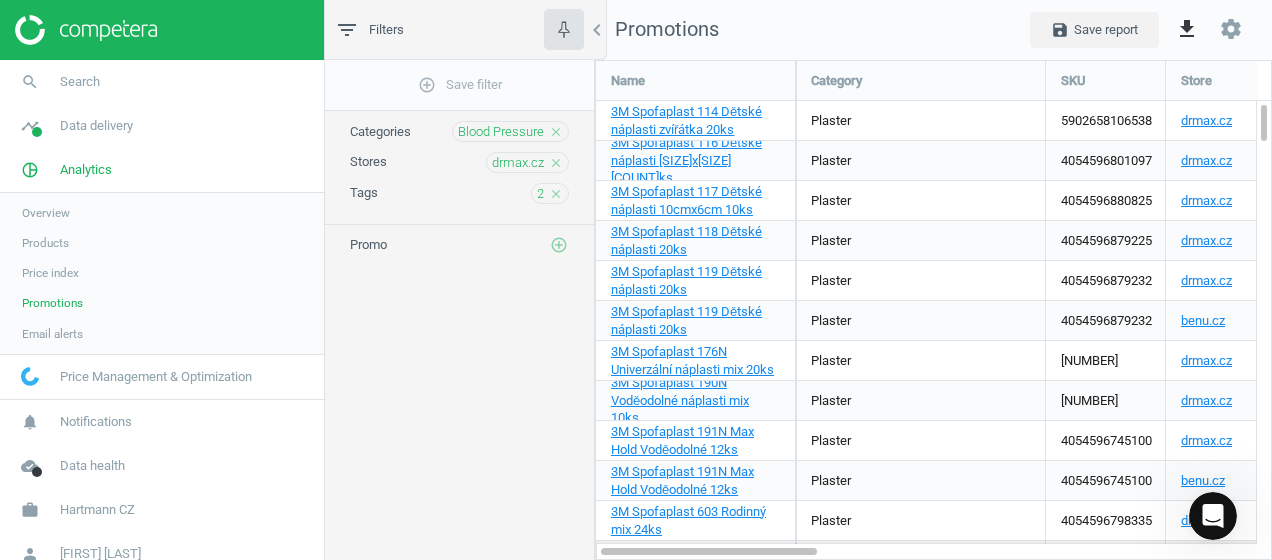 click on "Name" at bounding box center [695, 80] 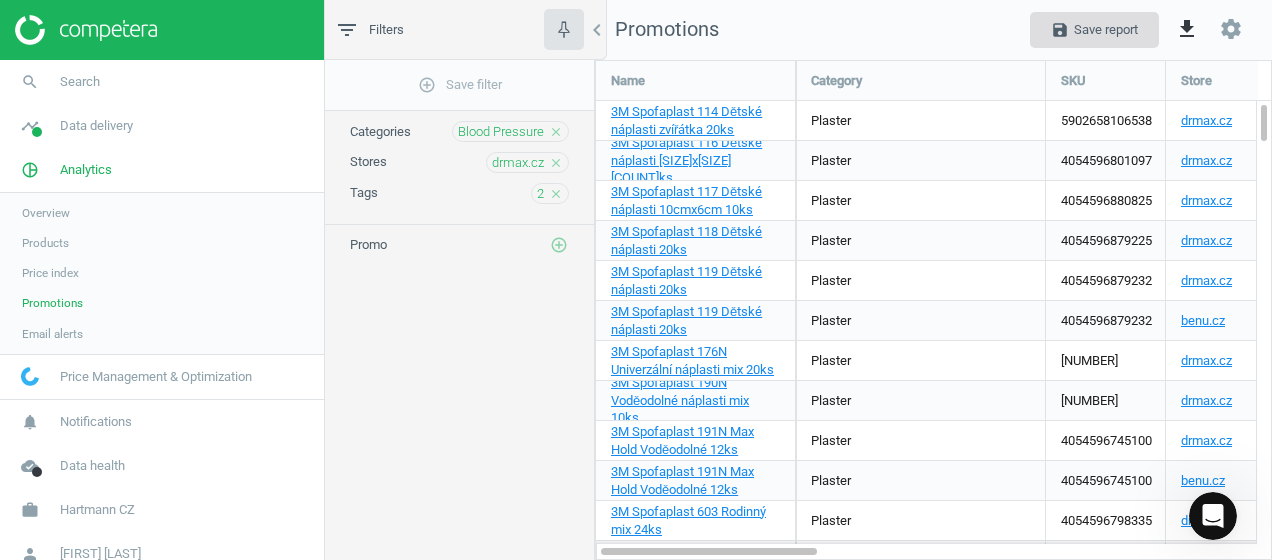 click on "save Save report" at bounding box center (1094, 30) 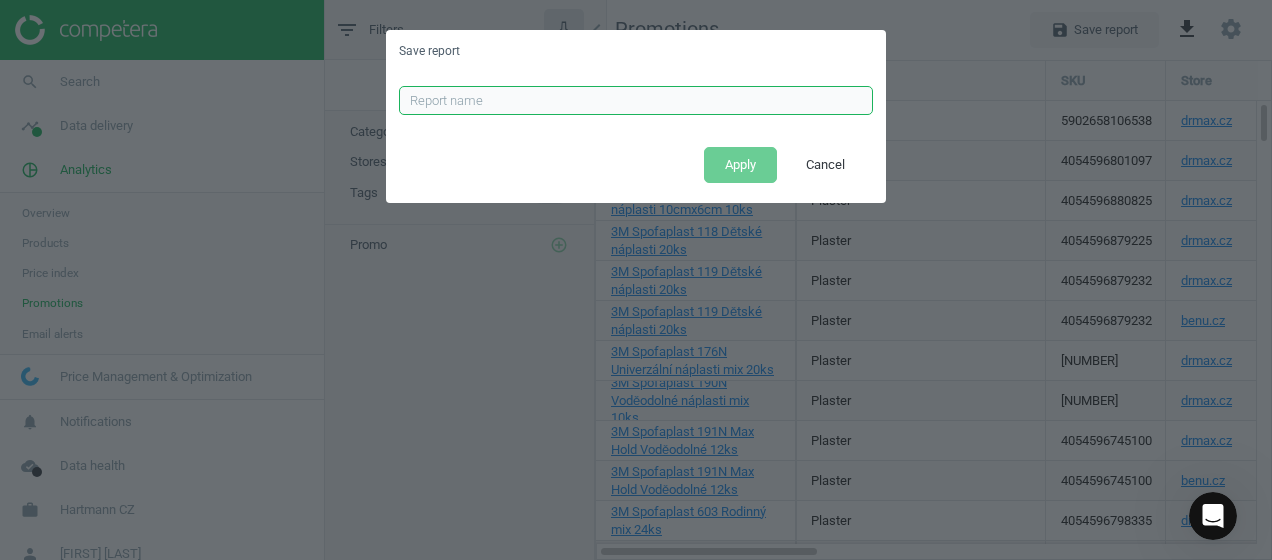 click at bounding box center [636, 101] 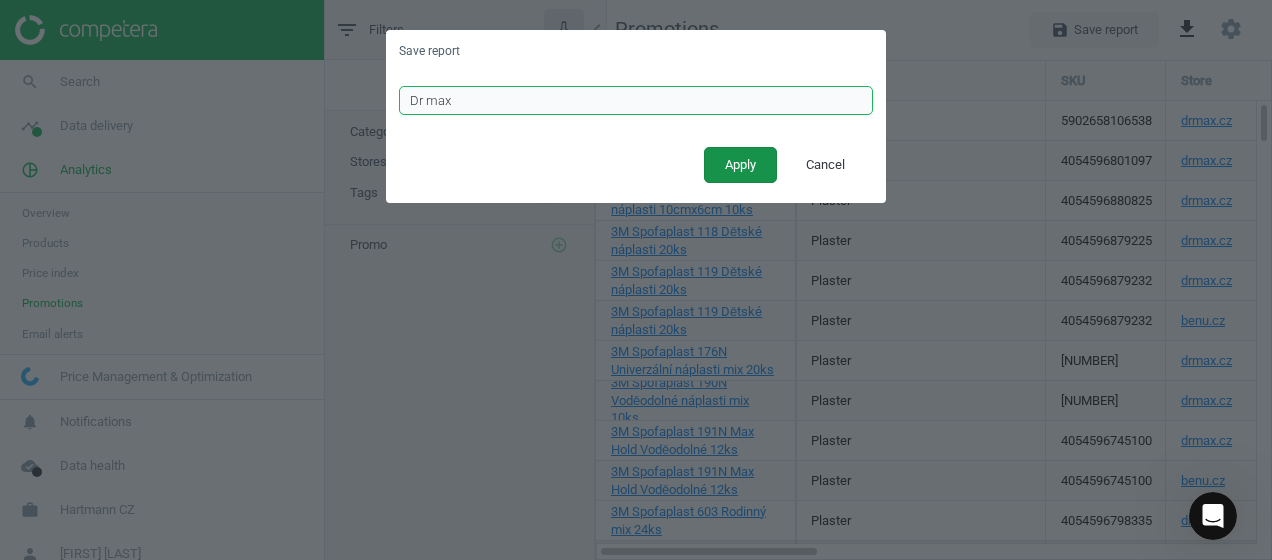 type on "Dr max" 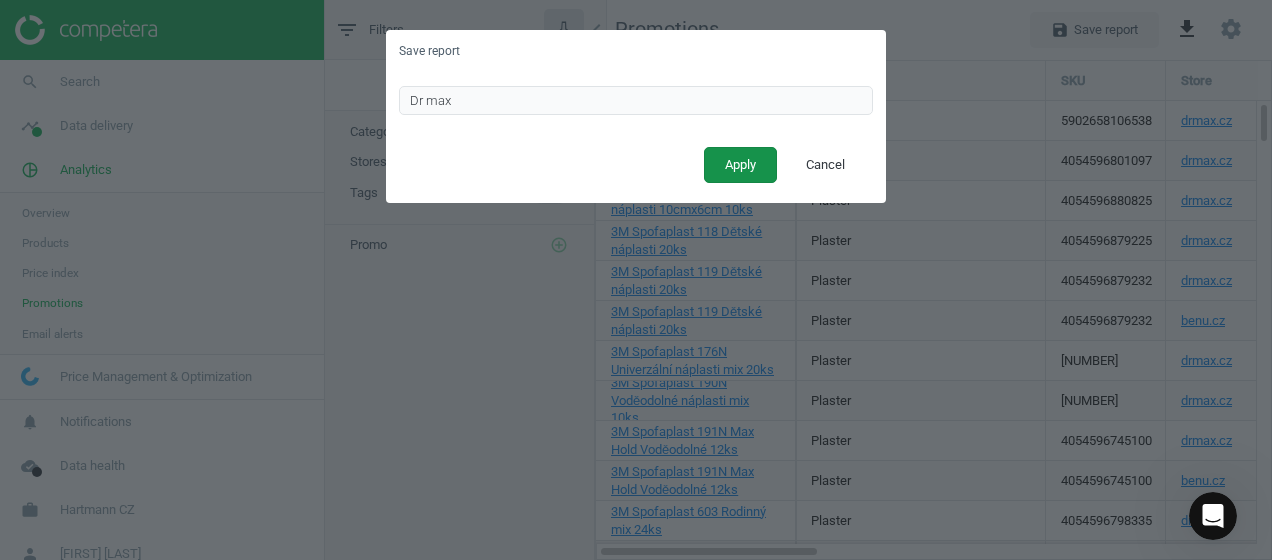 click on "Apply" at bounding box center (740, 165) 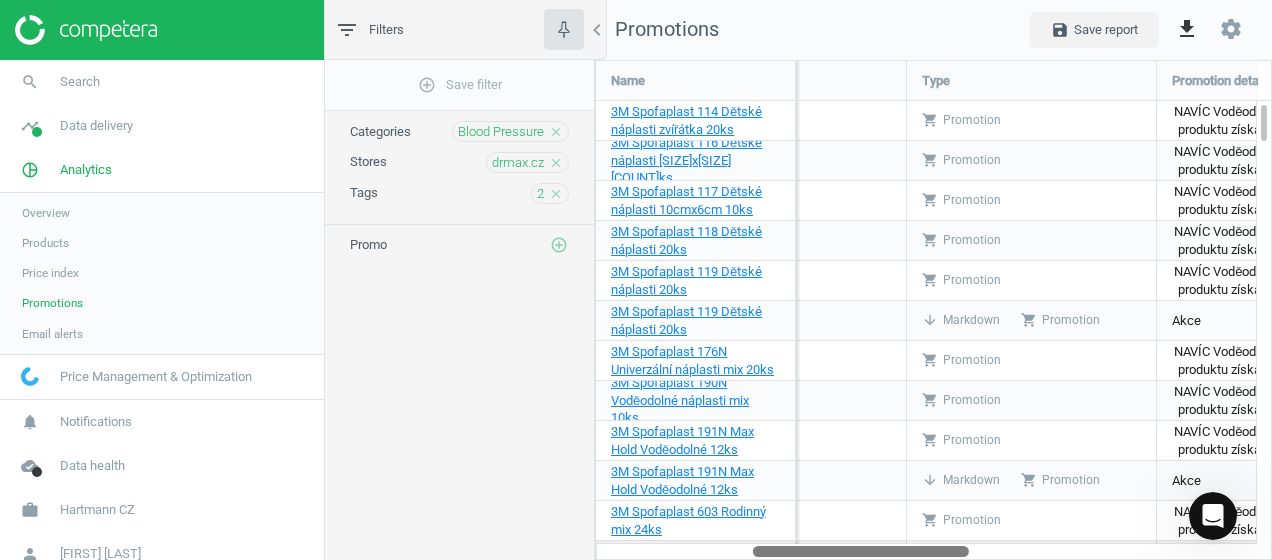 drag, startPoint x: 792, startPoint y: 548, endPoint x: 945, endPoint y: 554, distance: 153.1176 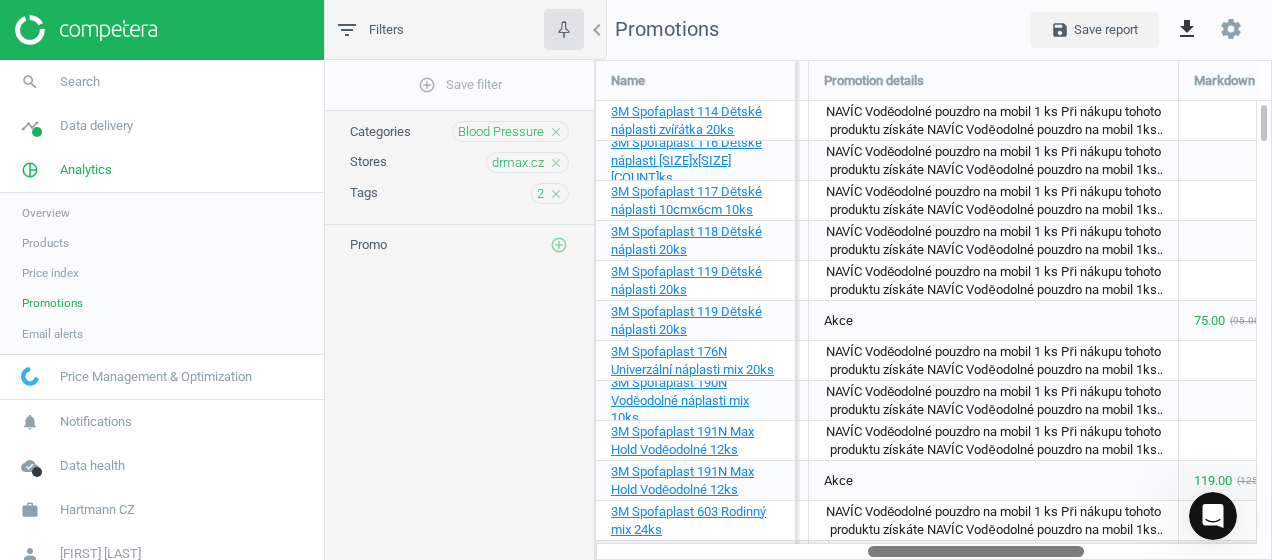 drag, startPoint x: 926, startPoint y: 551, endPoint x: 1038, endPoint y: 550, distance: 112.00446 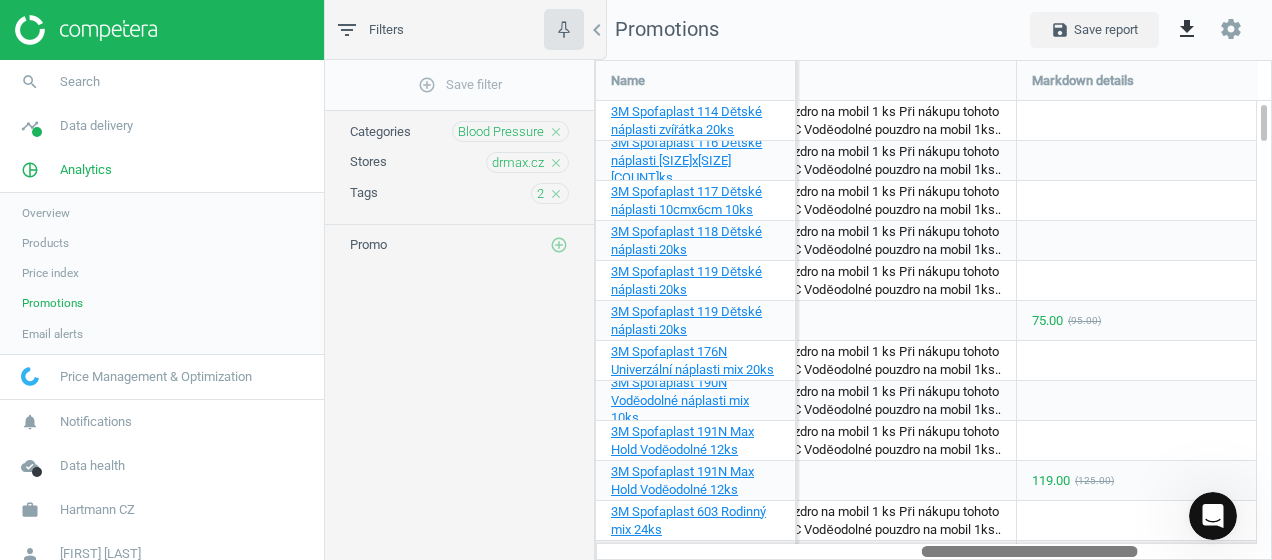 drag, startPoint x: 892, startPoint y: 544, endPoint x: 927, endPoint y: 525, distance: 39.824615 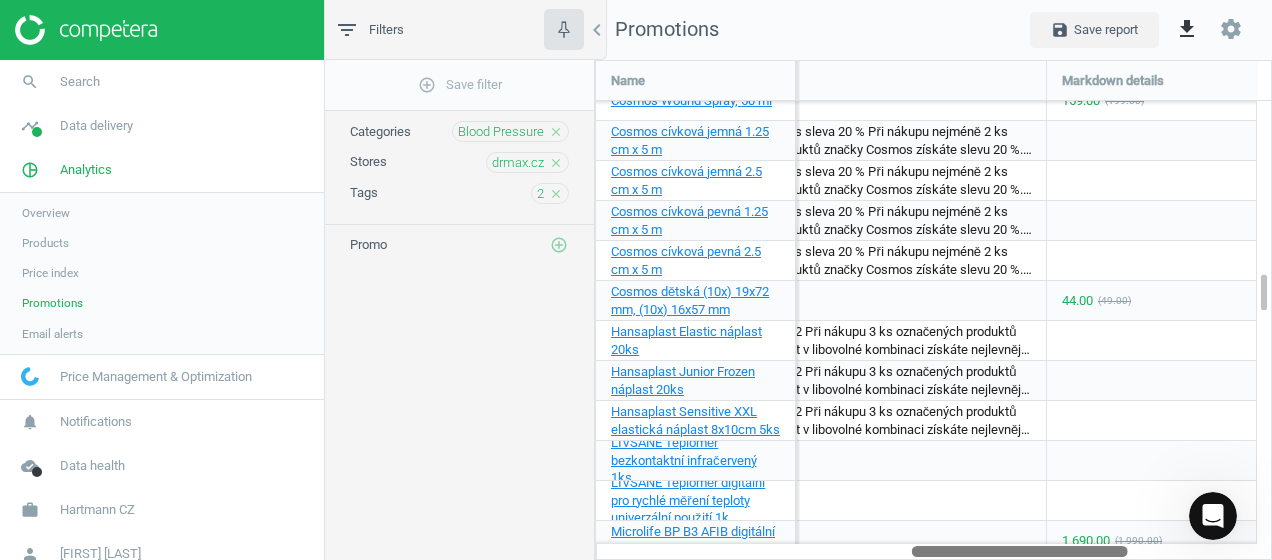 click on "Price index" at bounding box center [50, 273] 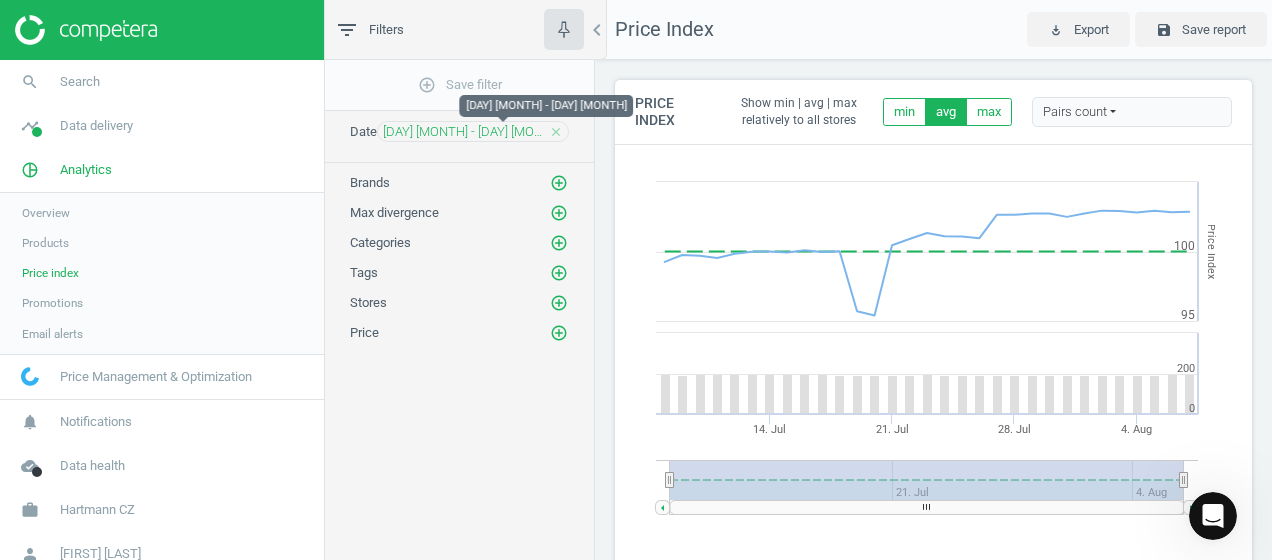 scroll, scrollTop: 10, scrollLeft: 10, axis: both 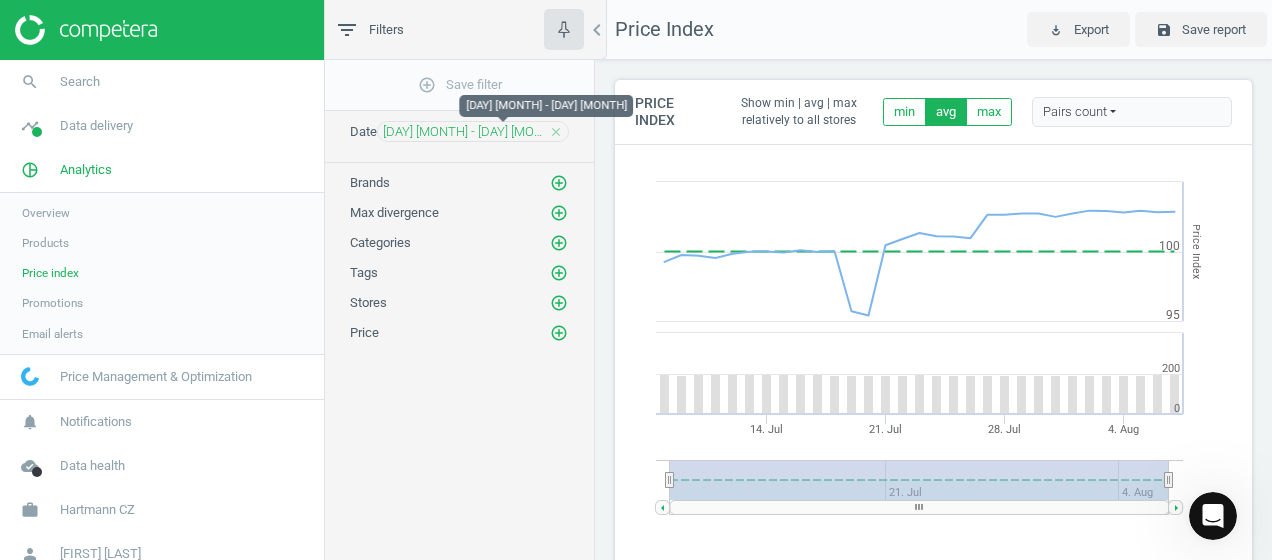 click on "[DAY] [MONTH] - [DAY] [MONTH]" at bounding box center [463, 132] 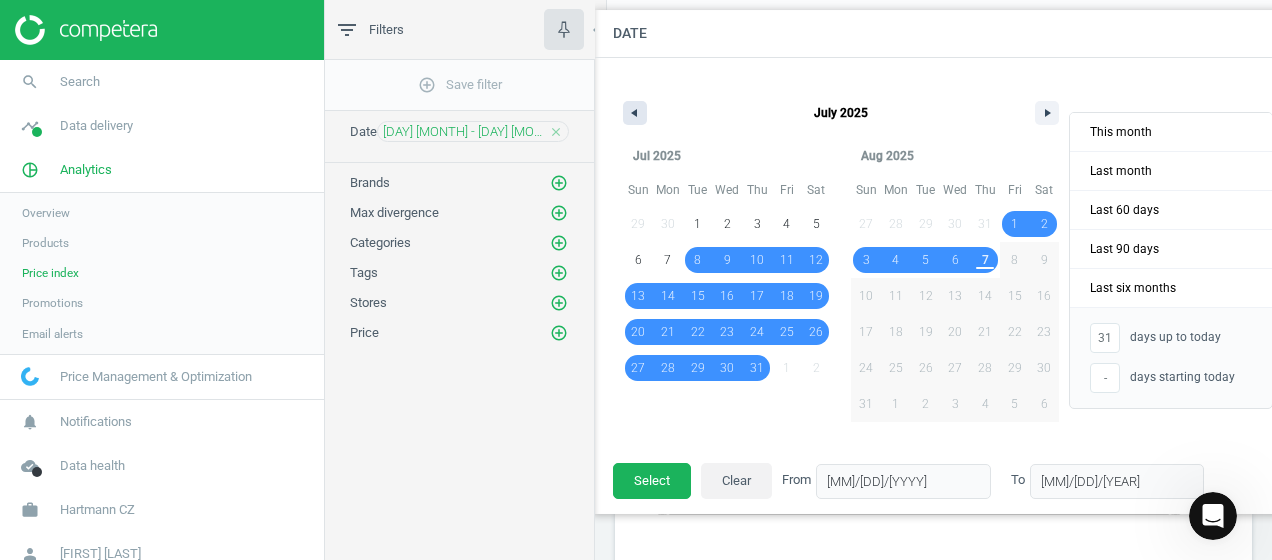 click at bounding box center [635, 113] 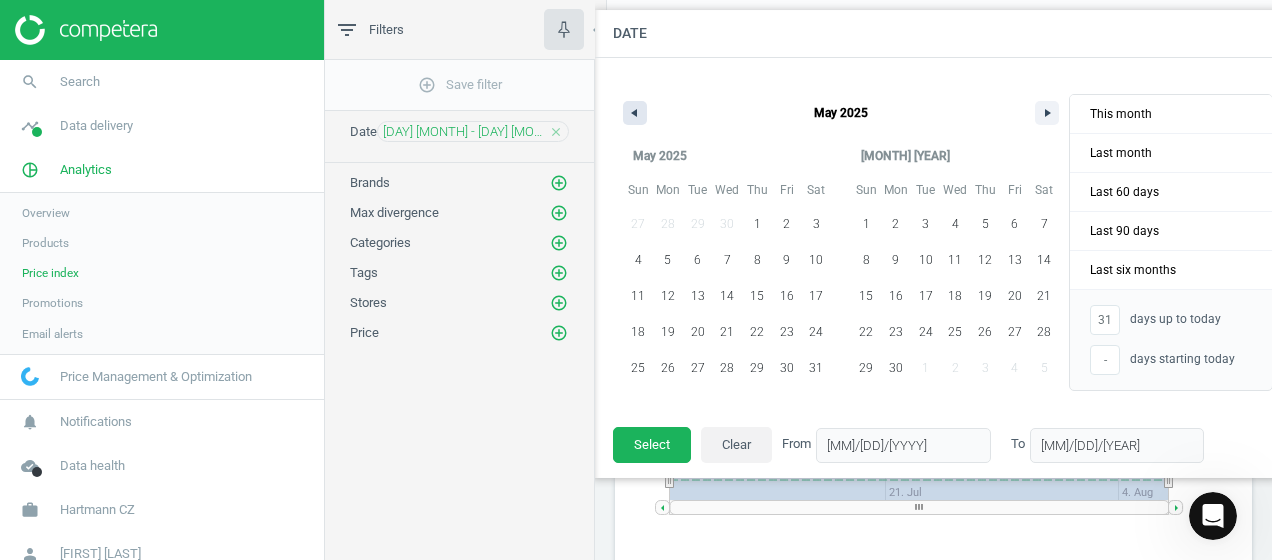 click at bounding box center [635, 113] 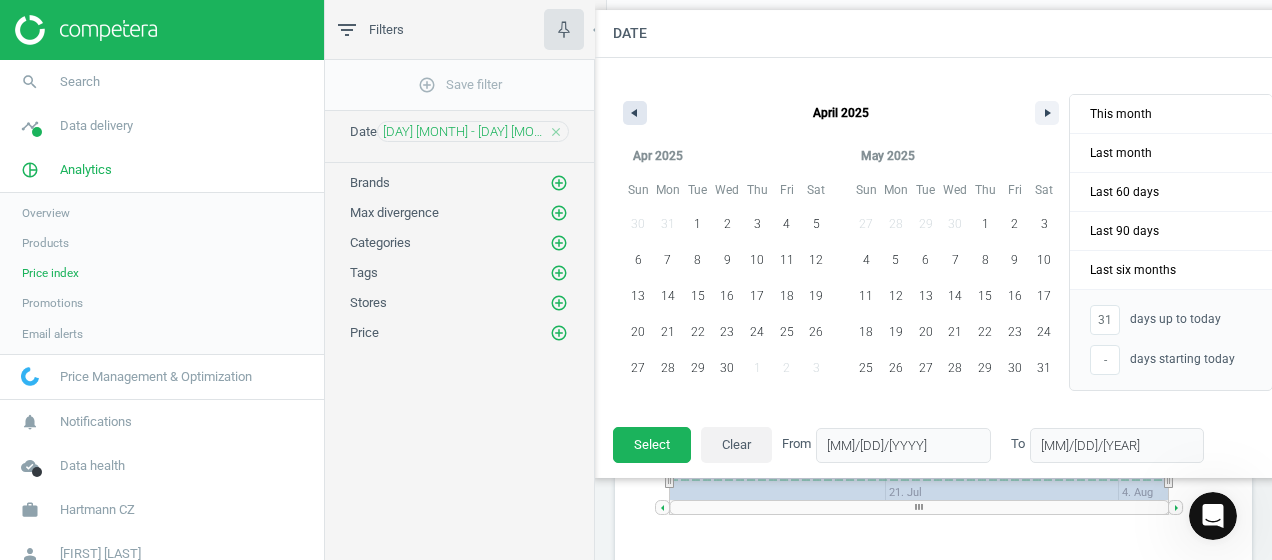 click at bounding box center [635, 113] 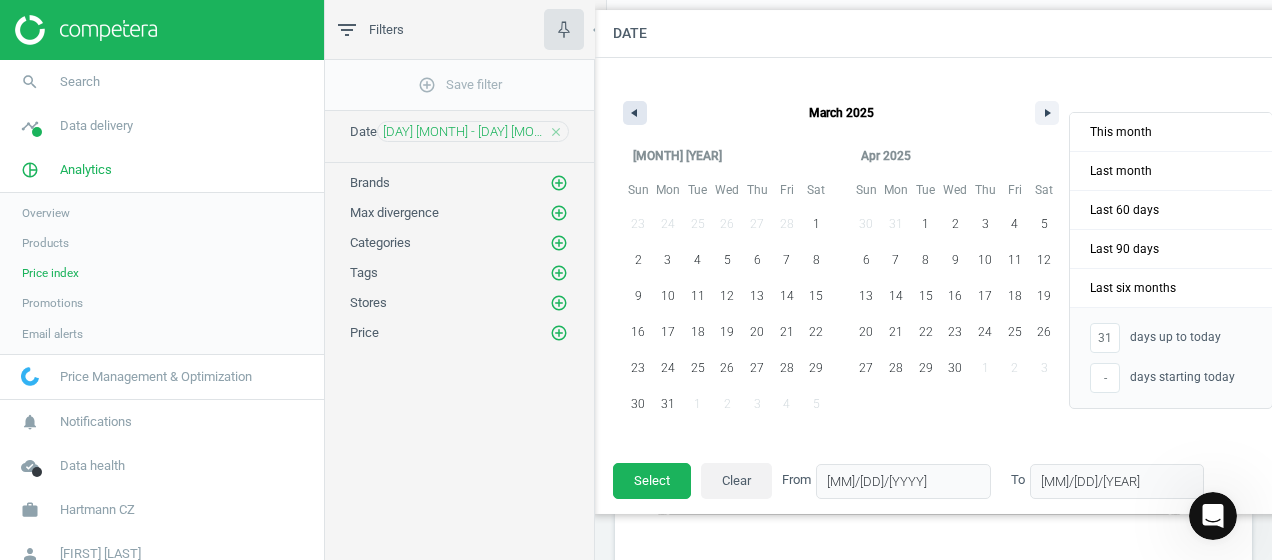 click at bounding box center (635, 113) 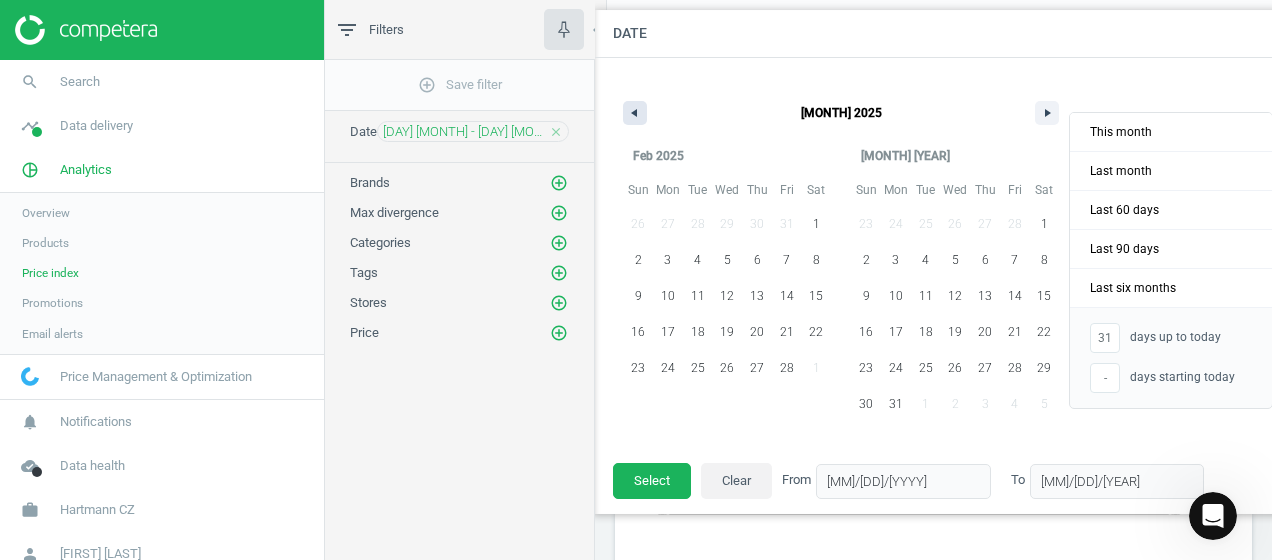 click at bounding box center [635, 113] 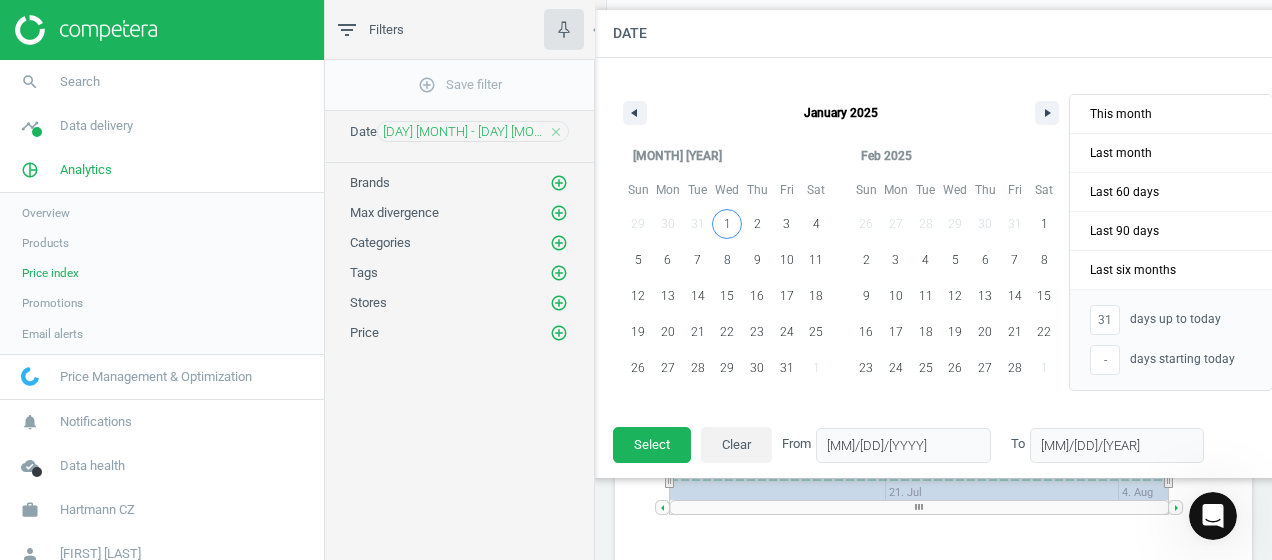 click on "1" at bounding box center (727, 224) 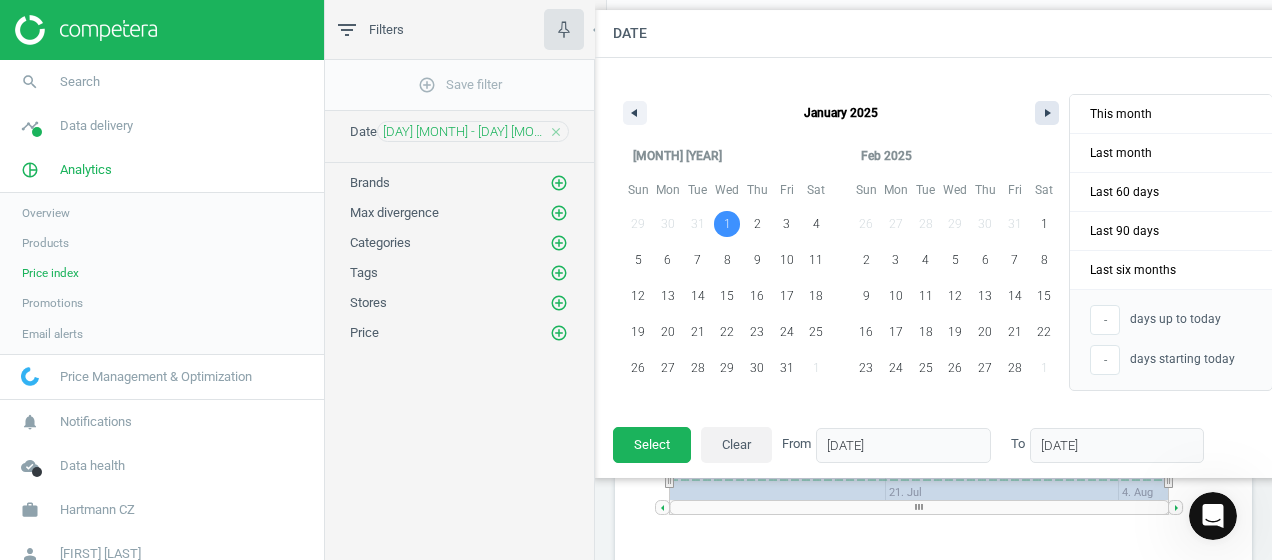 click at bounding box center (1050, 113) 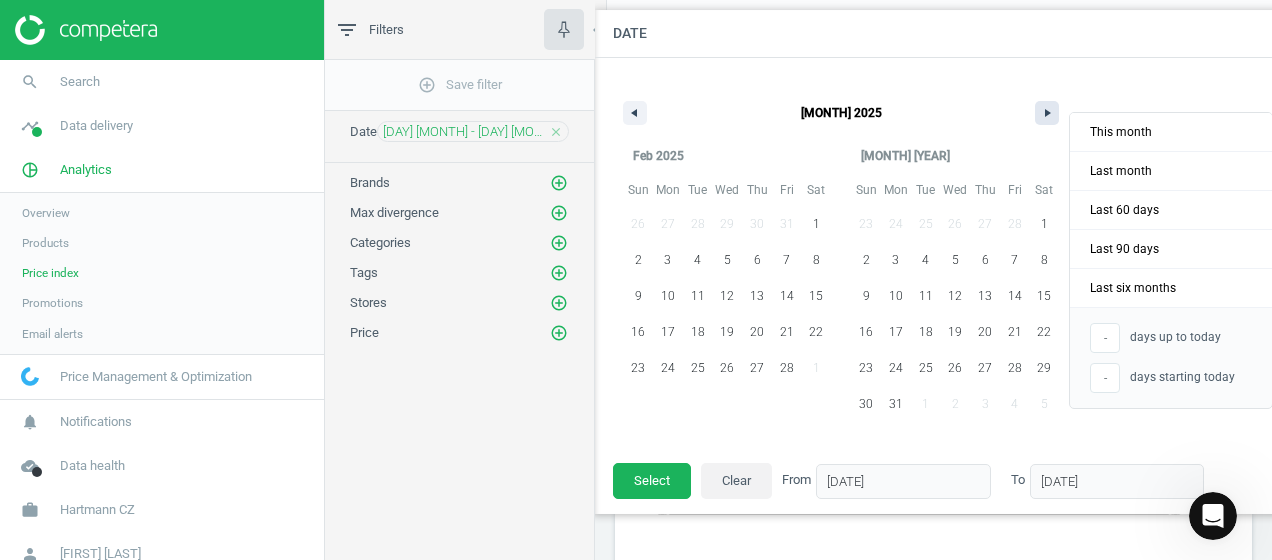 click at bounding box center [1050, 113] 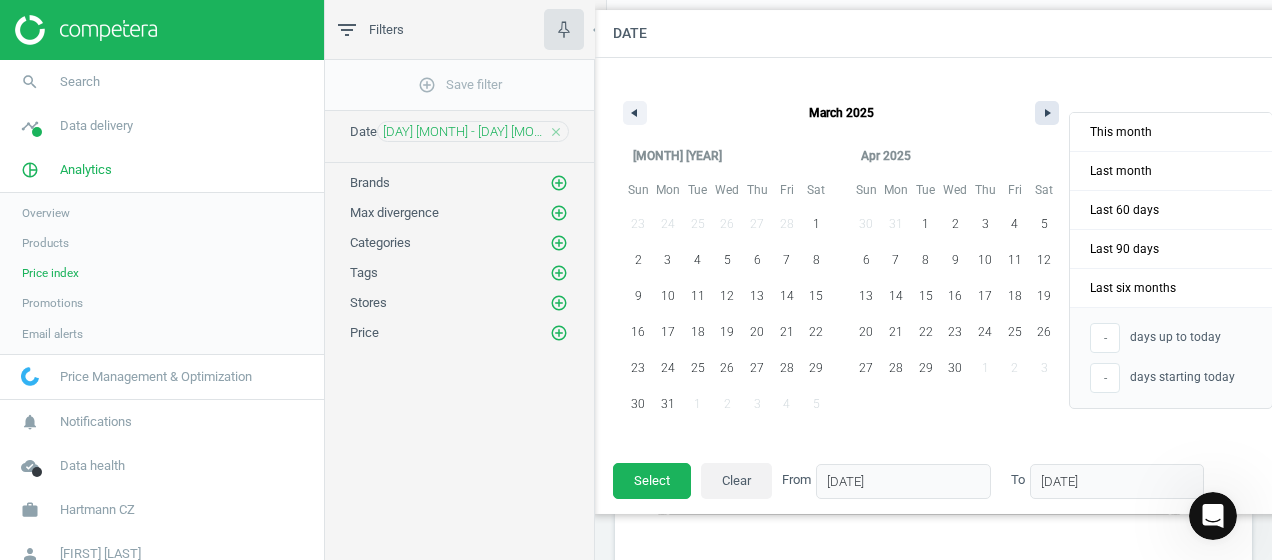 click at bounding box center [1050, 113] 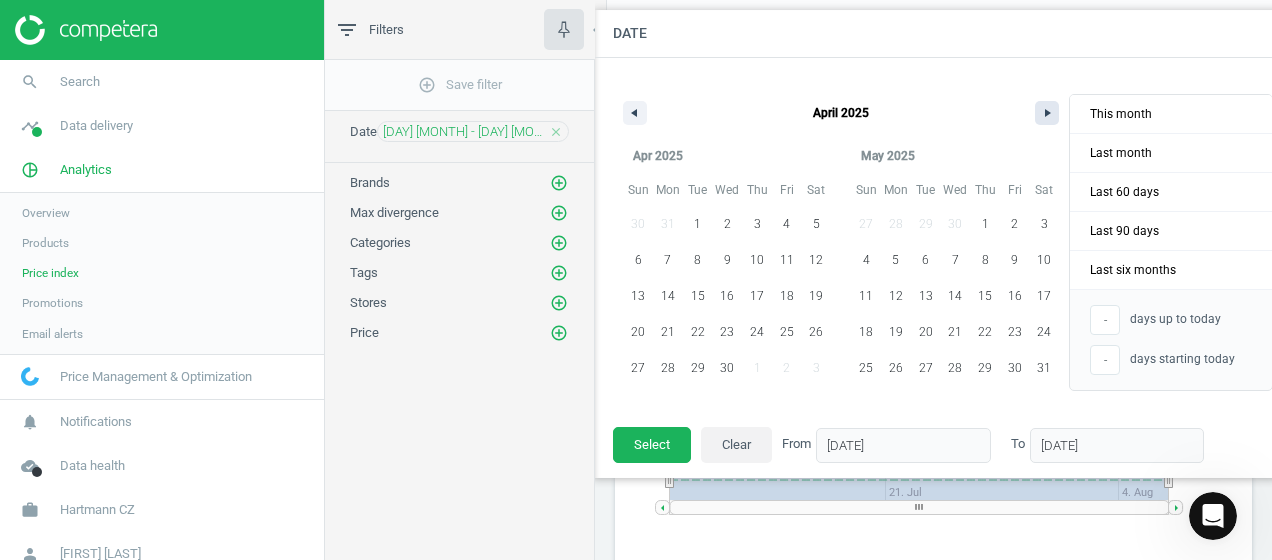 click at bounding box center (1047, 113) 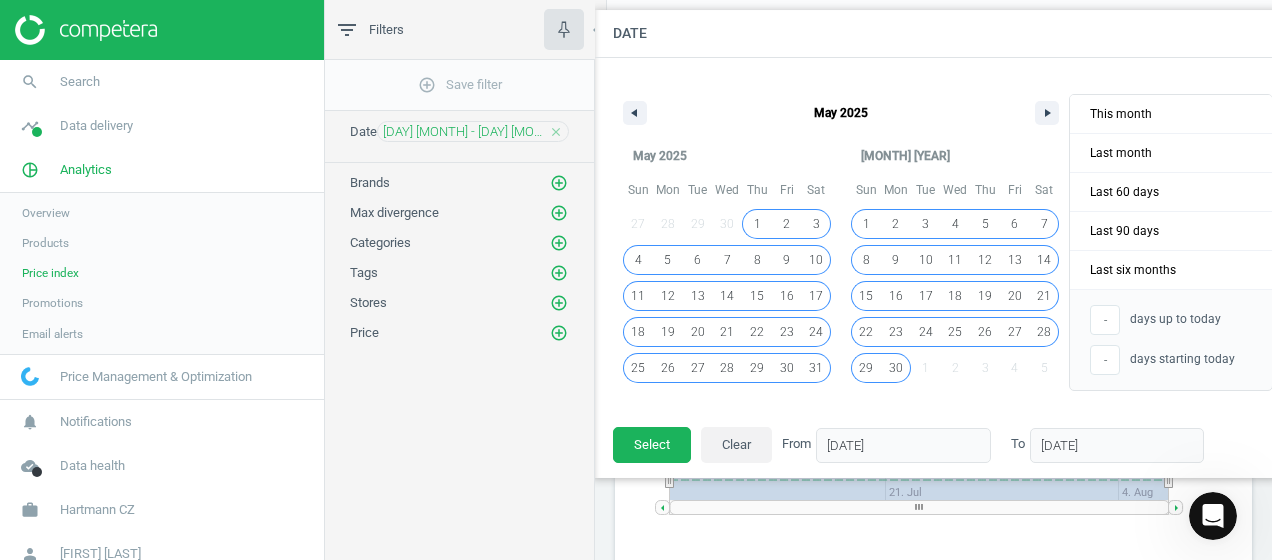 click on "30" at bounding box center (896, 368) 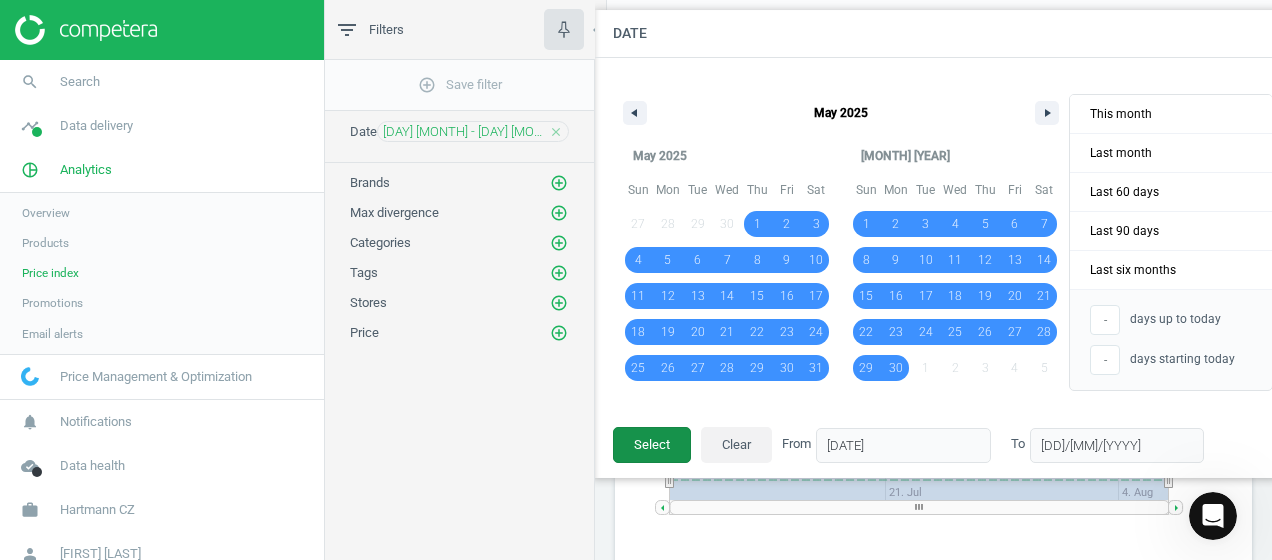 click on "Select" at bounding box center (652, 445) 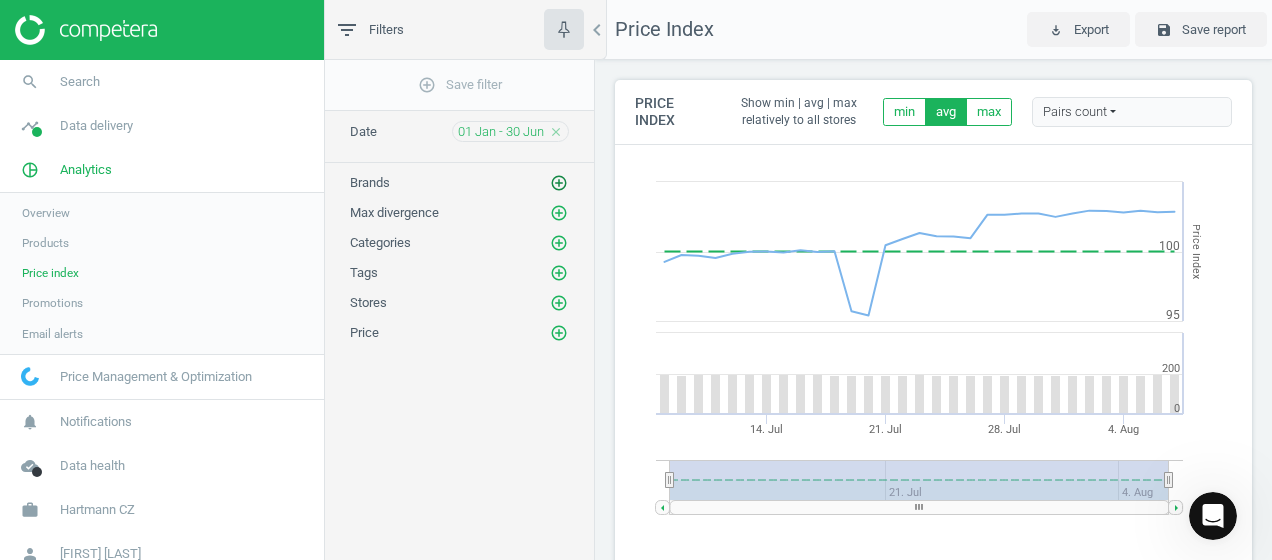 click on "add_circle_outline" at bounding box center [559, 183] 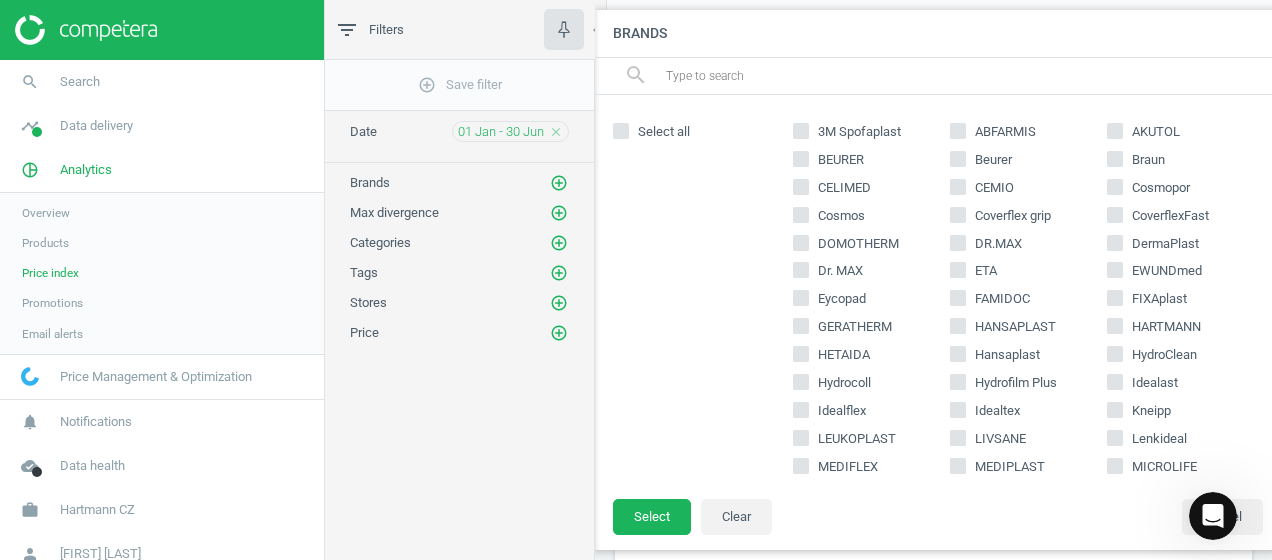 click 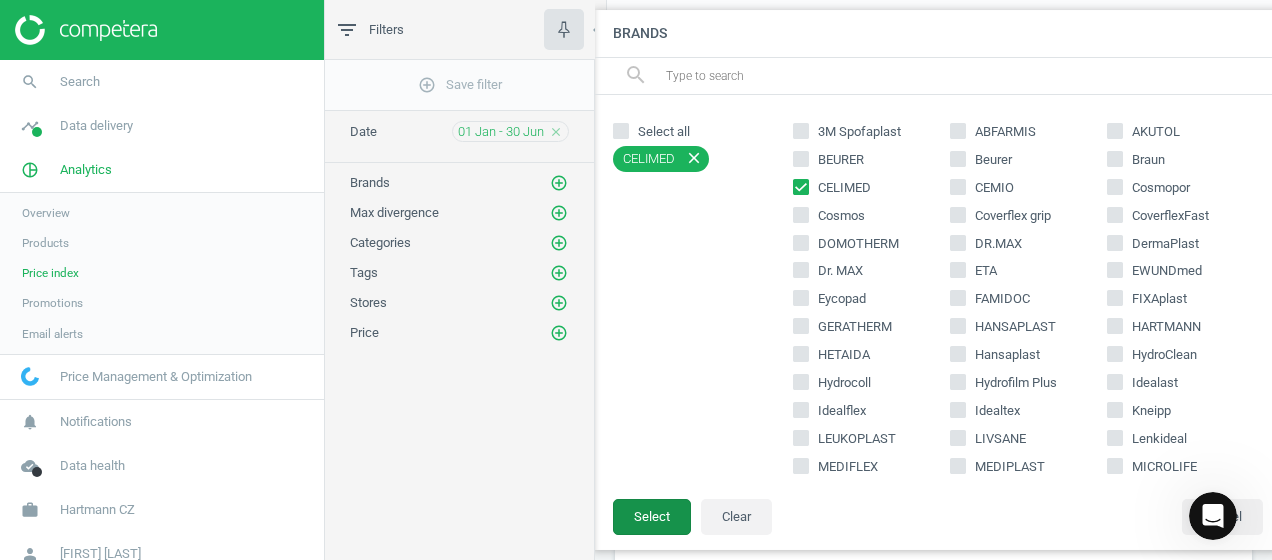 click on "Select" at bounding box center [652, 517] 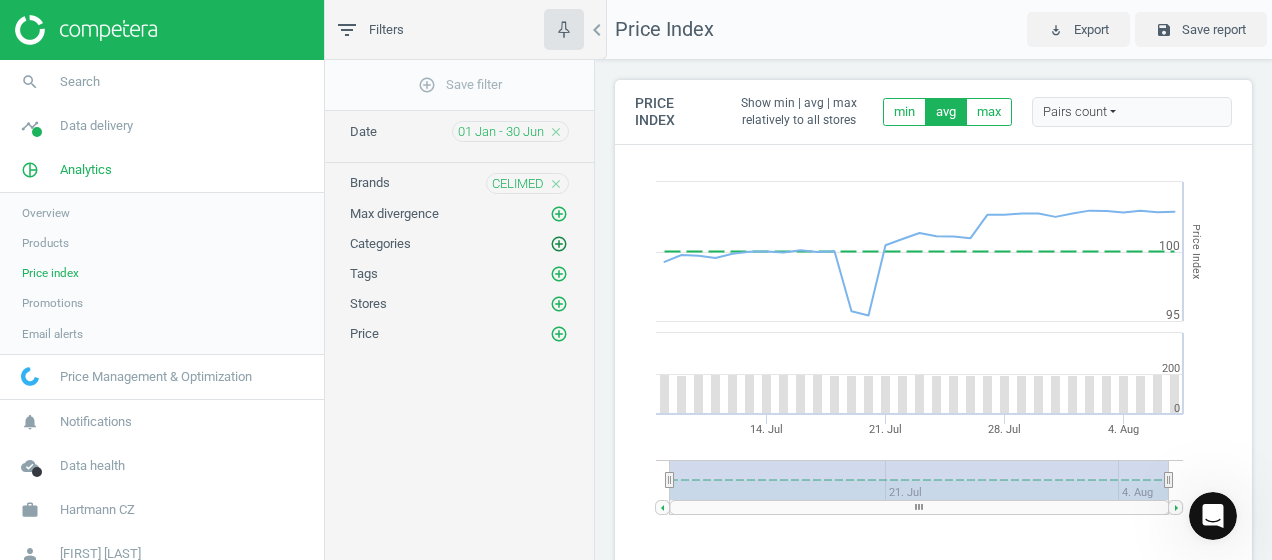 click on "add_circle_outline" at bounding box center [559, 244] 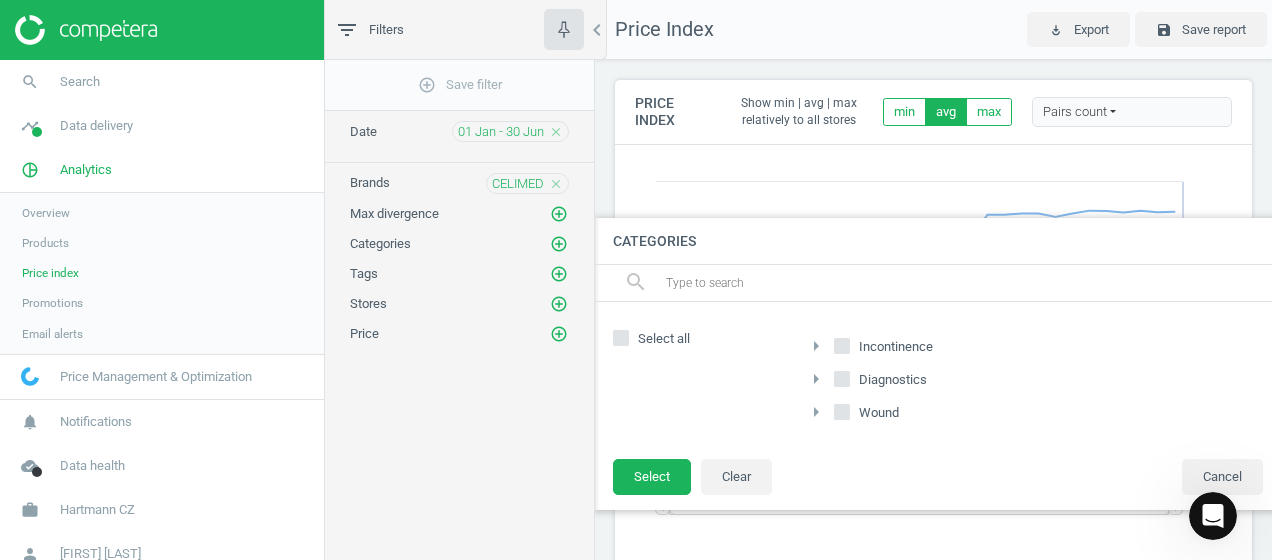 click on "Diagnostics" at bounding box center [842, 379] 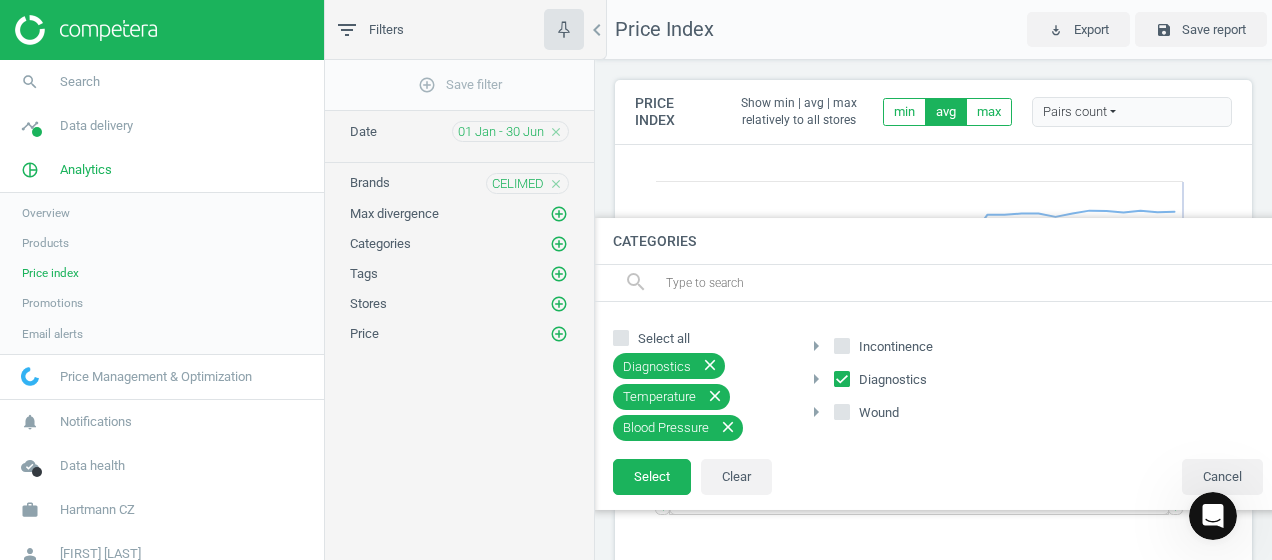 click on "close" at bounding box center [715, 396] 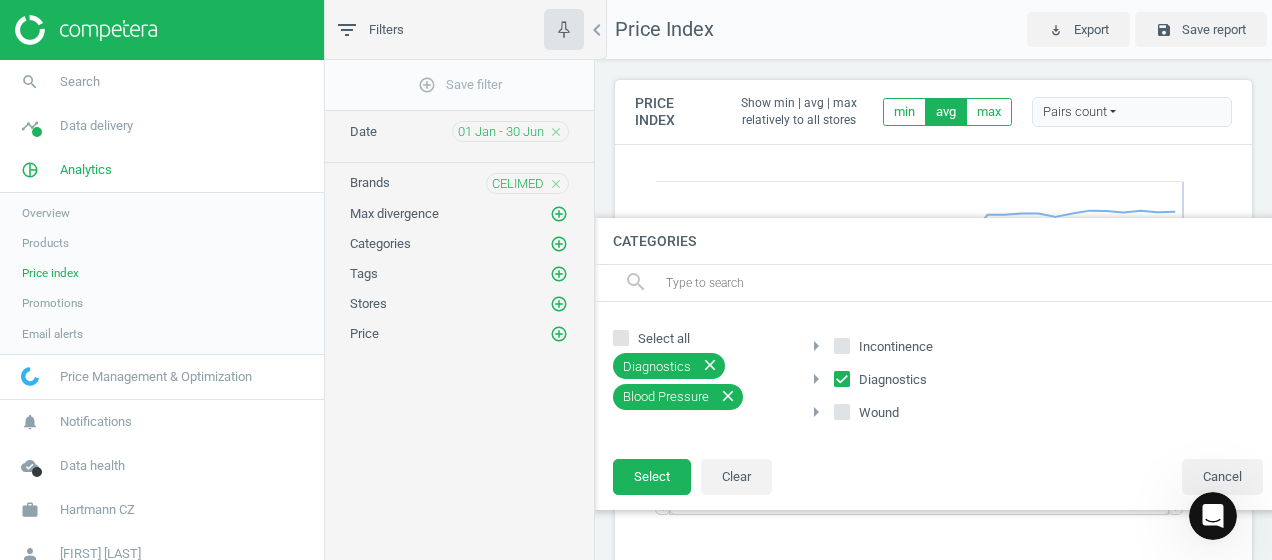 click on "close" at bounding box center (710, 365) 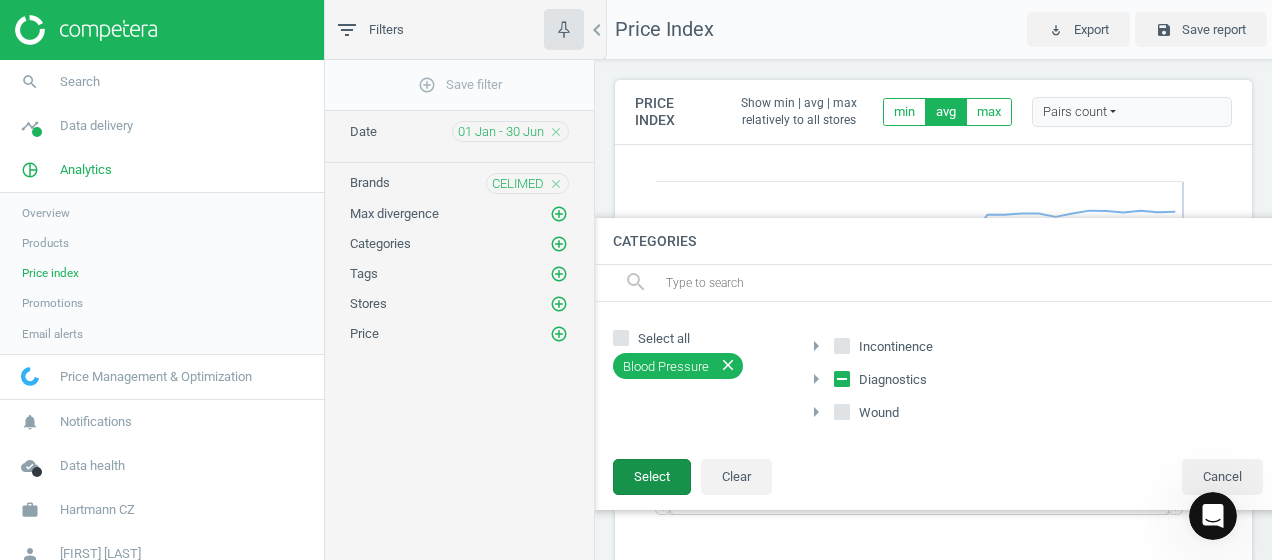 click on "Select" at bounding box center [652, 477] 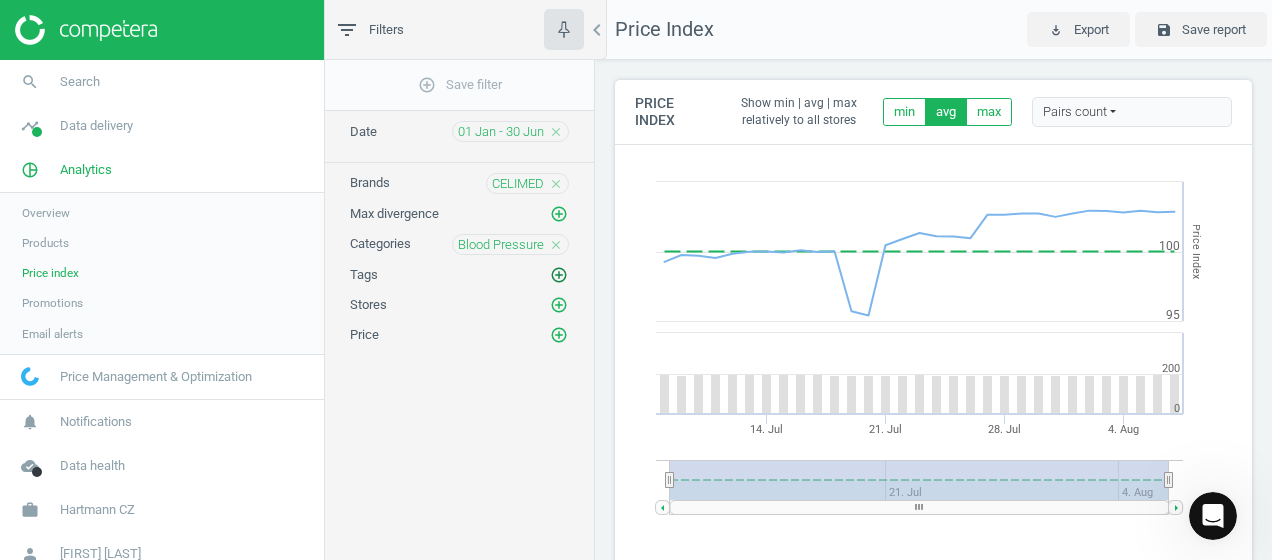 click on "add_circle_outline" at bounding box center [559, 275] 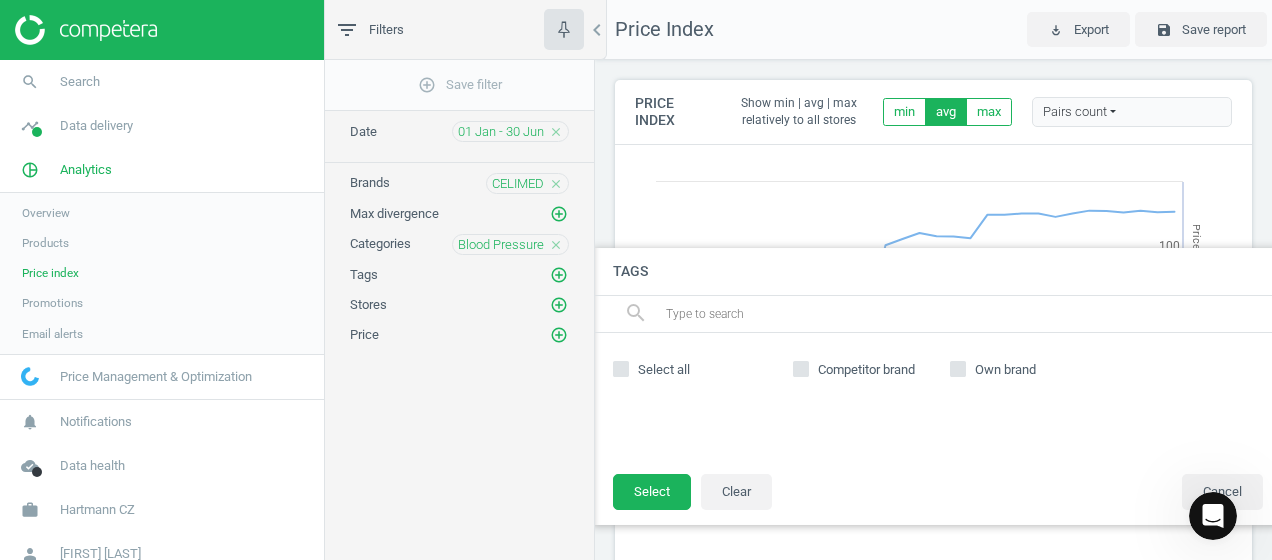 click on "Competitor brand" at bounding box center (801, 368) 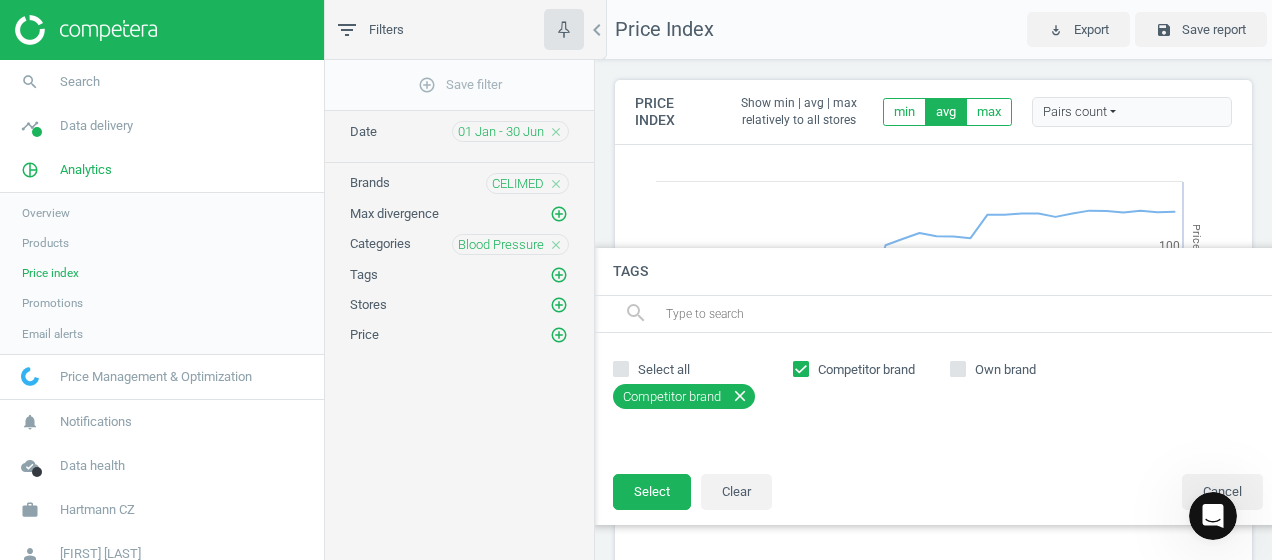 click on "Own brand" at bounding box center [957, 368] 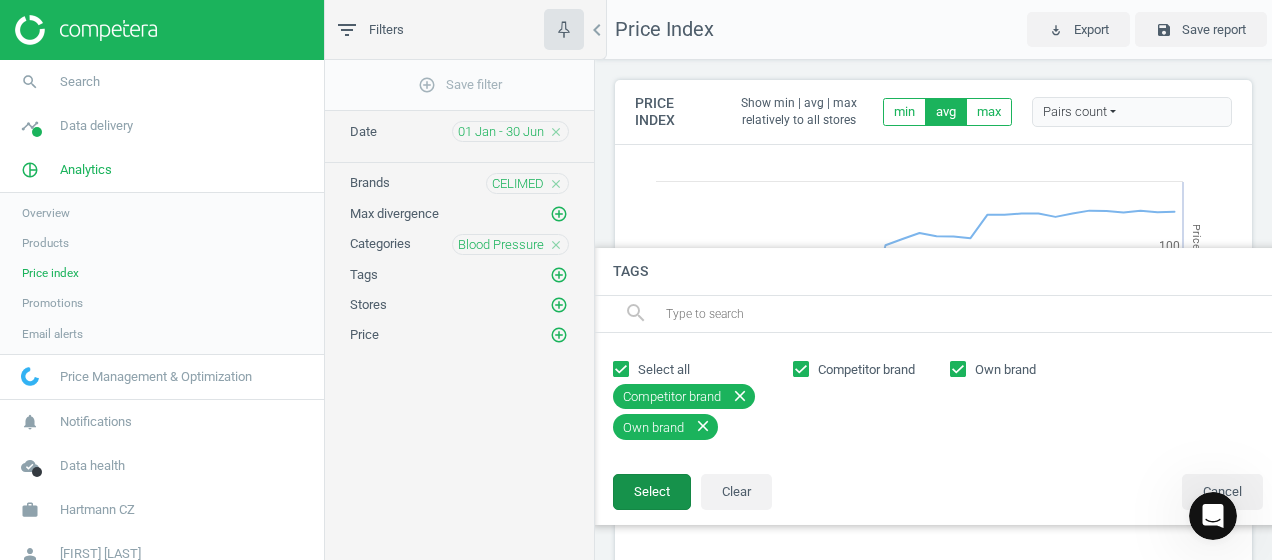 click on "Select" at bounding box center (652, 492) 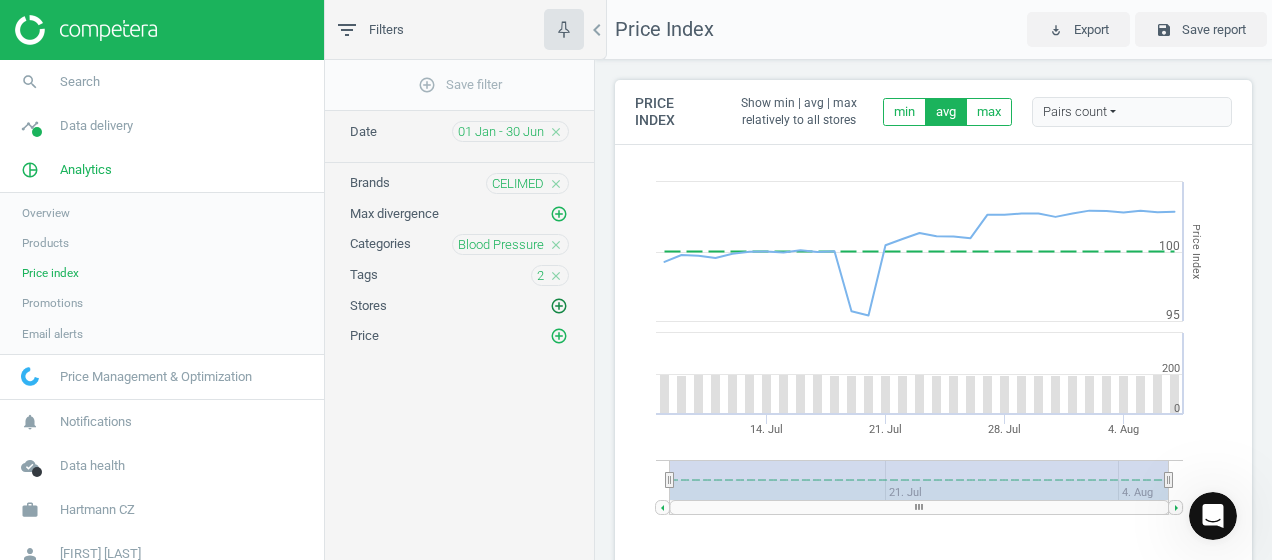 click on "add_circle_outline" at bounding box center [559, 306] 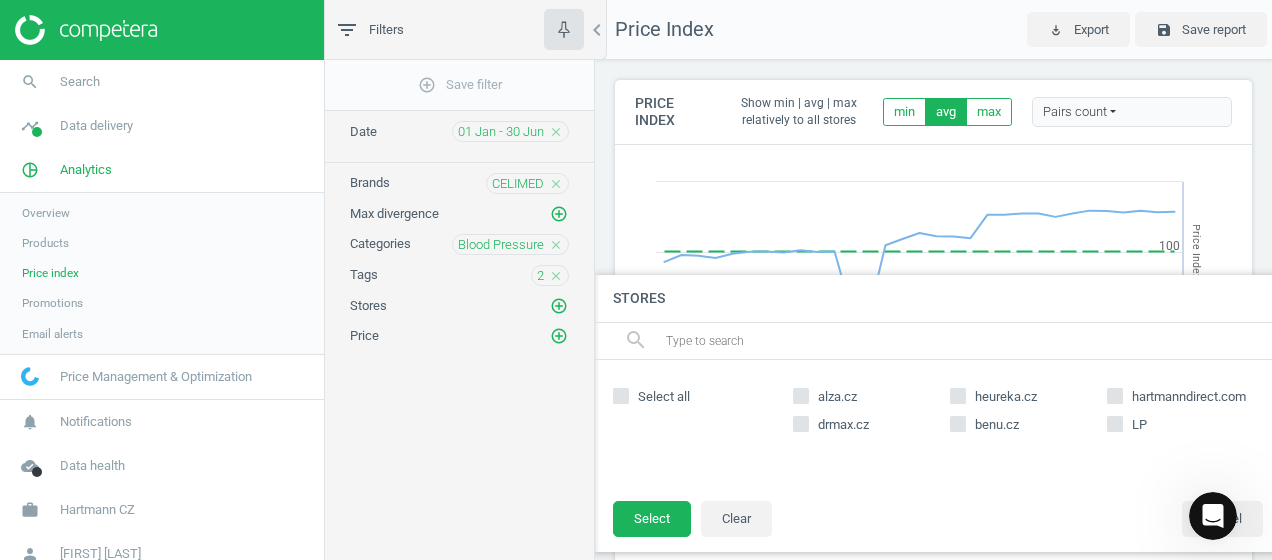 click on "drmax.cz" at bounding box center (801, 423) 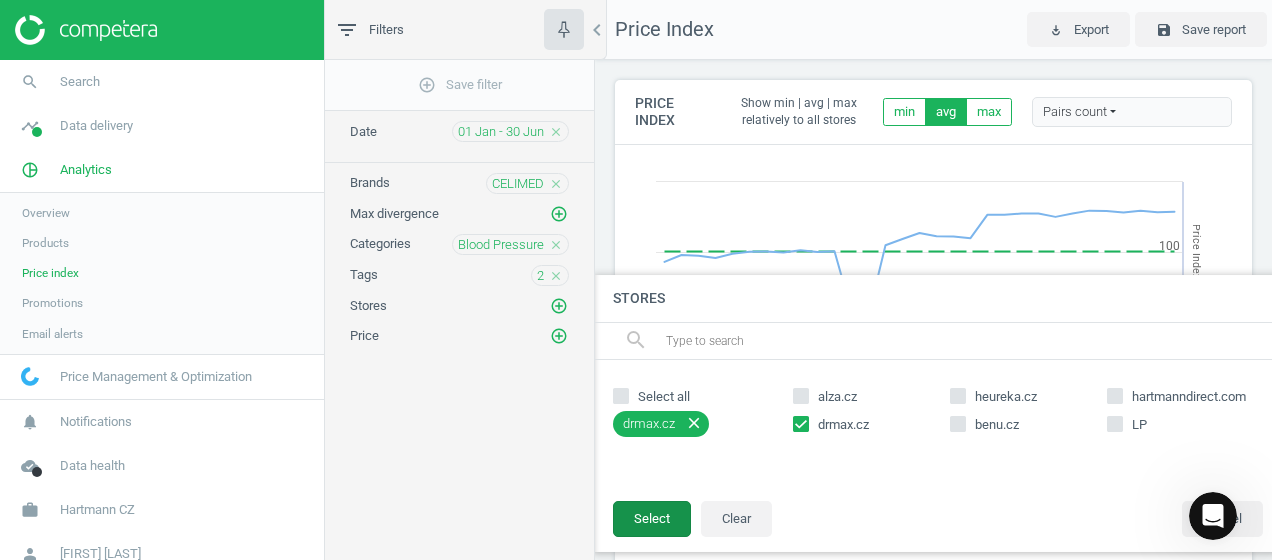 click on "Select" at bounding box center (652, 519) 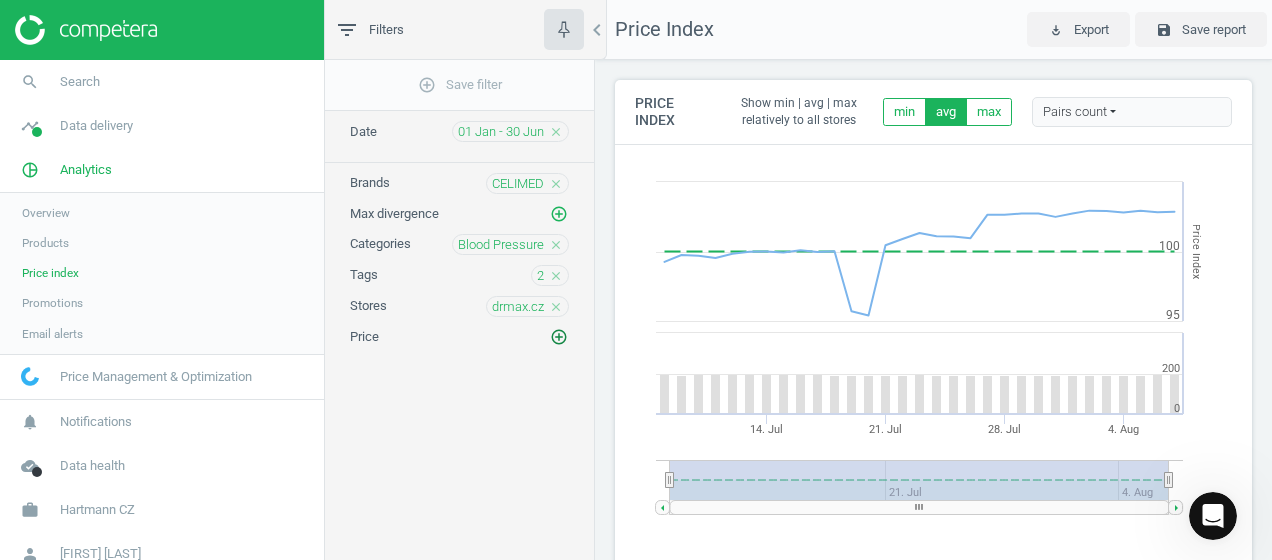 click on "add_circle_outline" at bounding box center (559, 337) 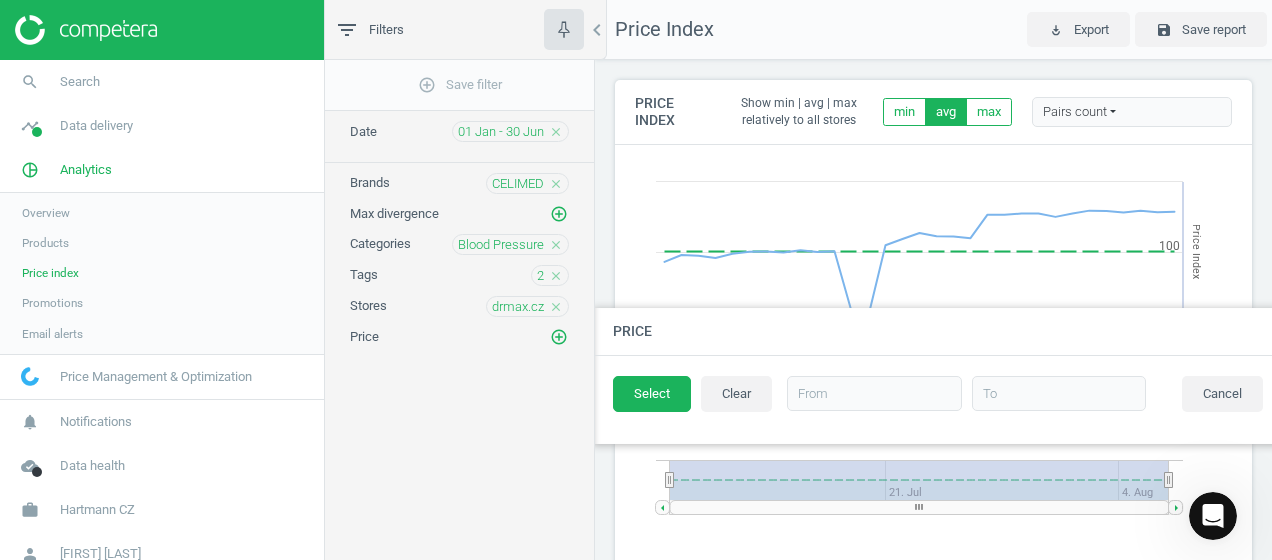 click on "add_circle_outline Save filter Date 01 Jan - 30 Jun close Brands CELIMED close Max divergence add_circle_outline Categories Blood Pressure close Tags 2 close Stores drmax.cz close Price add_circle_outline Price Select Clear Cancel" at bounding box center (459, 353) 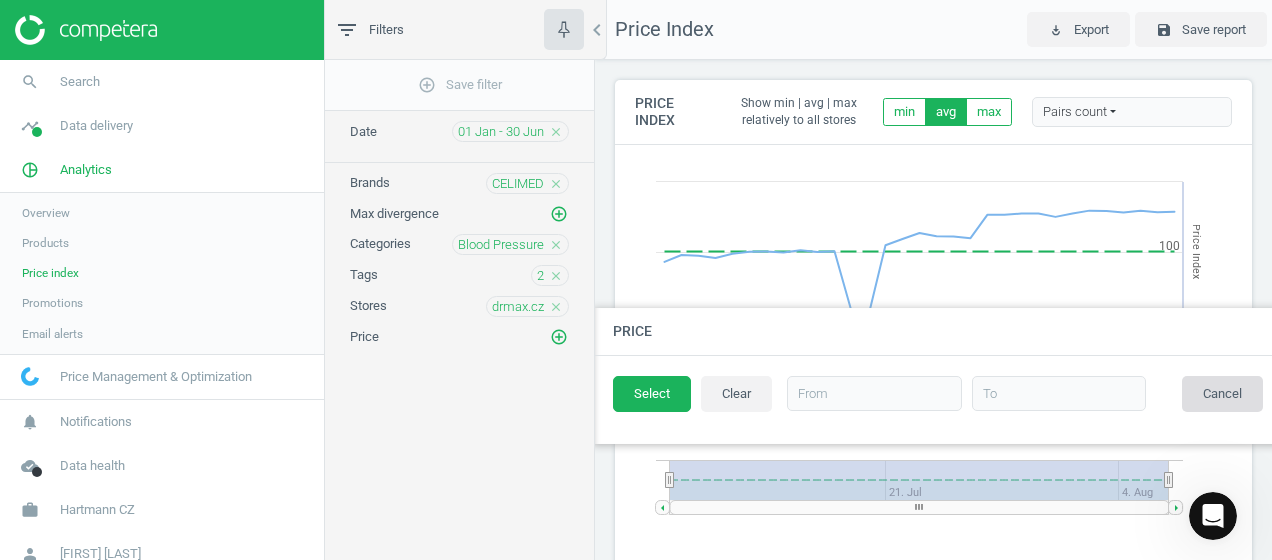 click on "Cancel" at bounding box center (1222, 394) 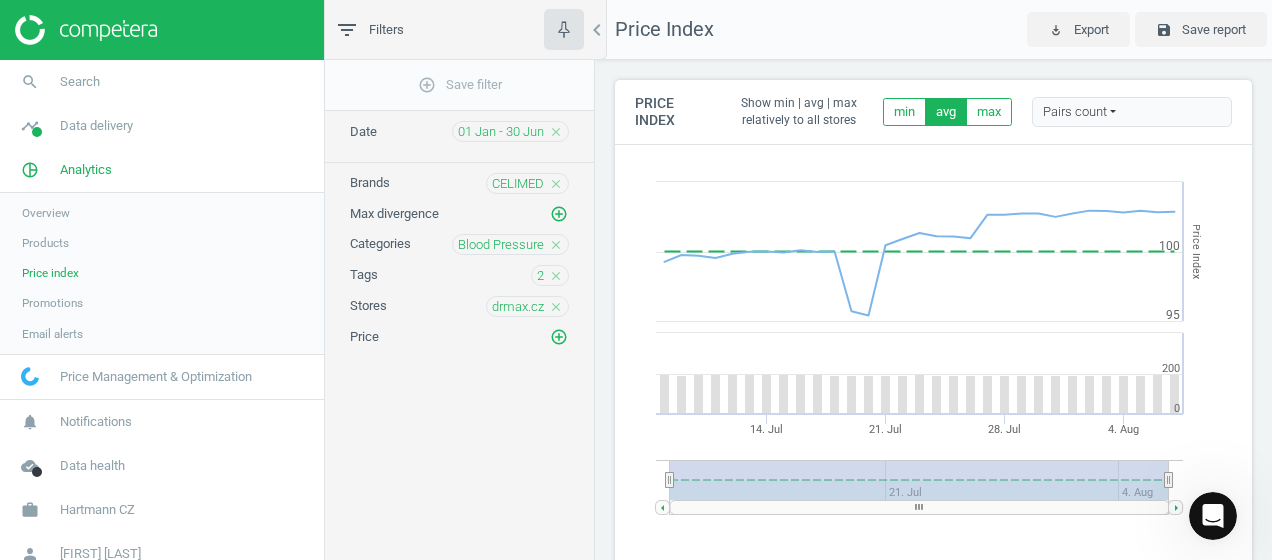 drag, startPoint x: 921, startPoint y: 504, endPoint x: 870, endPoint y: 504, distance: 51 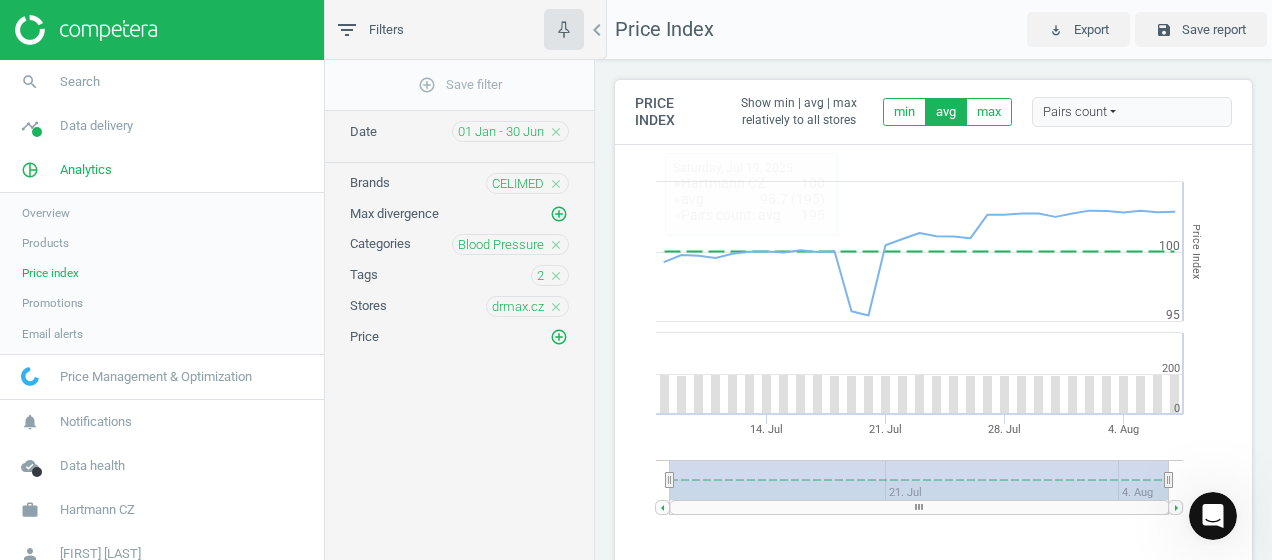 click on "Pairs count" at bounding box center [1132, 112] 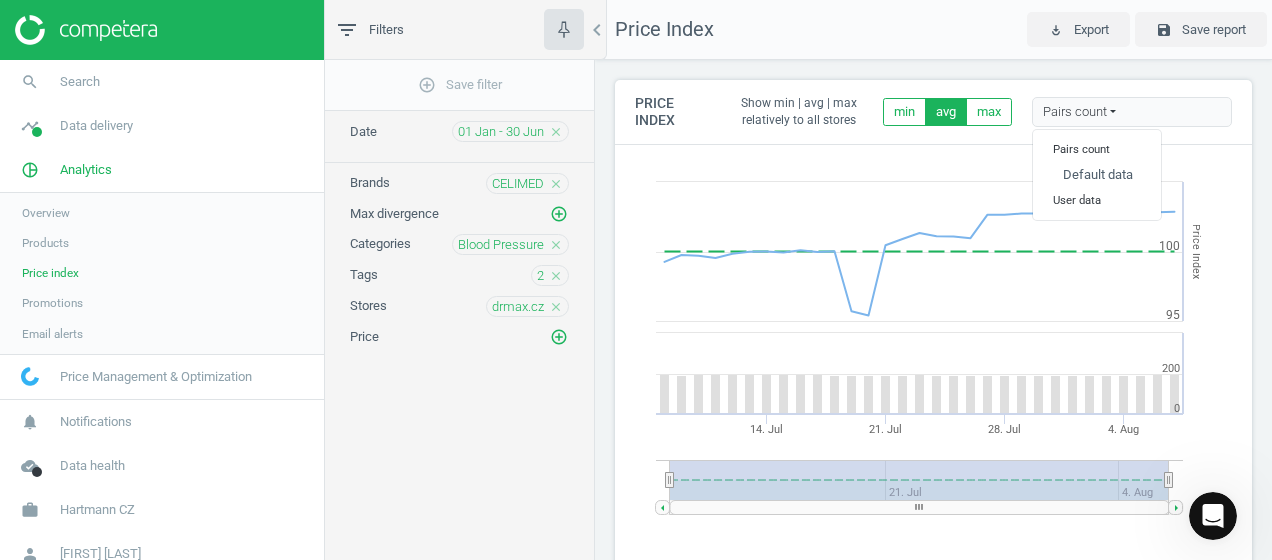 click 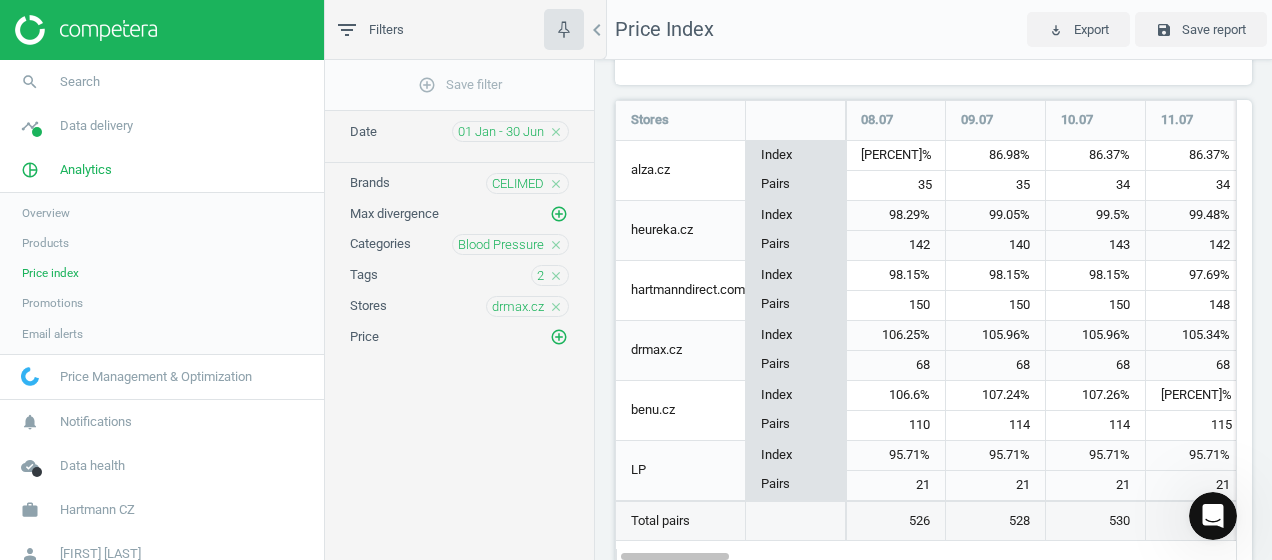 scroll, scrollTop: 524, scrollLeft: 0, axis: vertical 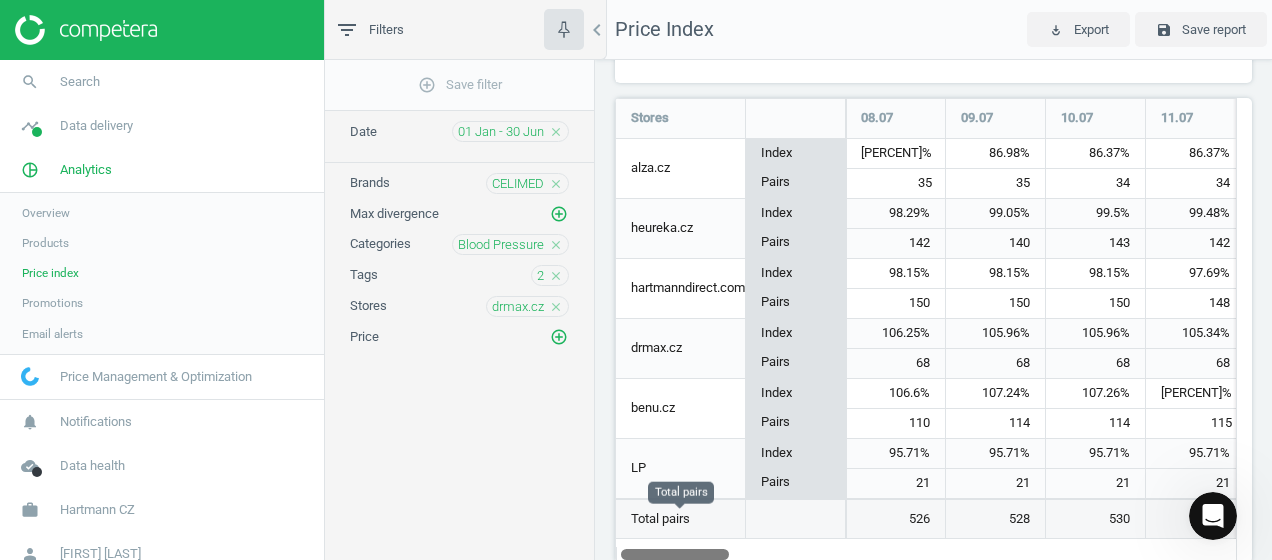 drag, startPoint x: 700, startPoint y: 550, endPoint x: 635, endPoint y: 504, distance: 79.630394 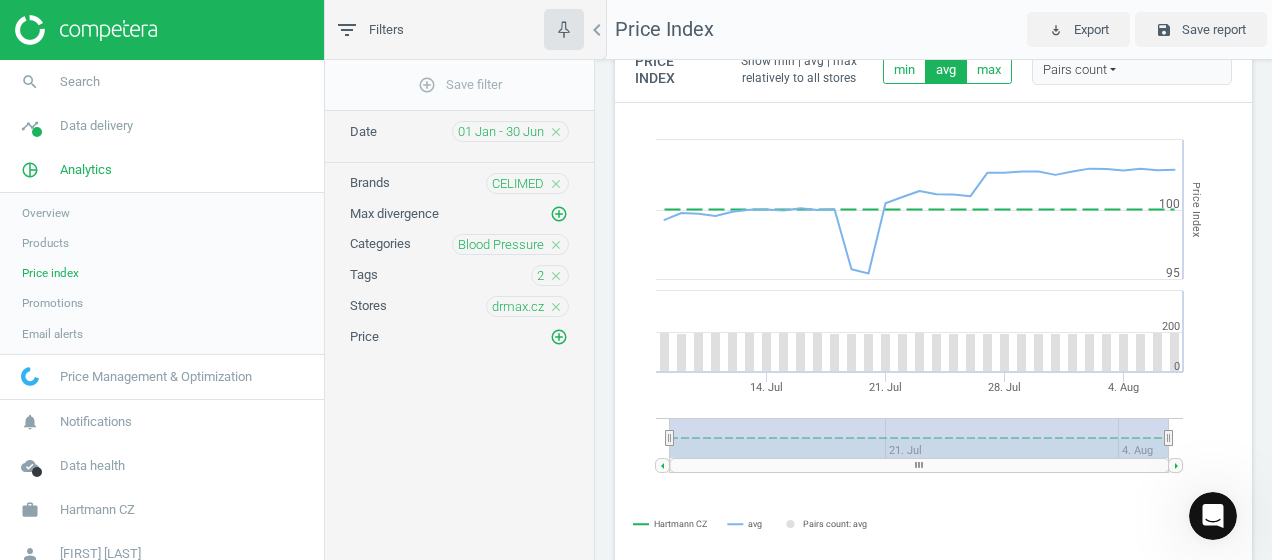 scroll, scrollTop: 0, scrollLeft: 0, axis: both 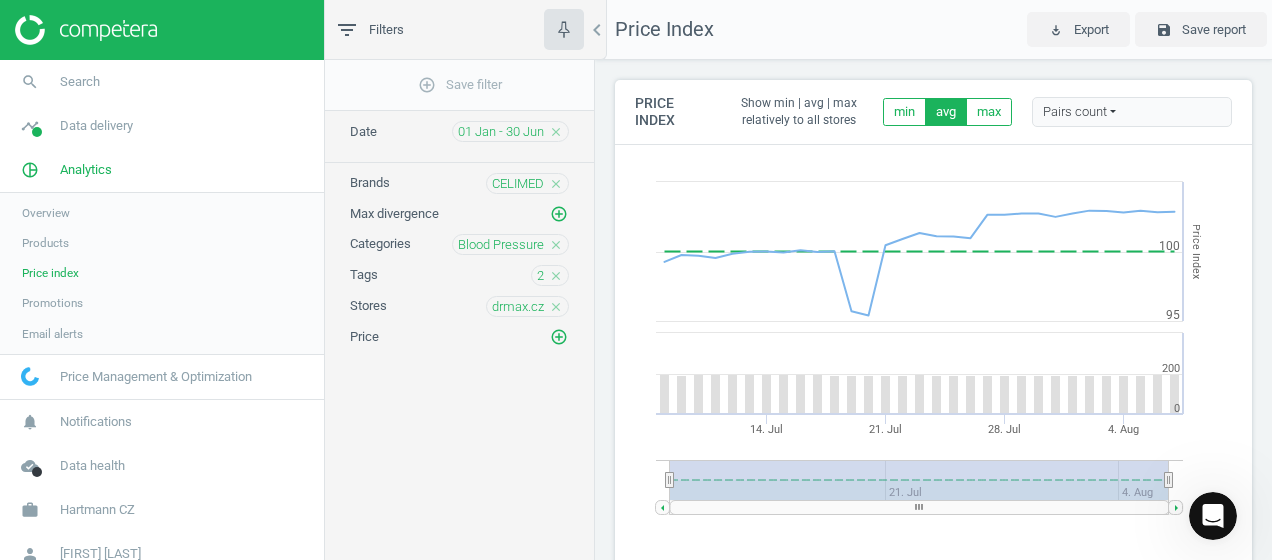 click on "close" at bounding box center (556, 184) 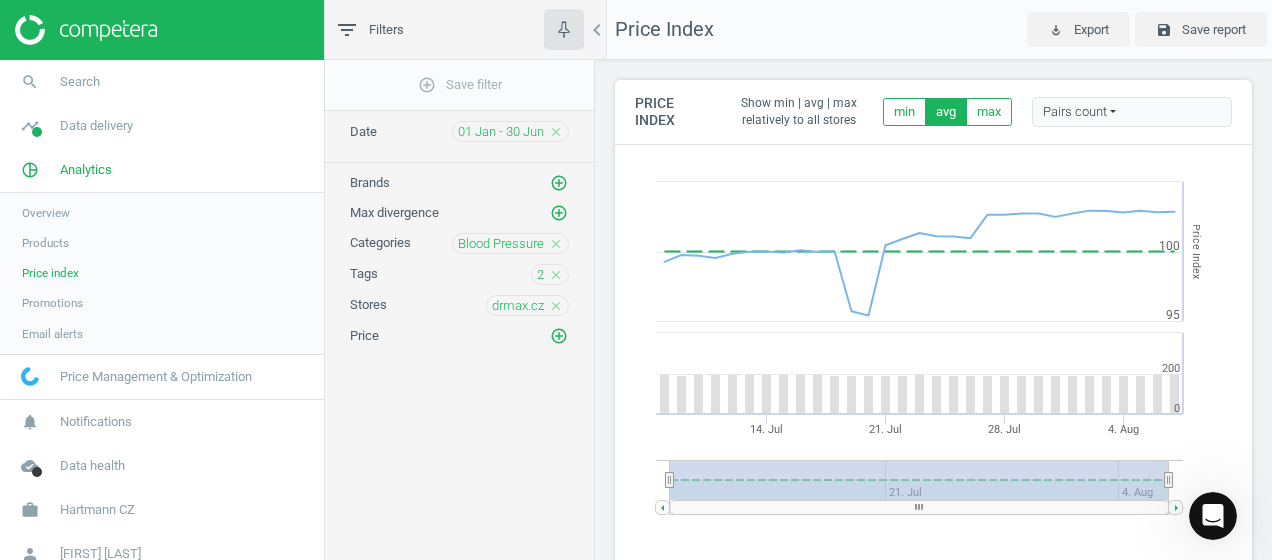 click on "add_circle_outline Save filter Date 01 Jan - 30 Jun close Brands add_circle_outline Max divergence add_circle_outline Categories Blood Pressure close Tags 2 close Stores drmax.cz close Price add_circle_outline" at bounding box center [459, 353] 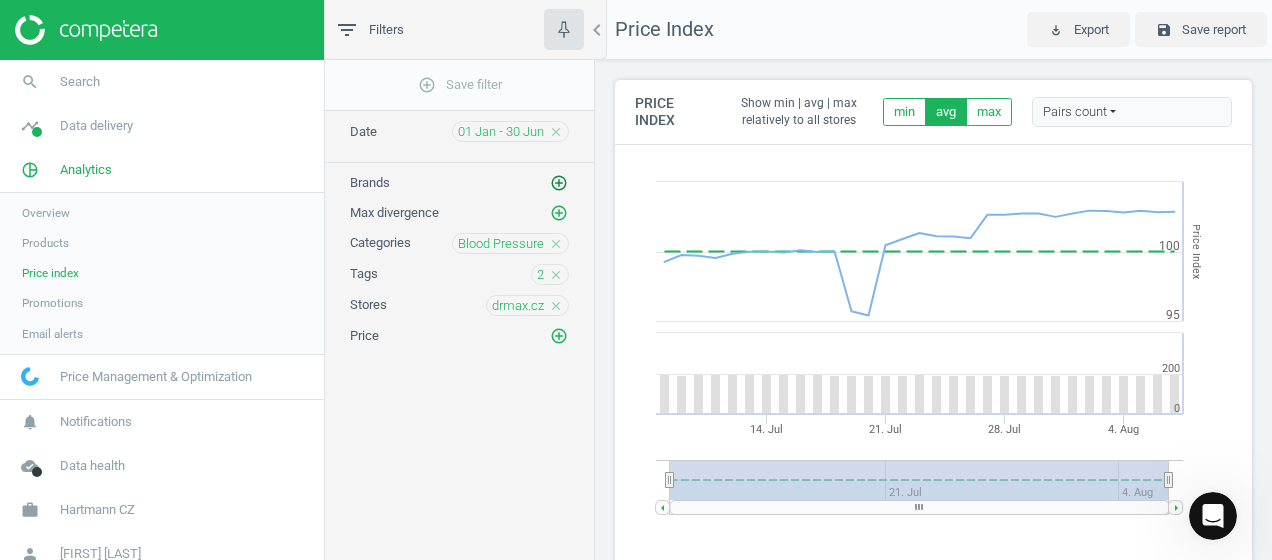 click on "add_circle_outline" at bounding box center (559, 183) 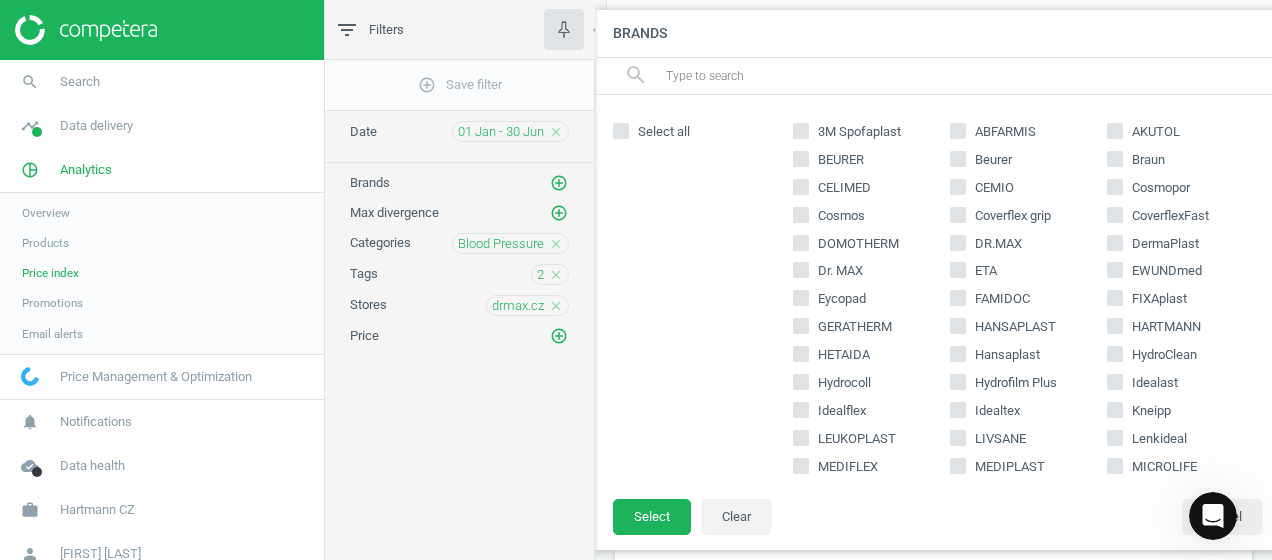 click on "CELIMED" at bounding box center (801, 186) 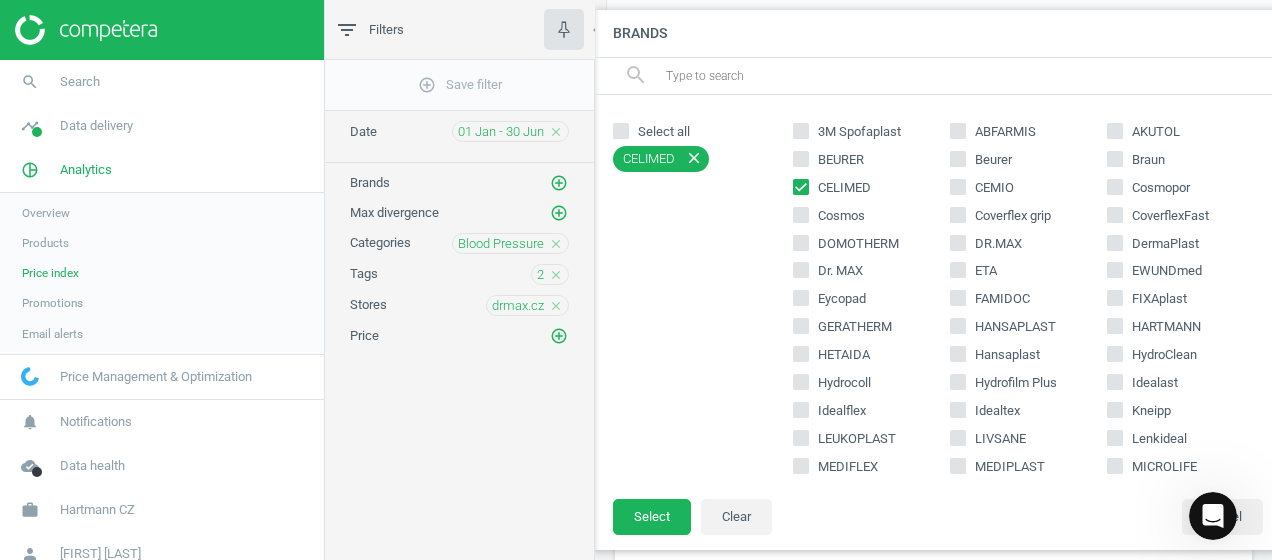 drag, startPoint x: 1103, startPoint y: 324, endPoint x: 878, endPoint y: 437, distance: 251.78165 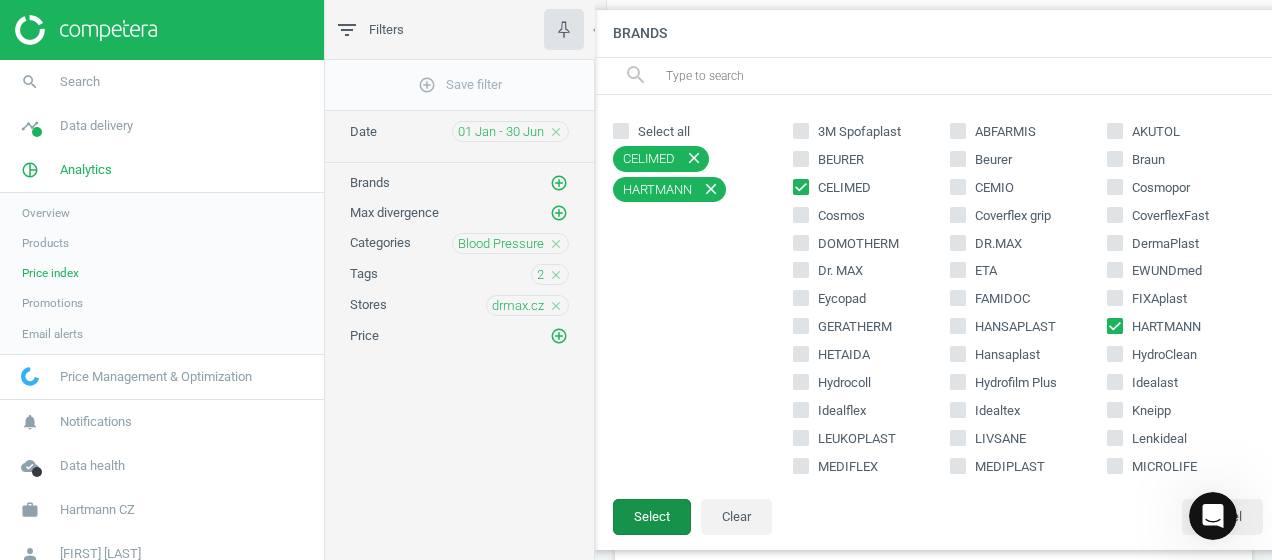 click on "Select" at bounding box center [652, 517] 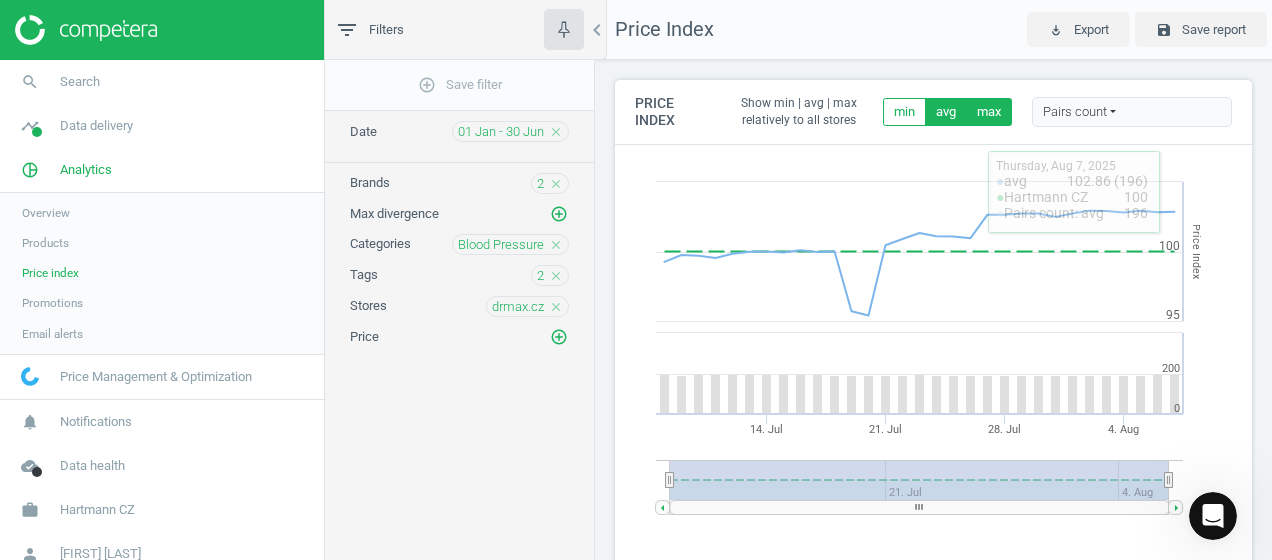 click on "max" at bounding box center [989, 112] 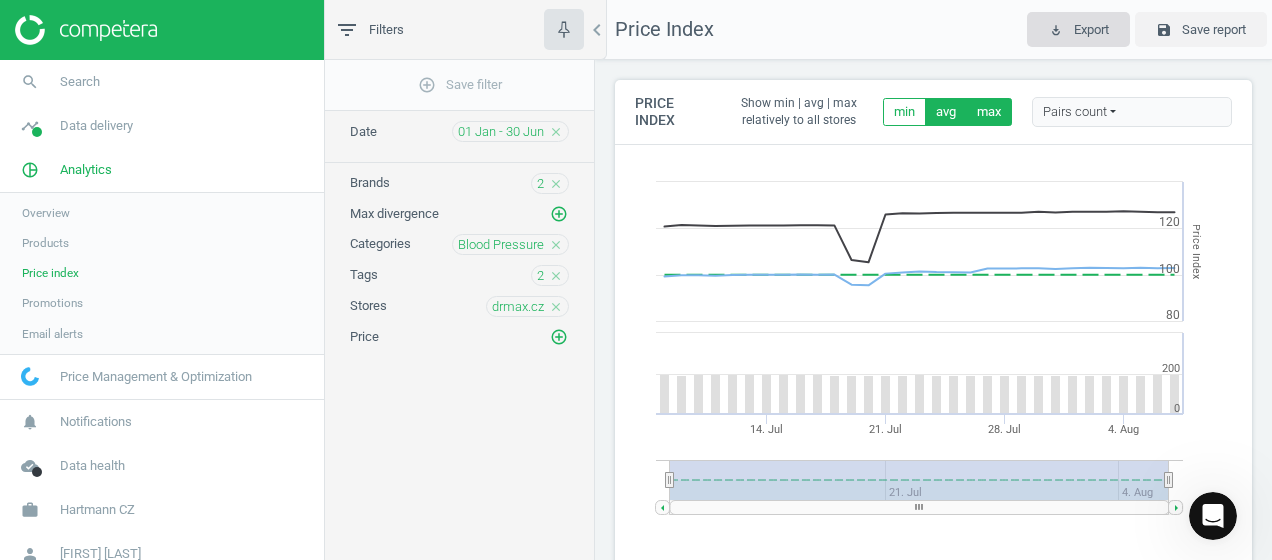 click on "Export" at bounding box center [1091, 30] 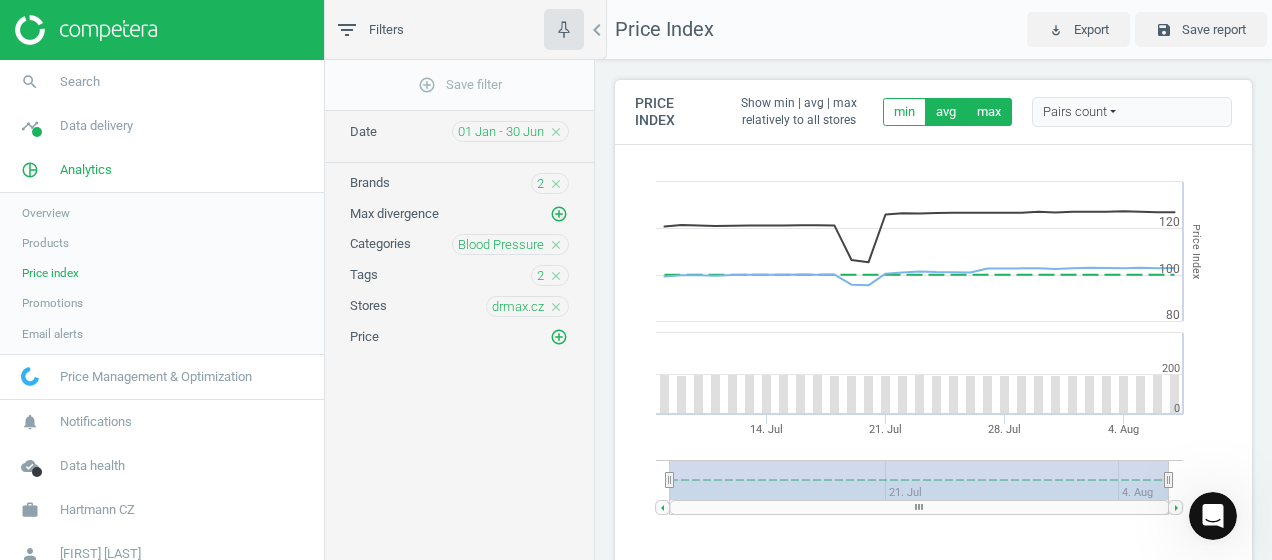 click on "Price Index Show min | avg | max relatively to all stores min avg max Pairs count Pairs count Default data User data Created with Highstock 6.2.0 Price Index Hartmann CZ avg max Pairs count: avg 14. [MONTH] 21. [MONTH] 28. [MONTH] 4. [MONTH] 21. [MONTH] 4. [MONTH] 80 100 120 140 0 200 400 Stores 08.07 09.07 10.07 11.07 12.07 13.07 14.07 15.07 16.07 17.07 18.07 19.07 20.07 21.07 22.07 23.07 24.07 25.07 26.07 27.07 28.07 29.07 30.07 31.07 01.08 02.08 03.08 04.08 05.08 06.08 07.08 alza.cz Index Pairs 87.22% 35 86.98% 35 86.37% 34 86.37% 34 86.6% 35 86.6% 35 86.6% 35 86.6% 35 86.05% 35 86.42% 36 87.01% 36 87.01% 36 87.01% 36 87.01% 36 87.24% 36 87.24% 36 87.37% 36 86.34% 36 85.36% 35 85.36% 35 85.36% 35 85.36% 35 85.66% 35 85.66% 35 85.36% 35 85.36% 35 85.36% 35 85.36% 35 85.36% 35 85.9% 35 86.16% 35 heureka.cz Index Pairs 98.29% 142 99.05% 140 99.5% 143 99.48% 142 100.4% 140 100.68% 139 100.84% 138 100.64% 139 100.26% 139 100.07% 140 101.2% 133 77.69% 136 78.11% 134 107.54% 136 107.57% 135 109.31% 136 108.65% 139 108.8% 139 108.5% 140" at bounding box center (933, 310) 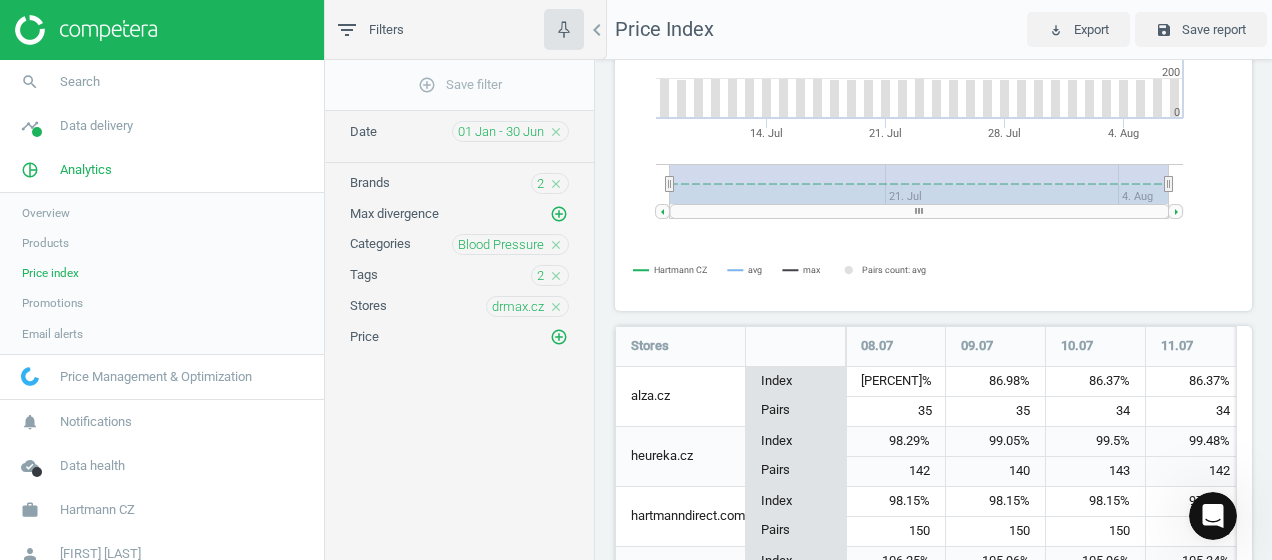 scroll, scrollTop: 300, scrollLeft: 0, axis: vertical 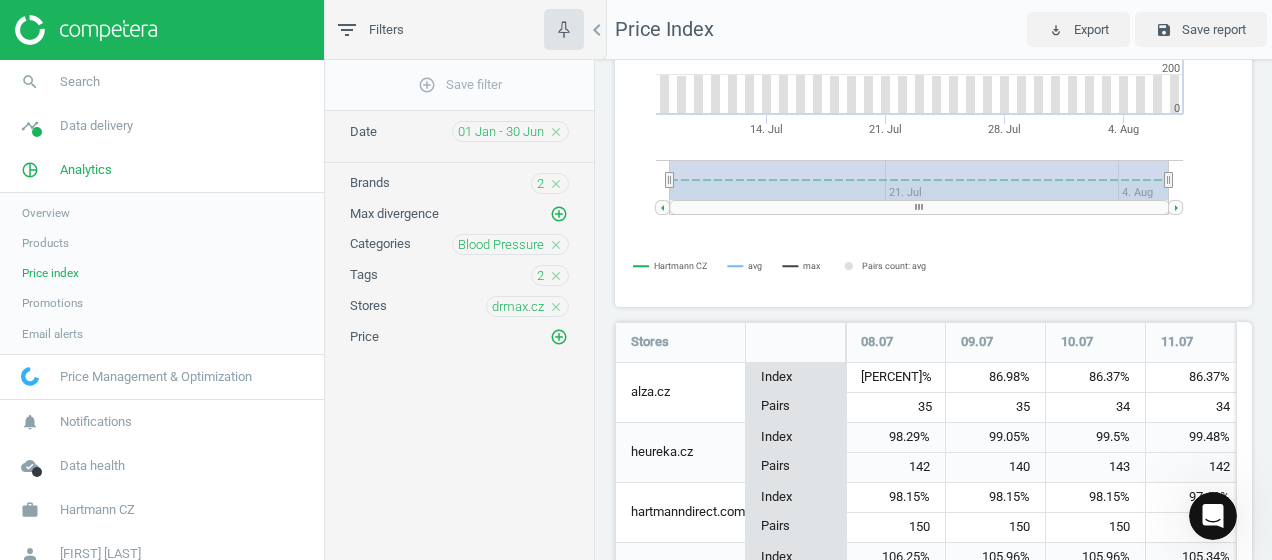 drag, startPoint x: 1165, startPoint y: 176, endPoint x: 1248, endPoint y: 195, distance: 85.146935 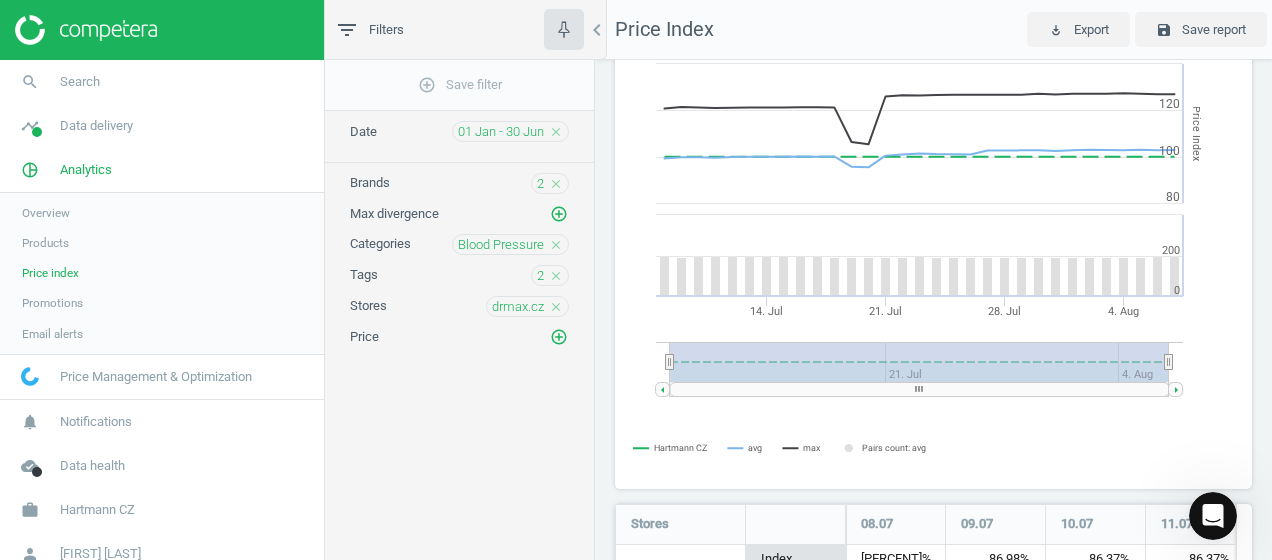 scroll, scrollTop: 100, scrollLeft: 0, axis: vertical 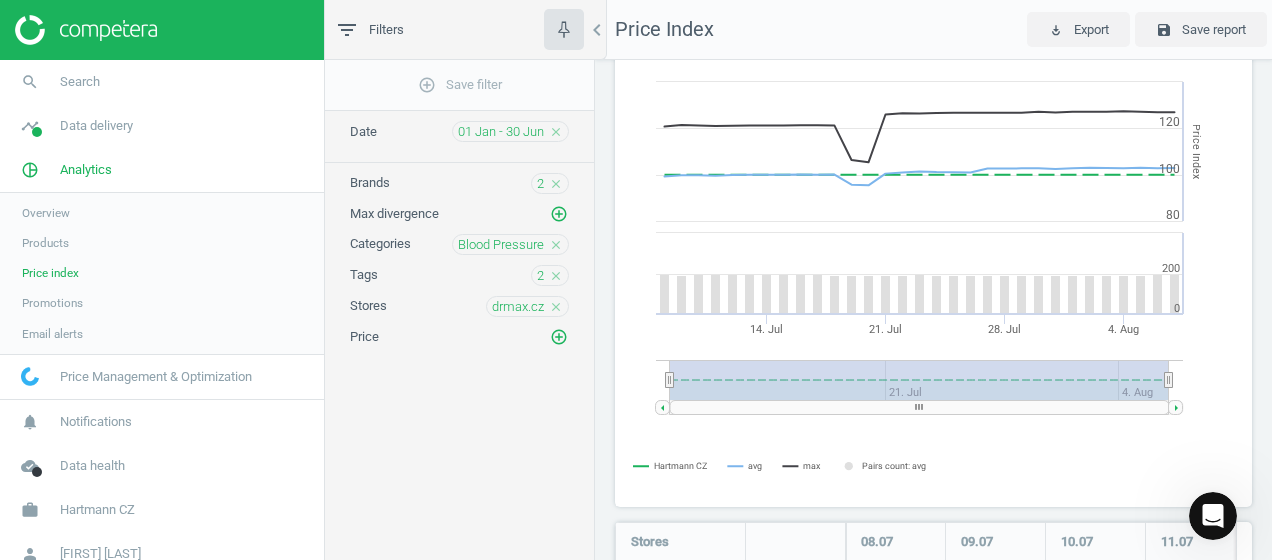 click on "filter_list" at bounding box center (347, 30) 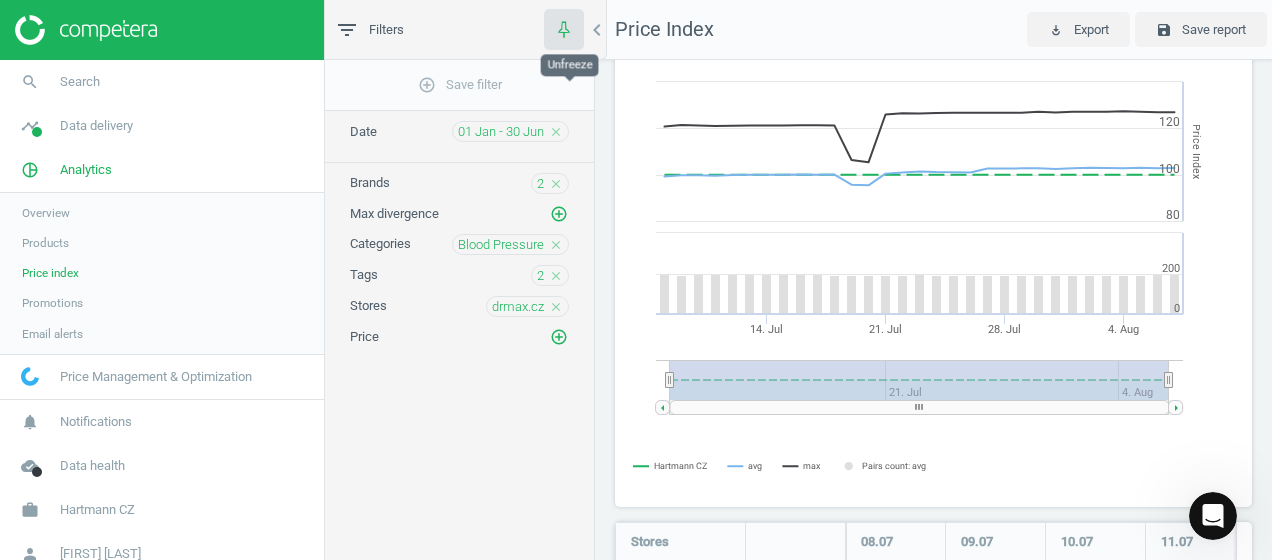 click 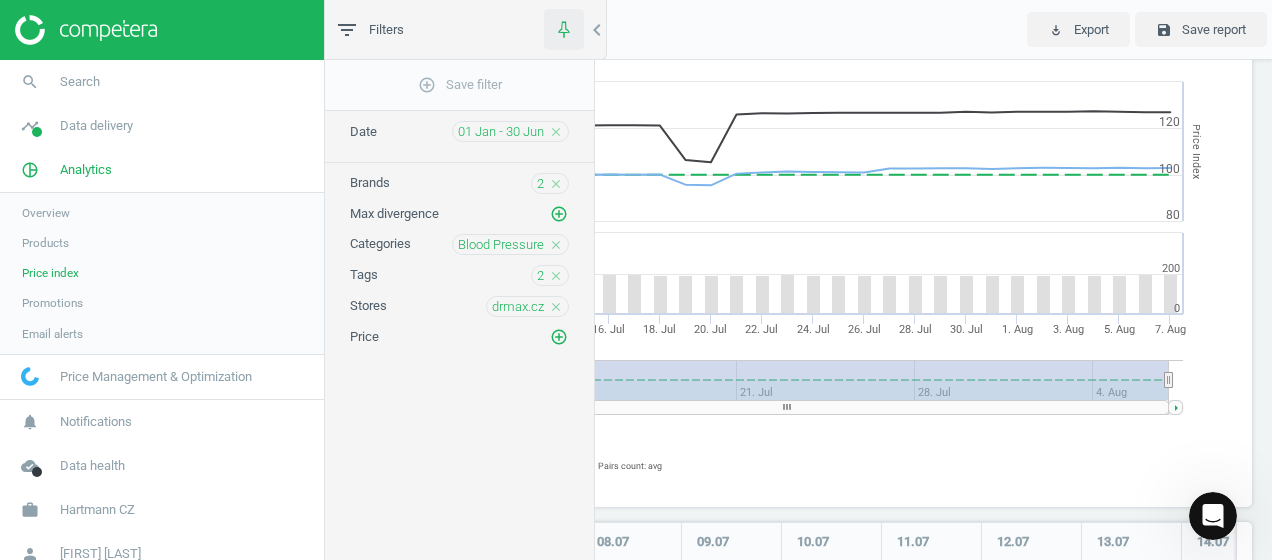 click 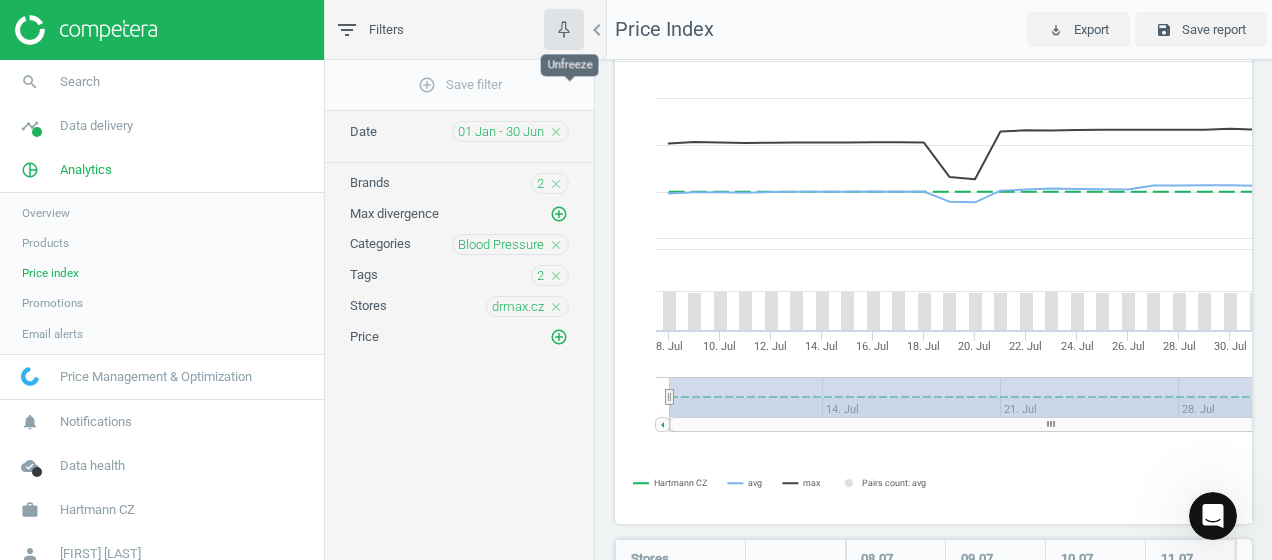 scroll, scrollTop: 496, scrollLeft: 652, axis: both 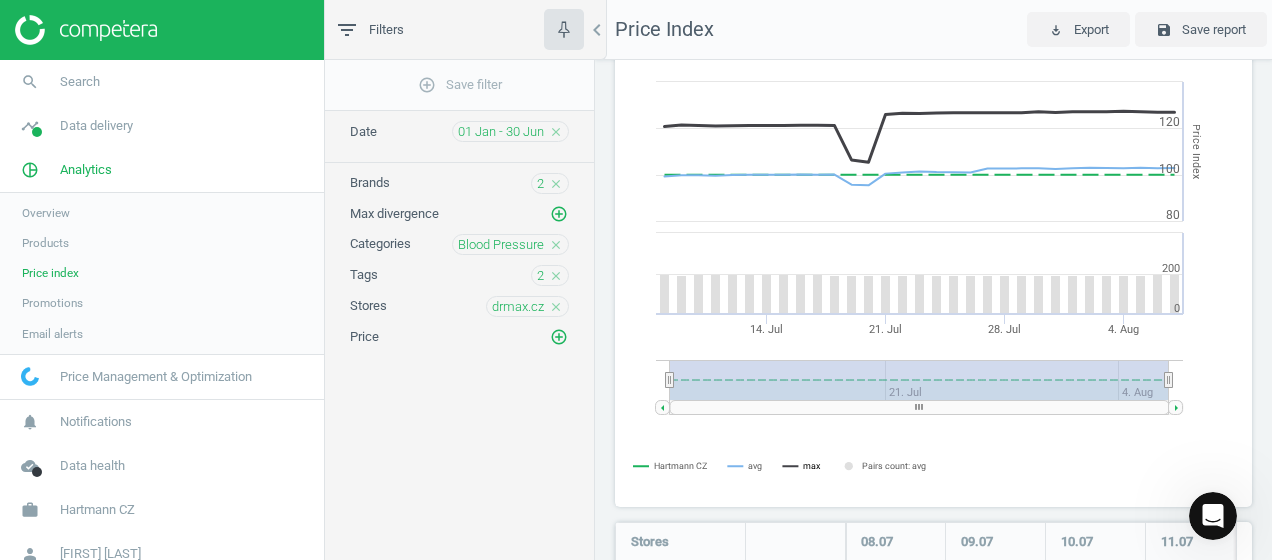 click on "max" 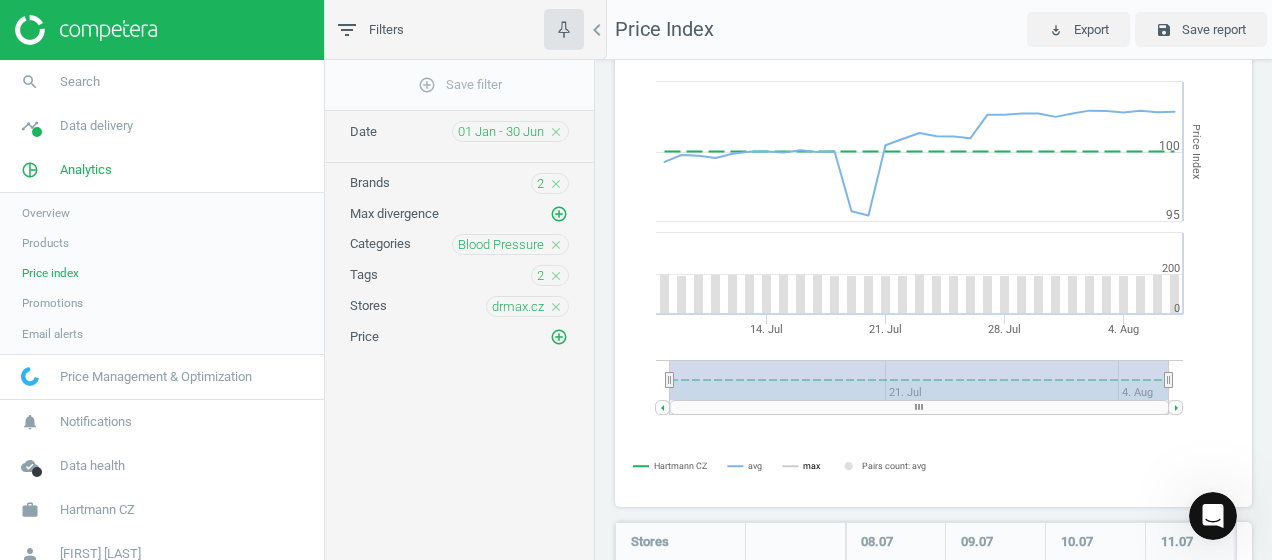 click on "max" 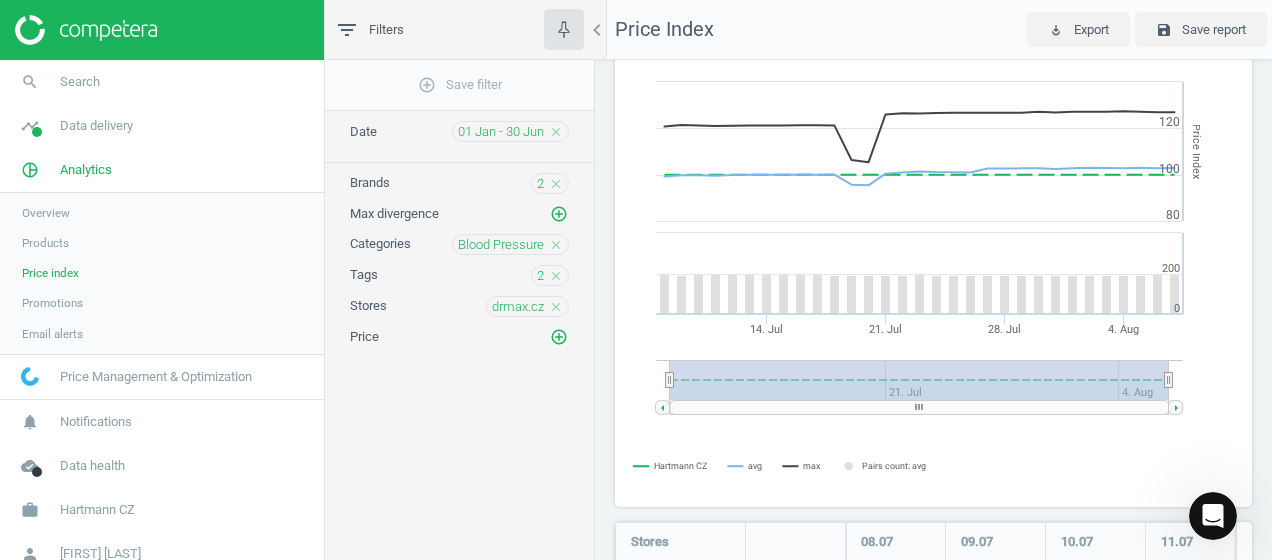 click on "Price Management & Optimization" at bounding box center (156, 377) 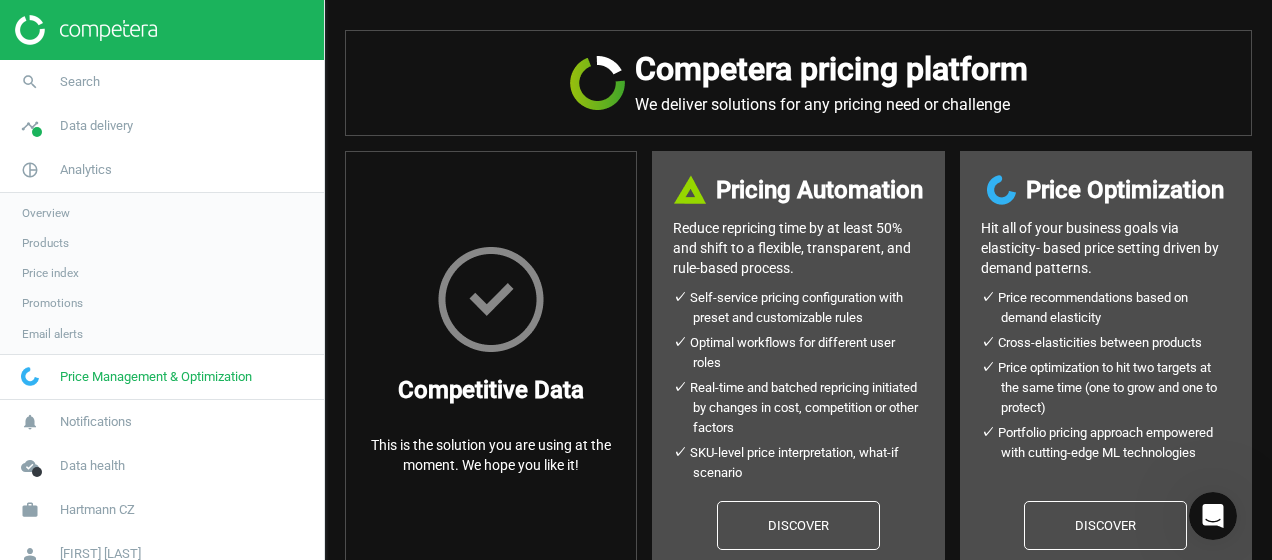 click on "Promotions" at bounding box center [52, 303] 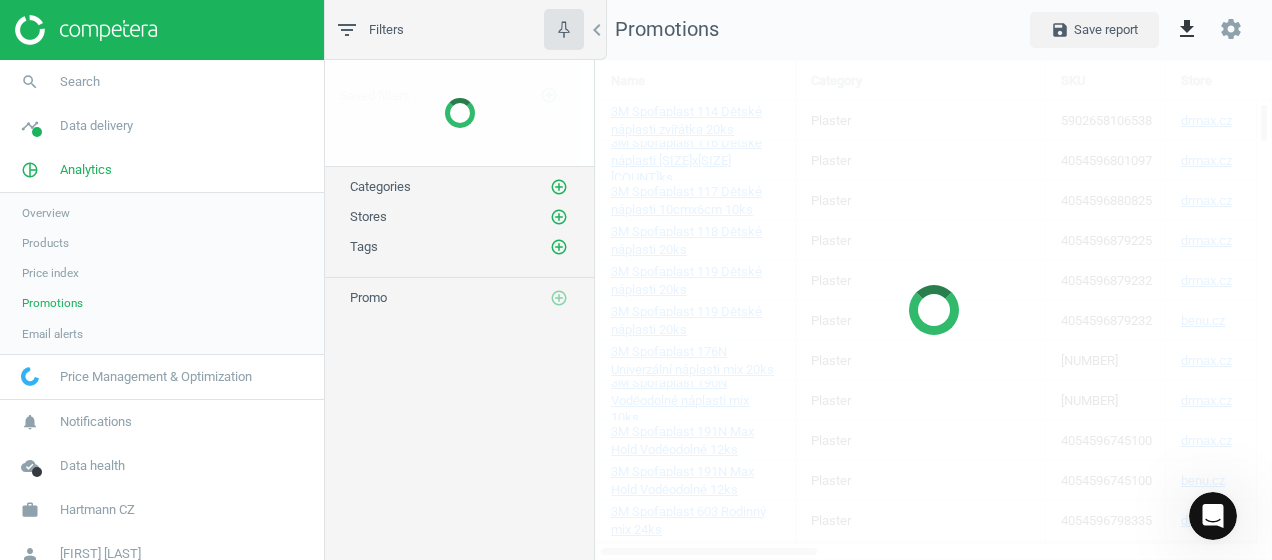 scroll, scrollTop: 10, scrollLeft: 10, axis: both 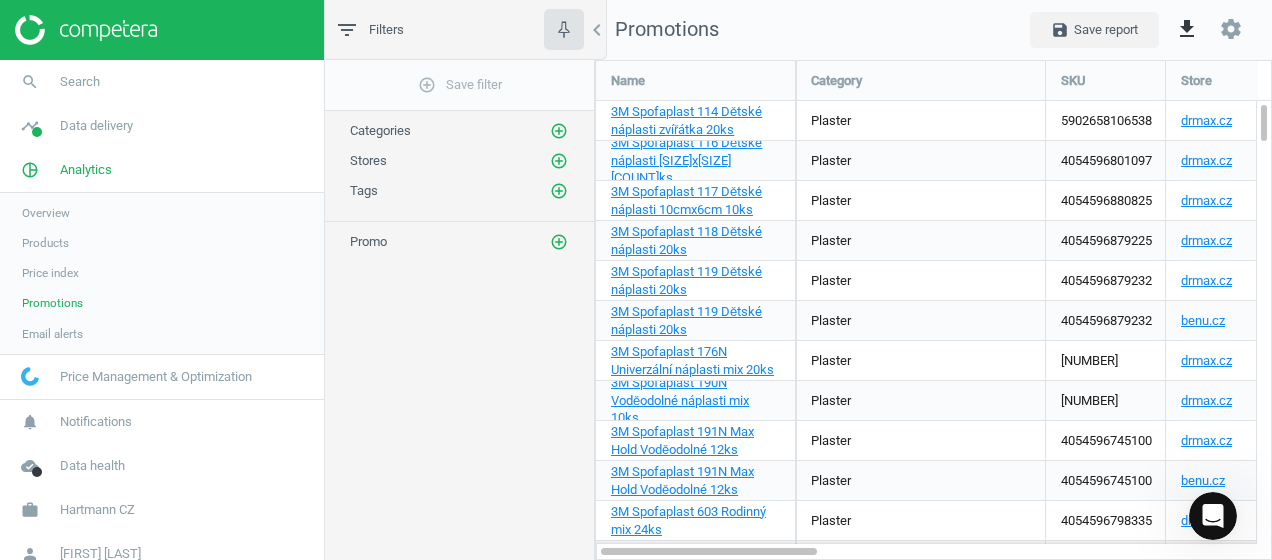 click on "Name" at bounding box center [695, 80] 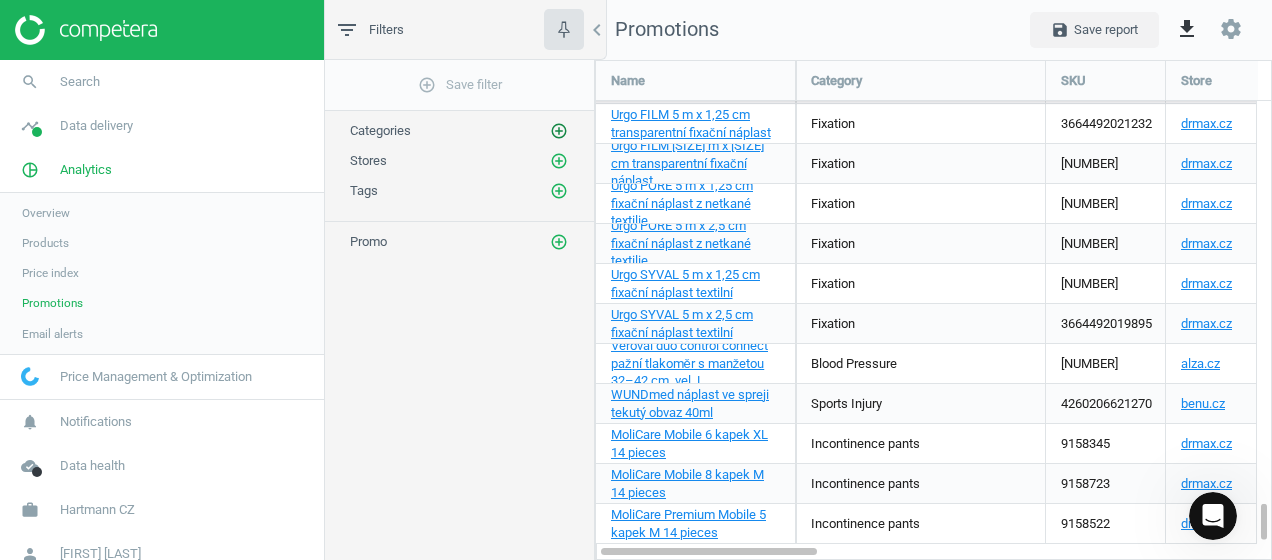 click on "add_circle_outline" at bounding box center (559, 131) 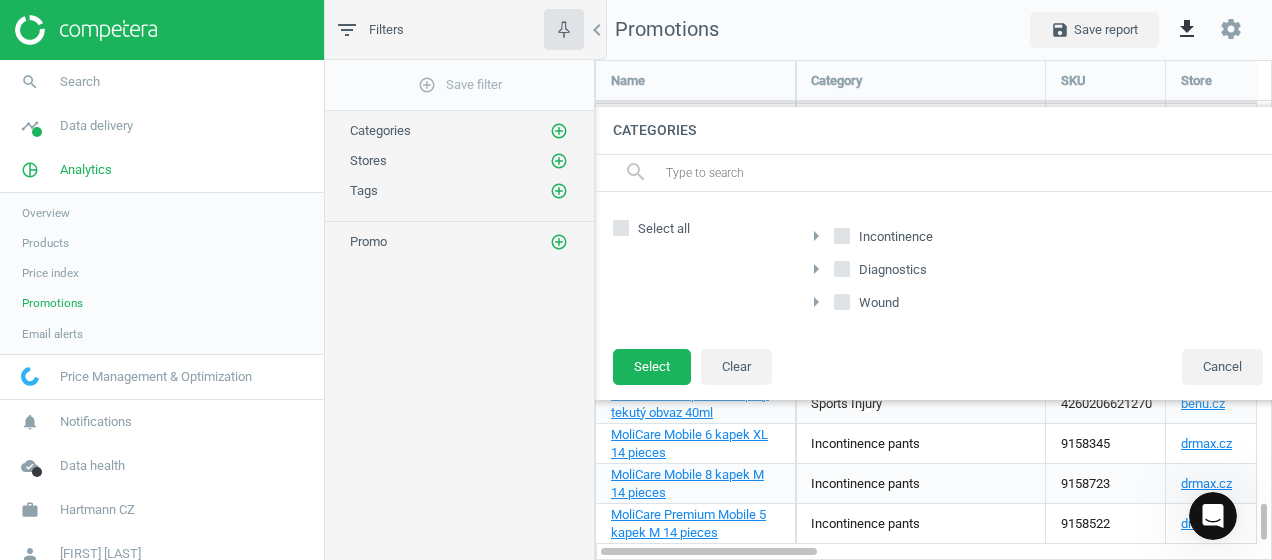 click on "Diagnostics" at bounding box center [842, 268] 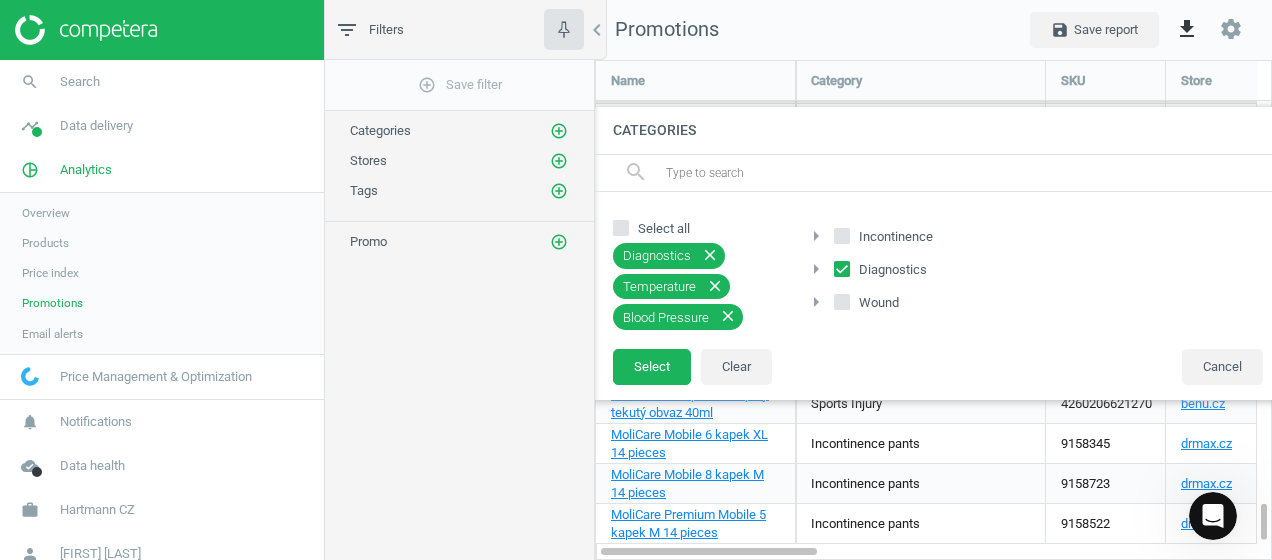 click on "close" at bounding box center (715, 286) 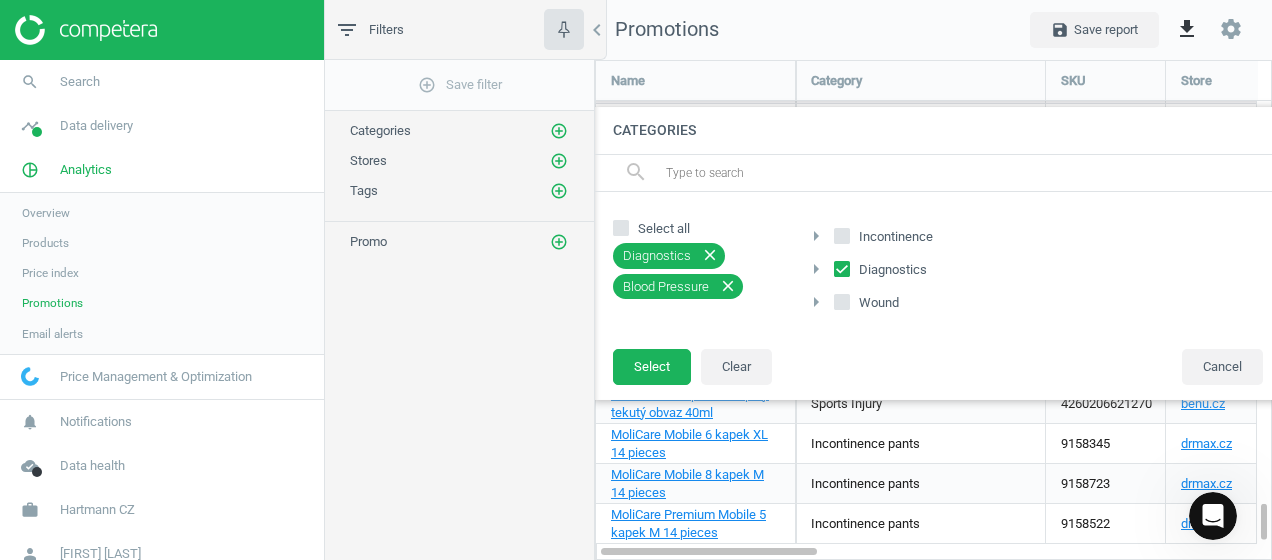 click on "close" at bounding box center (710, 255) 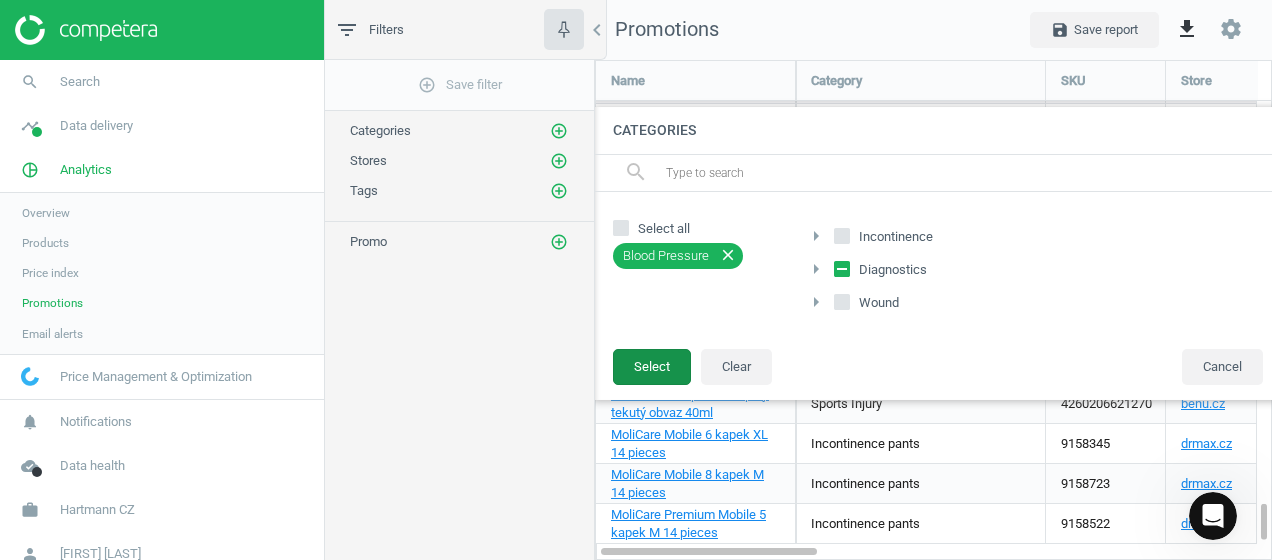 click on "Select" at bounding box center [652, 367] 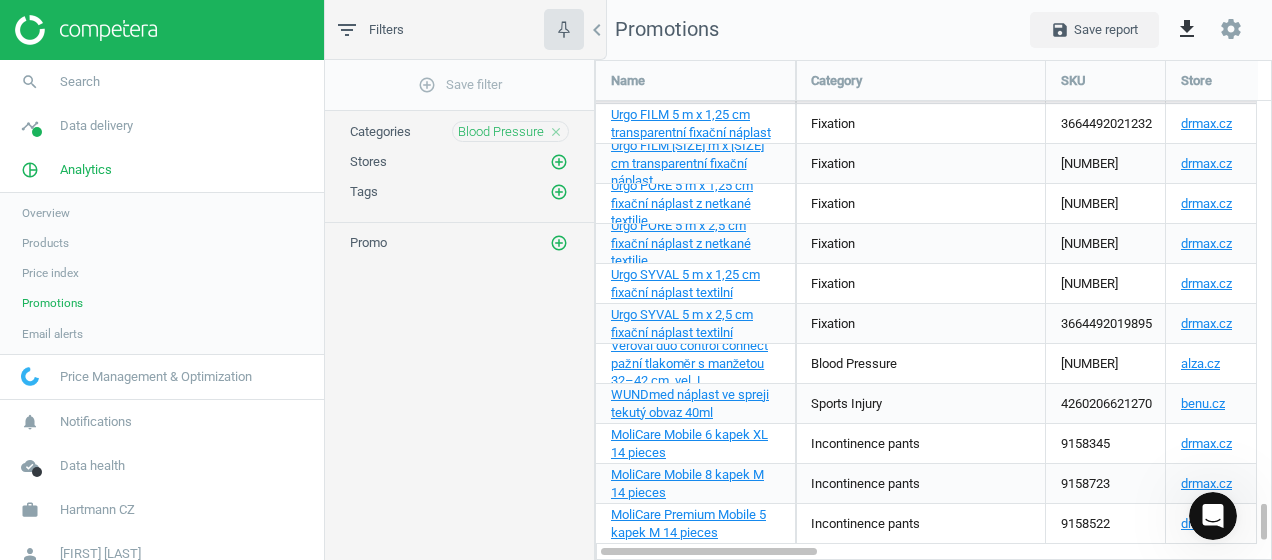 click on "add_circle_outline Save filter Categories Blood Pressure close Stores add_circle_outline Tags add_circle_outline Promo add_circle_outline" at bounding box center [459, 353] 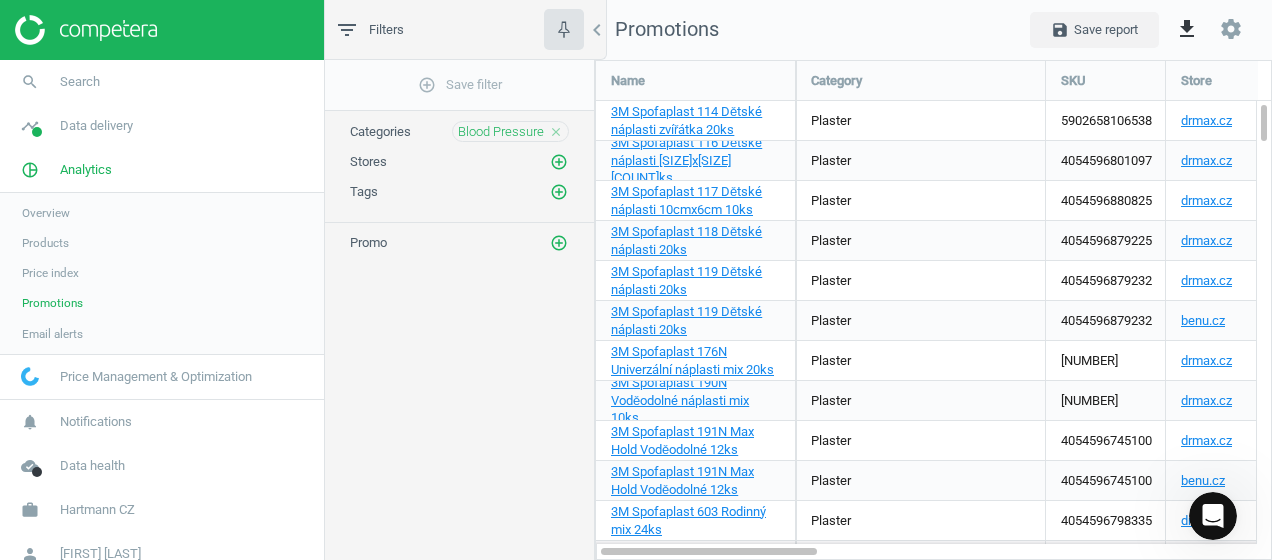 click on "Price index" at bounding box center [50, 273] 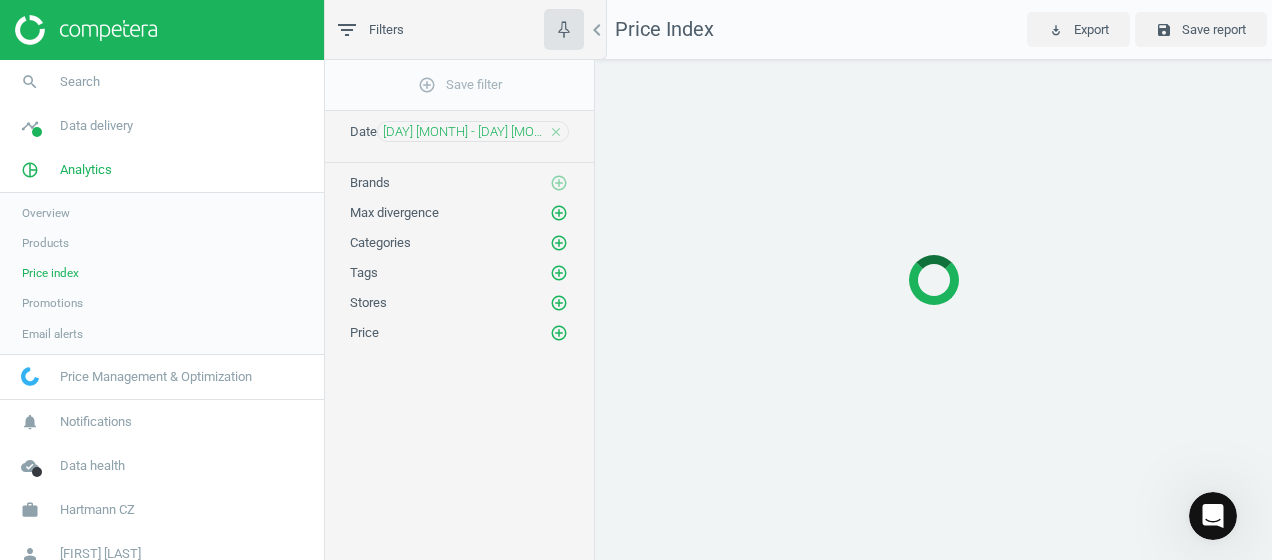 click on "close" at bounding box center [556, 132] 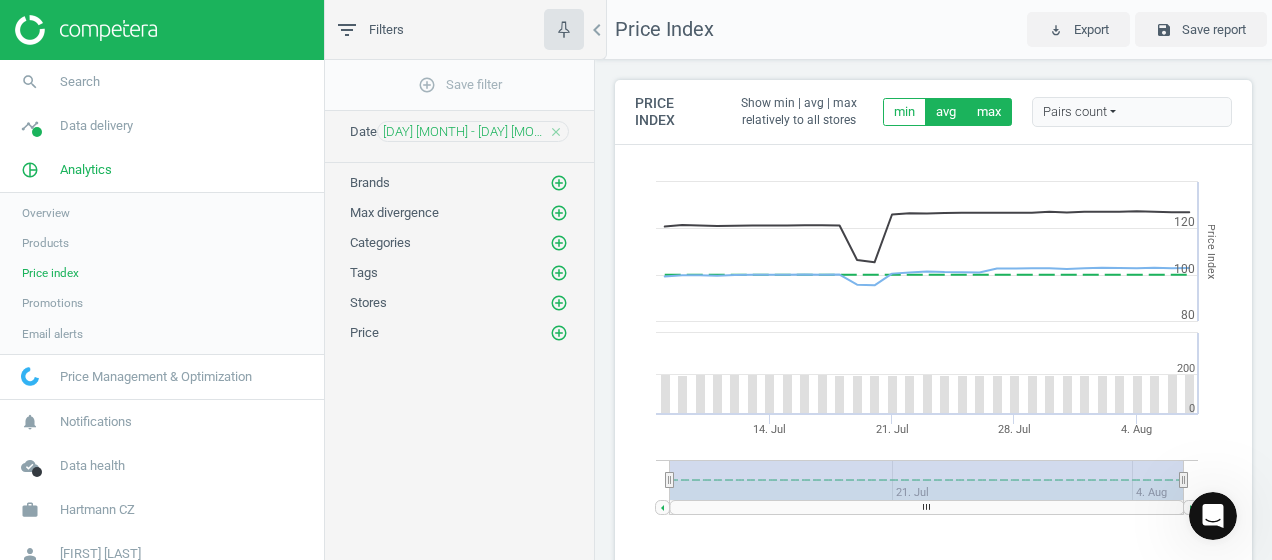 scroll, scrollTop: 10, scrollLeft: 10, axis: both 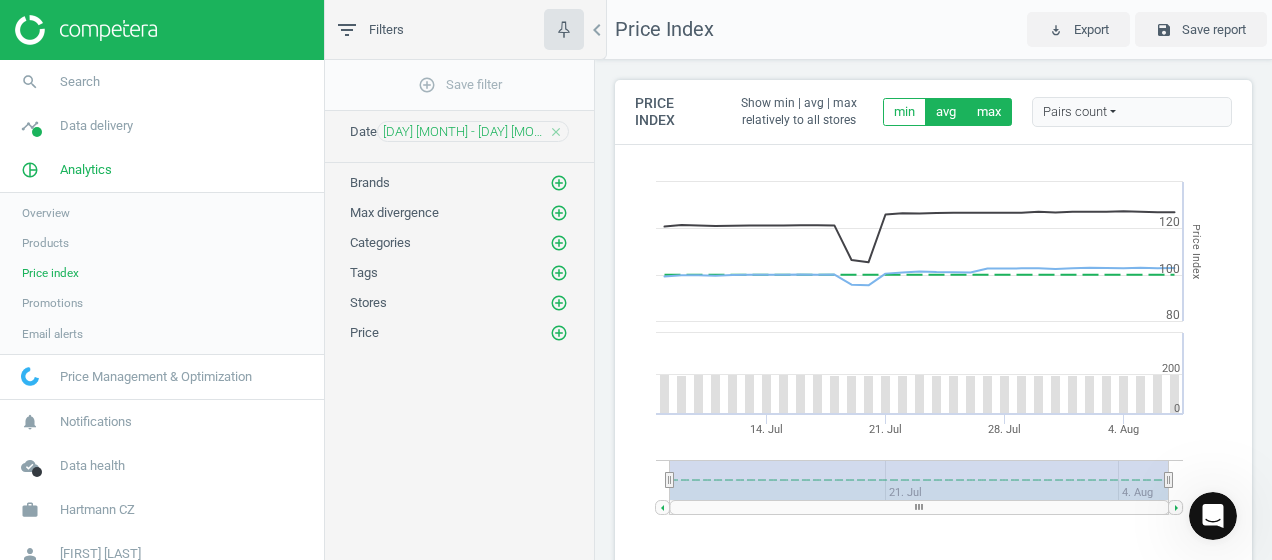 click on "close" at bounding box center [556, 132] 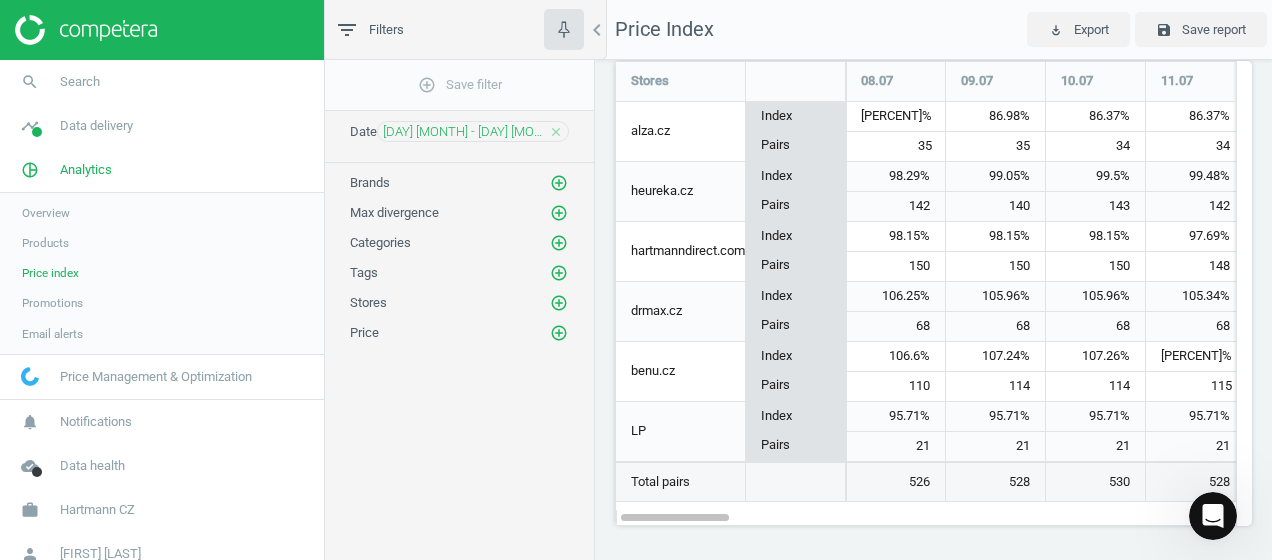 scroll, scrollTop: 261, scrollLeft: 0, axis: vertical 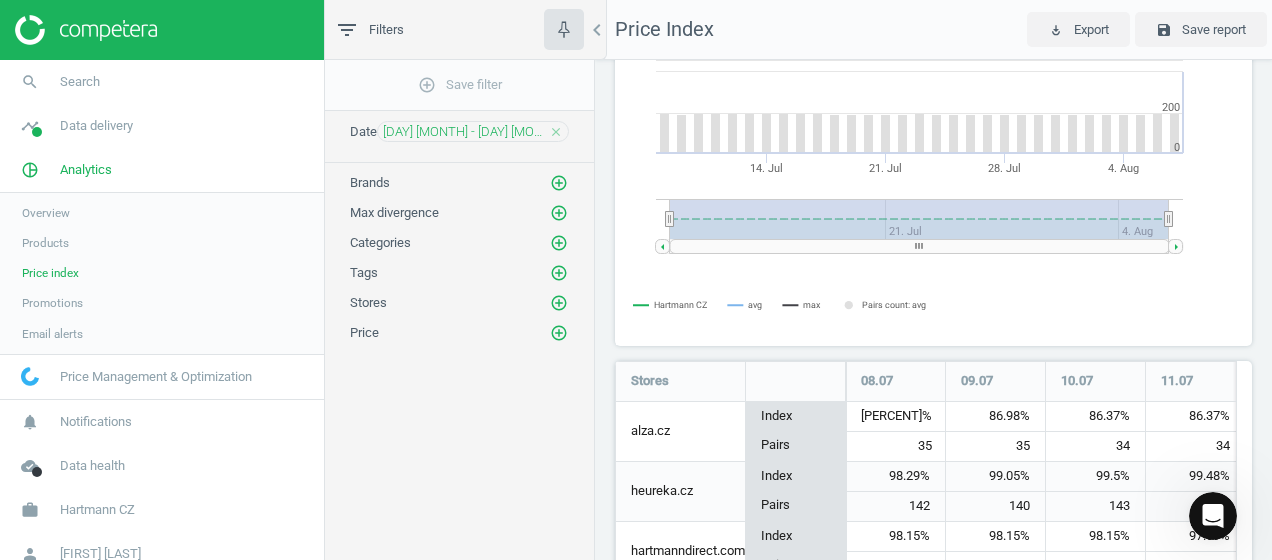 click on "Products" at bounding box center [45, 243] 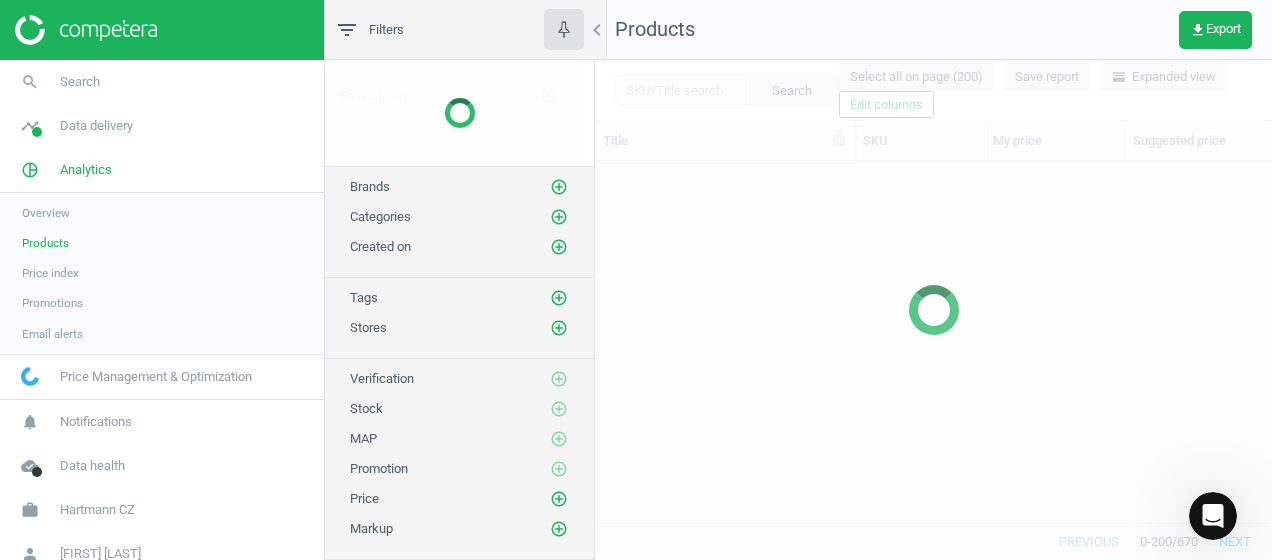 scroll, scrollTop: 16, scrollLeft: 16, axis: both 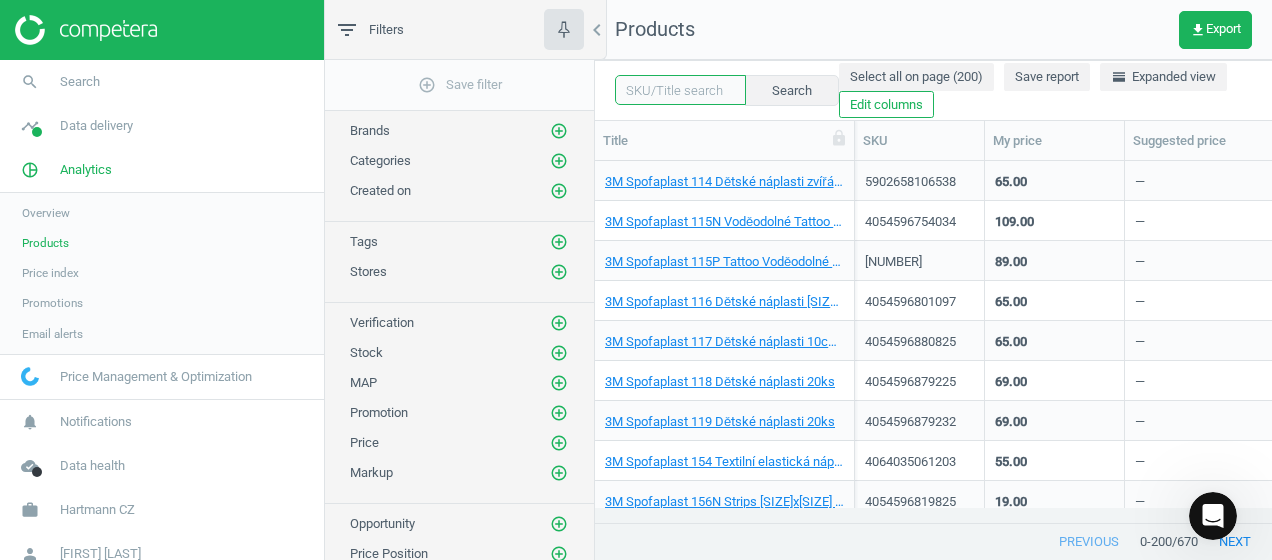 click at bounding box center [680, 90] 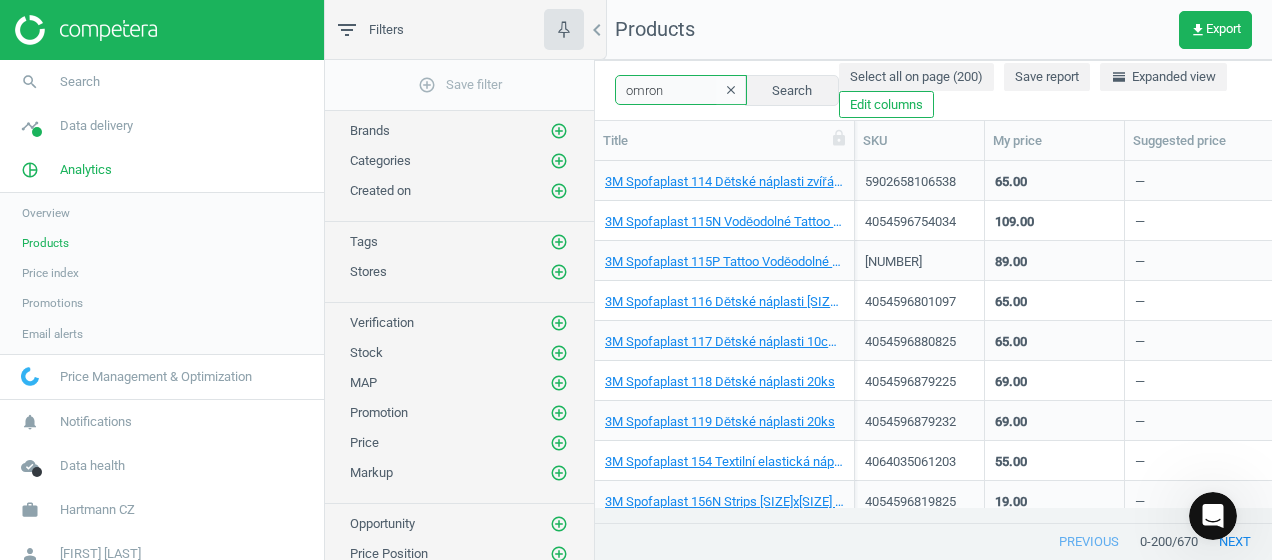type on "omron" 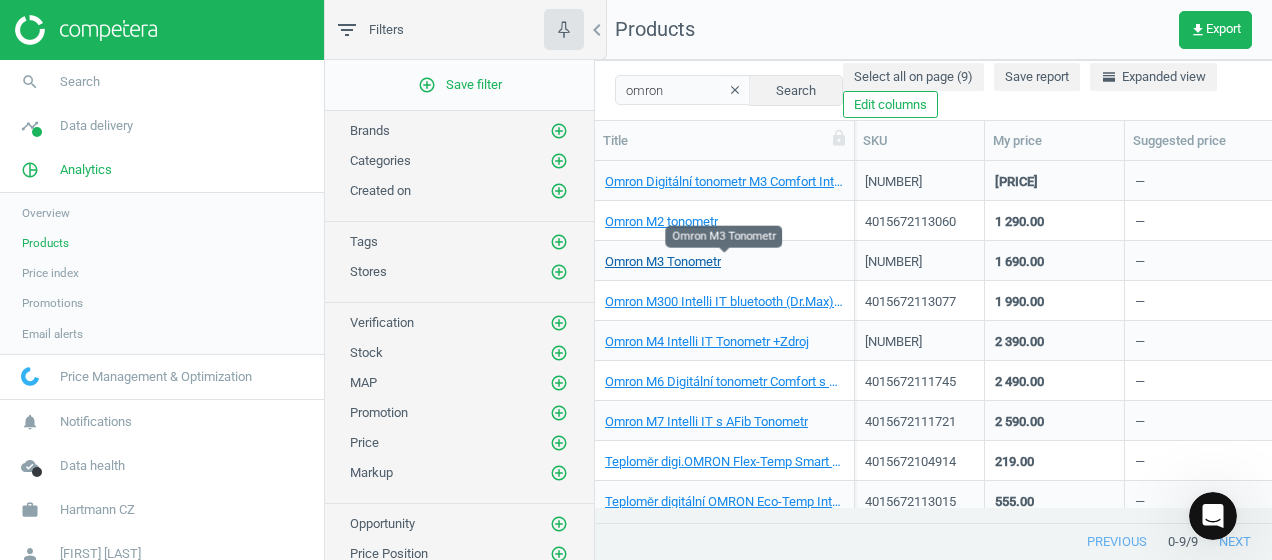 click on "Omron M3 Tonometr" at bounding box center (663, 262) 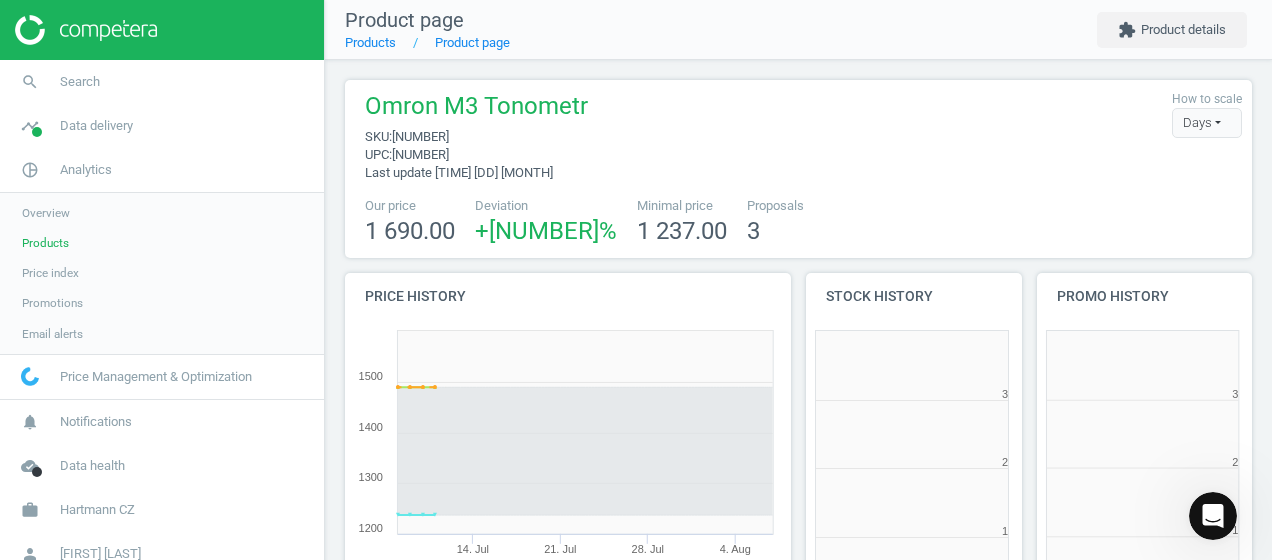 scroll, scrollTop: 10, scrollLeft: 10, axis: both 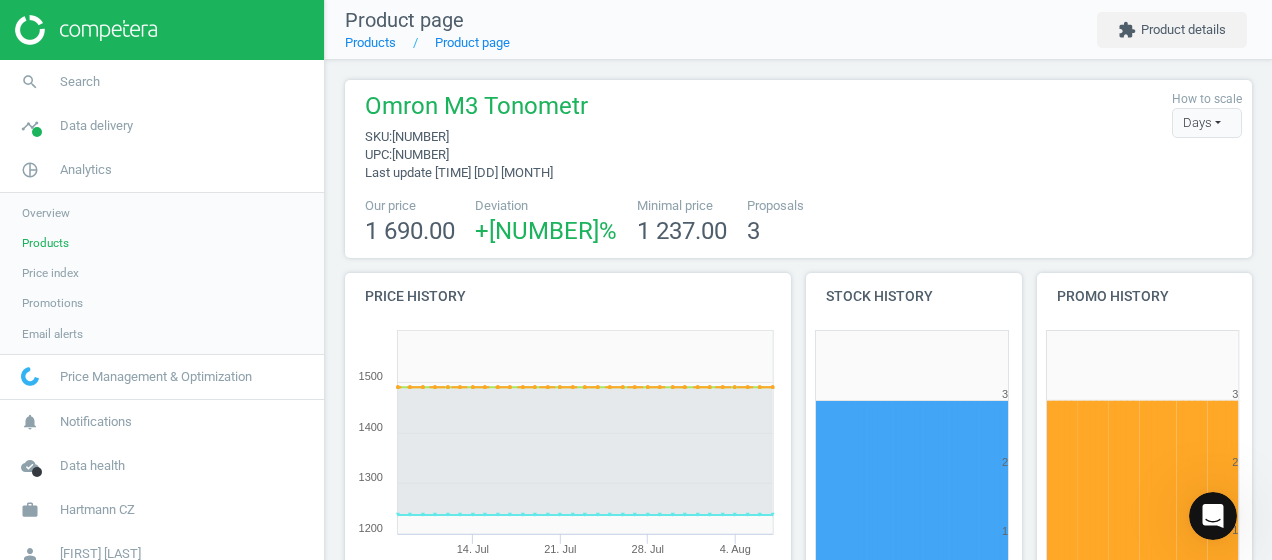 click on "Days" at bounding box center [1207, 123] 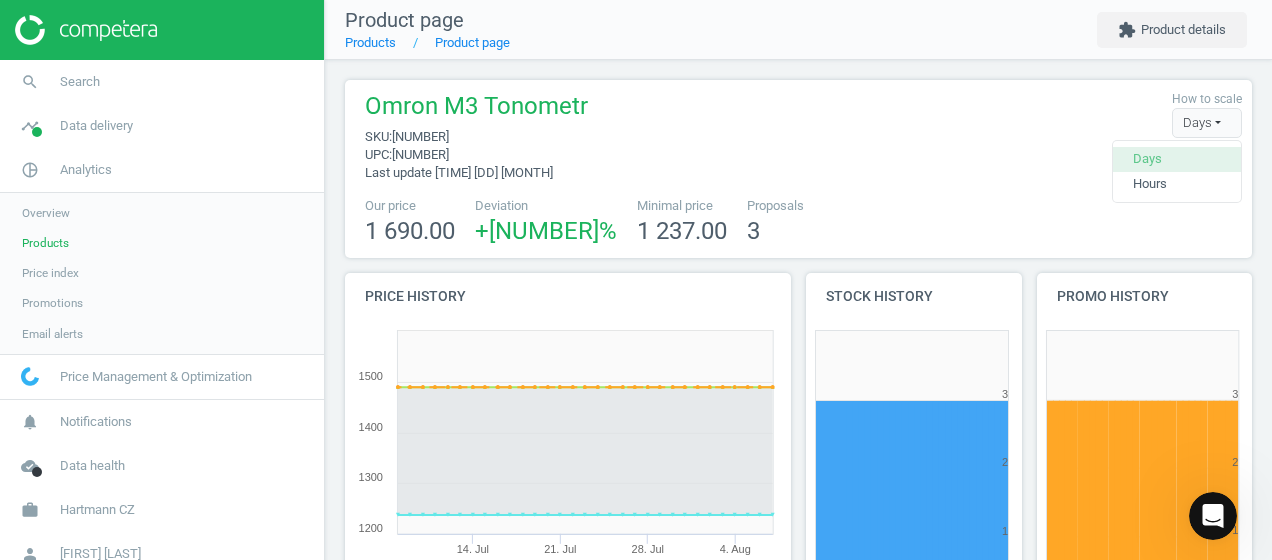 click on "Days" at bounding box center (1177, 159) 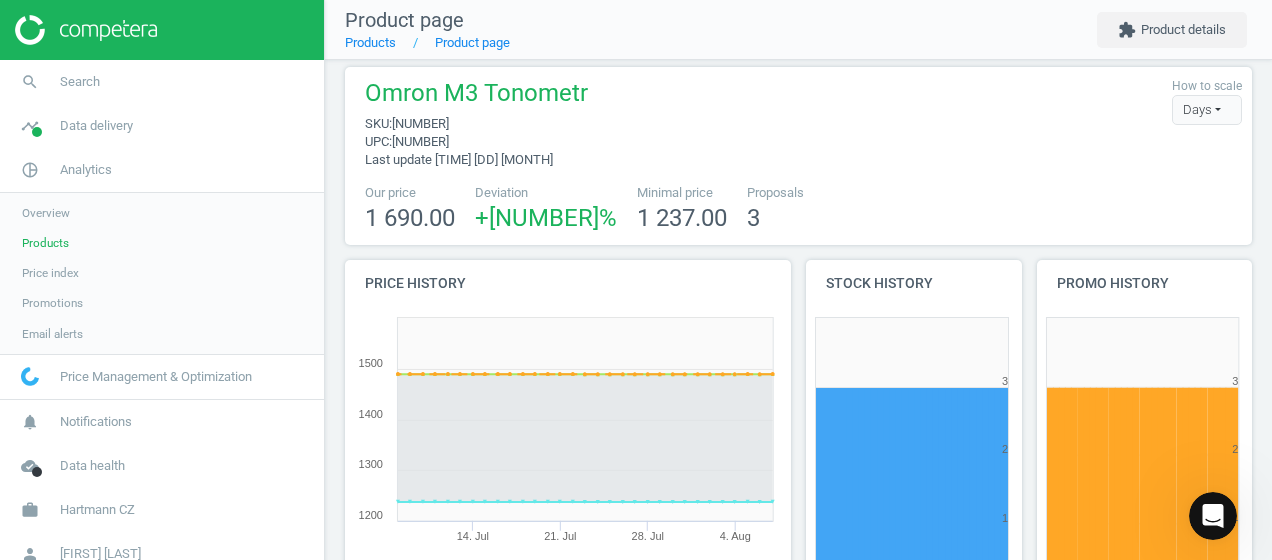 scroll, scrollTop: 0, scrollLeft: 0, axis: both 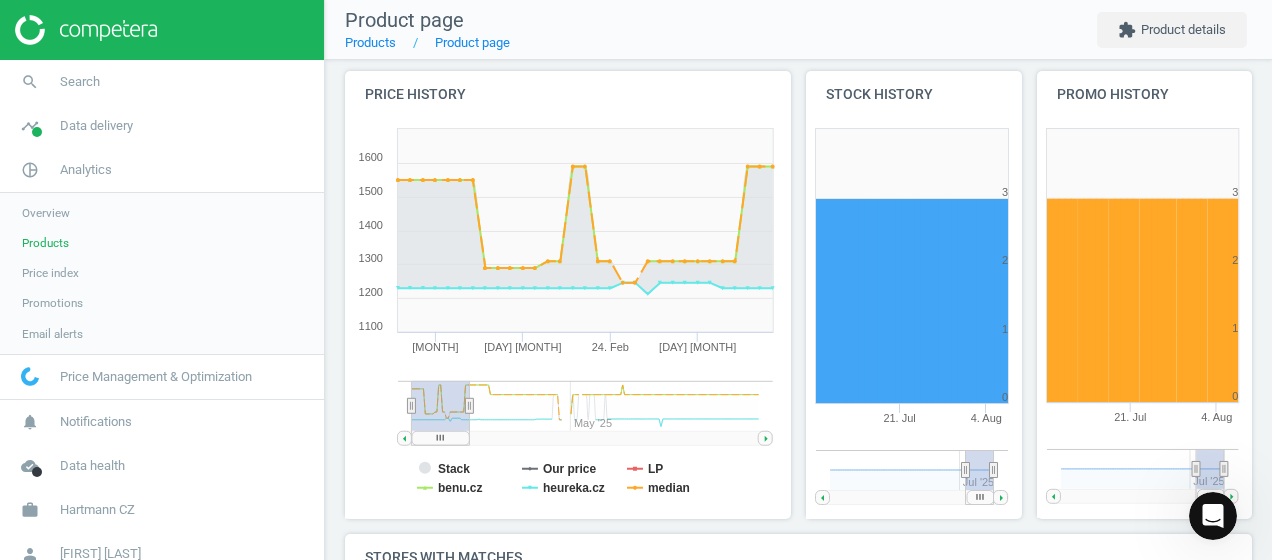 drag, startPoint x: 706, startPoint y: 406, endPoint x: 397, endPoint y: 430, distance: 309.93063 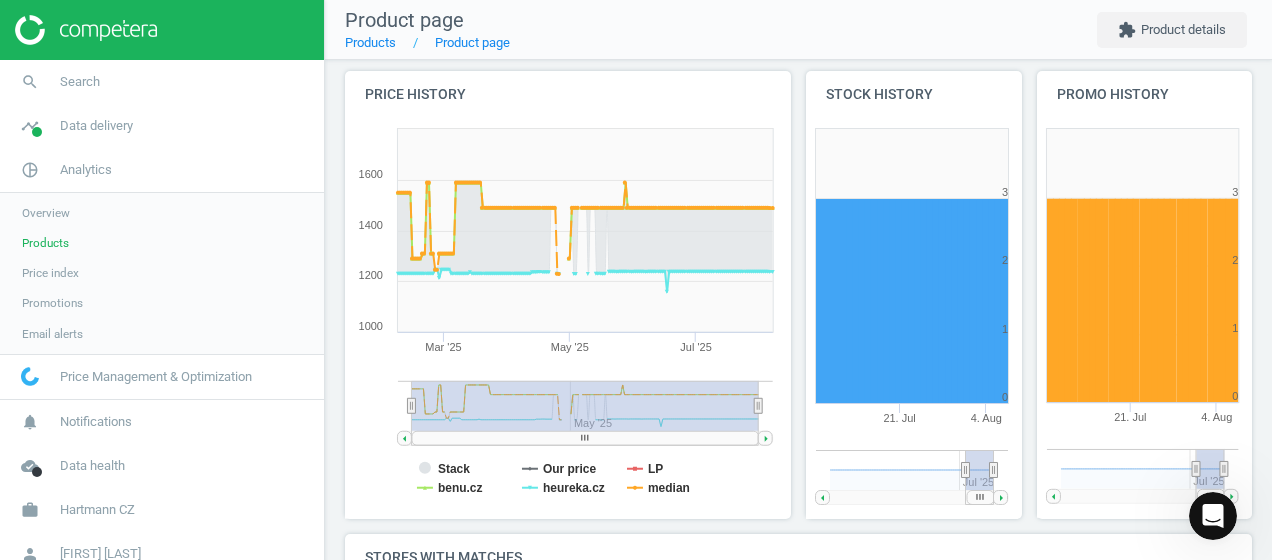 drag, startPoint x: 472, startPoint y: 407, endPoint x: 768, endPoint y: 415, distance: 296.1081 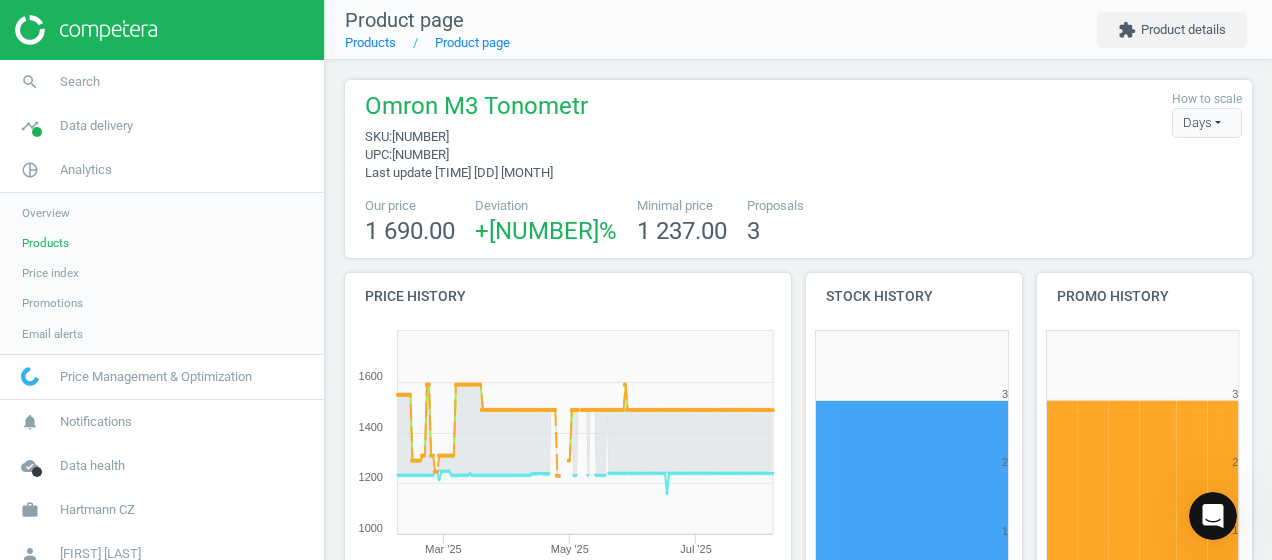 scroll, scrollTop: 0, scrollLeft: 0, axis: both 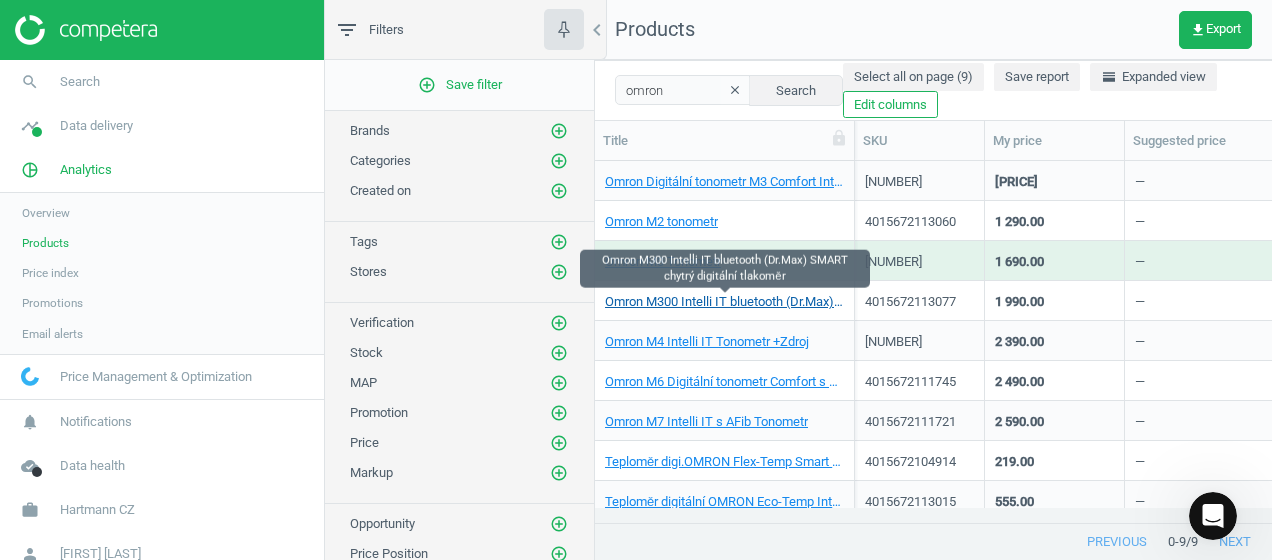 click on "Omron M300 Intelli IT bluetooth (Dr.Max) SMART chytrý digitální tlakoměr" at bounding box center [724, 302] 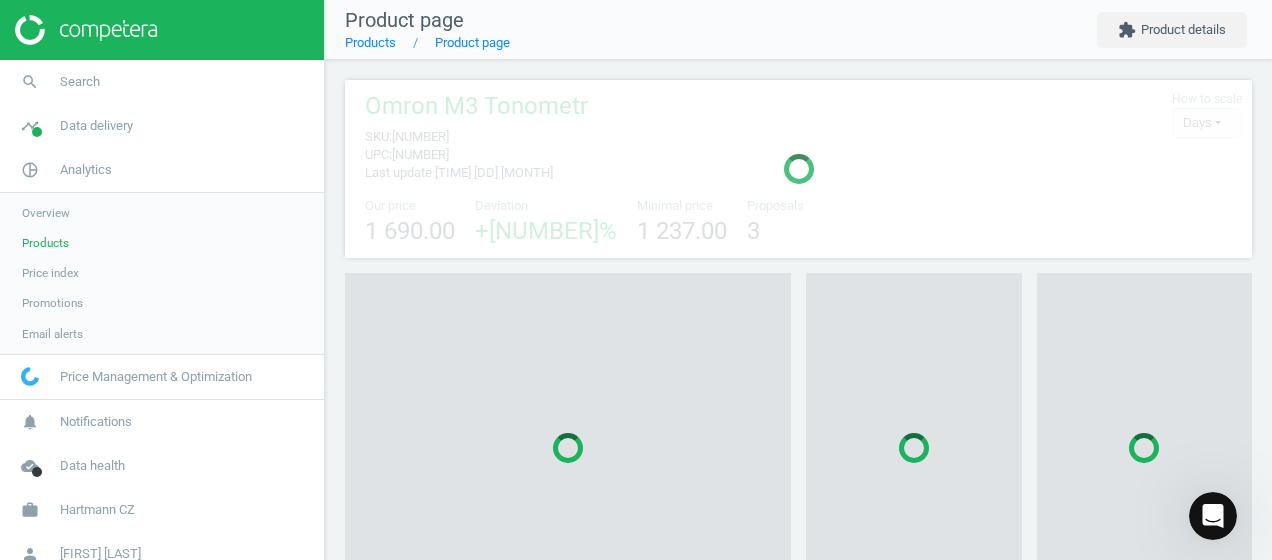 scroll, scrollTop: 10, scrollLeft: 10, axis: both 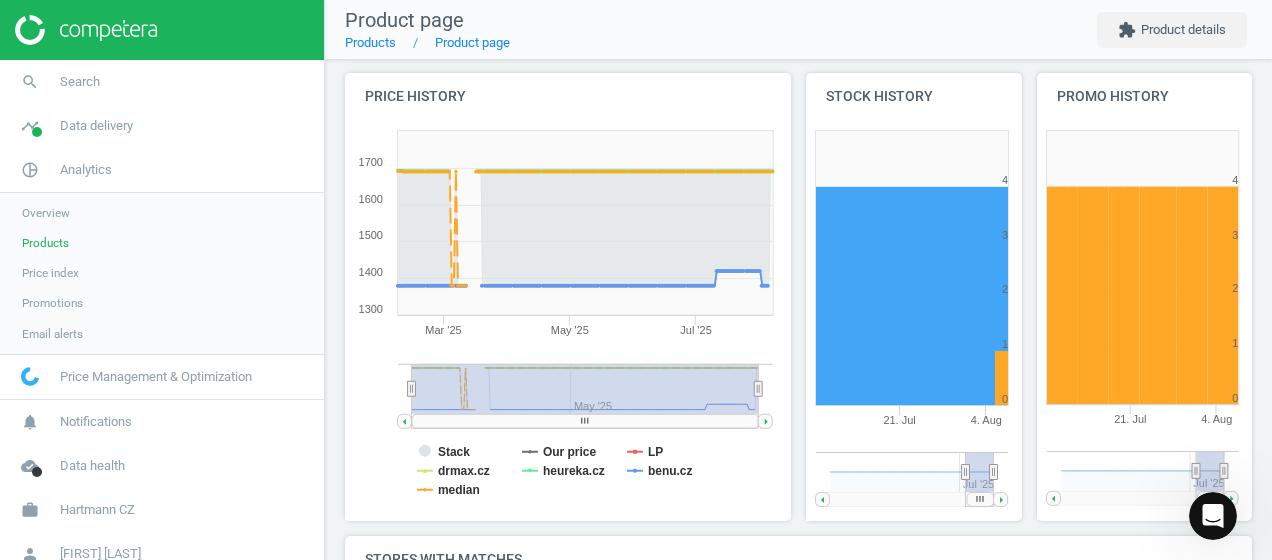 drag, startPoint x: 703, startPoint y: 427, endPoint x: 386, endPoint y: 443, distance: 317.40353 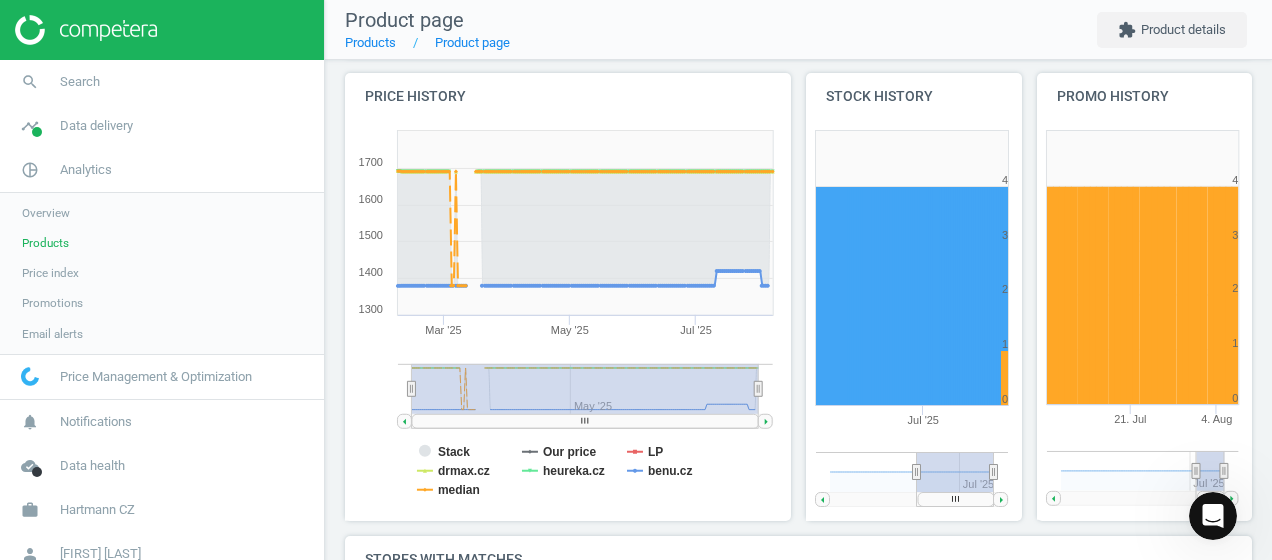 drag, startPoint x: 956, startPoint y: 504, endPoint x: 790, endPoint y: 511, distance: 166.14752 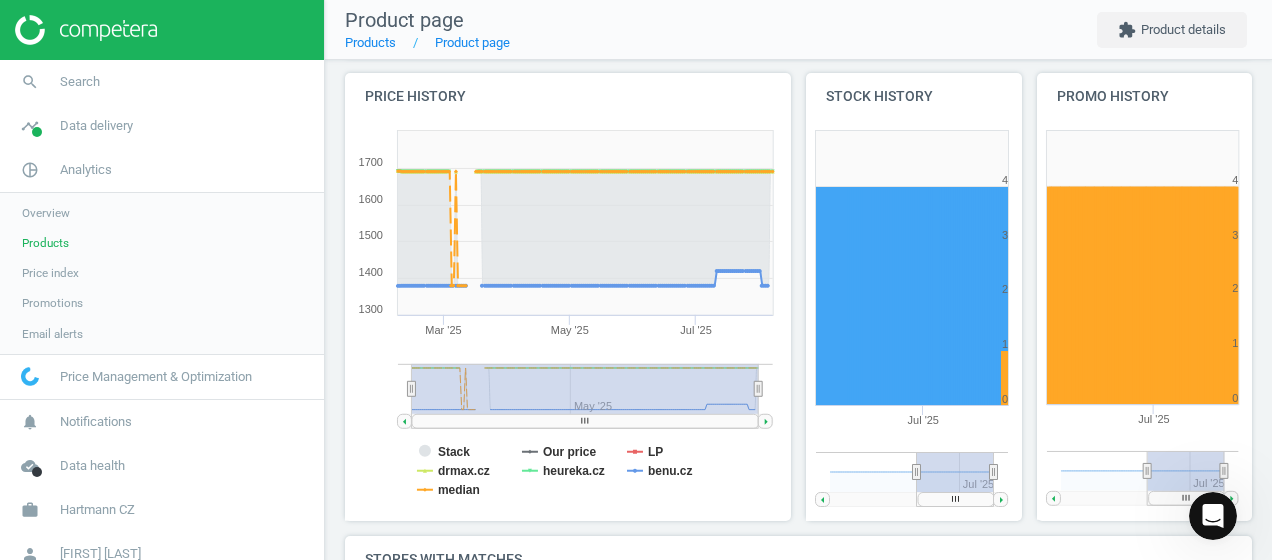 drag, startPoint x: 1185, startPoint y: 498, endPoint x: 1034, endPoint y: 497, distance: 151.00331 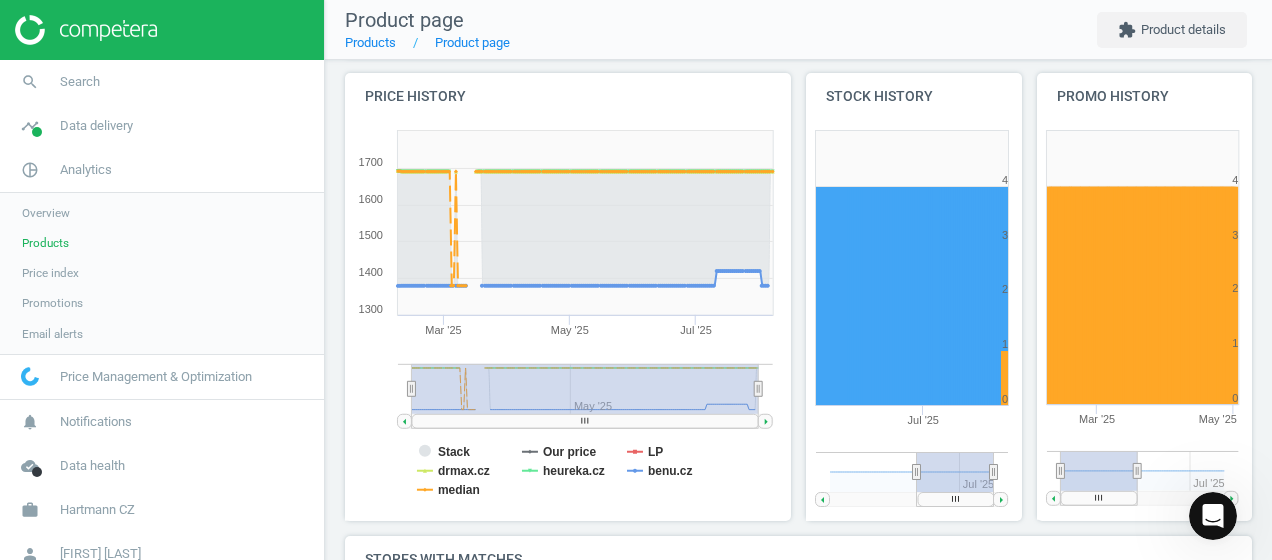 drag, startPoint x: 1142, startPoint y: 504, endPoint x: 1040, endPoint y: 508, distance: 102.0784 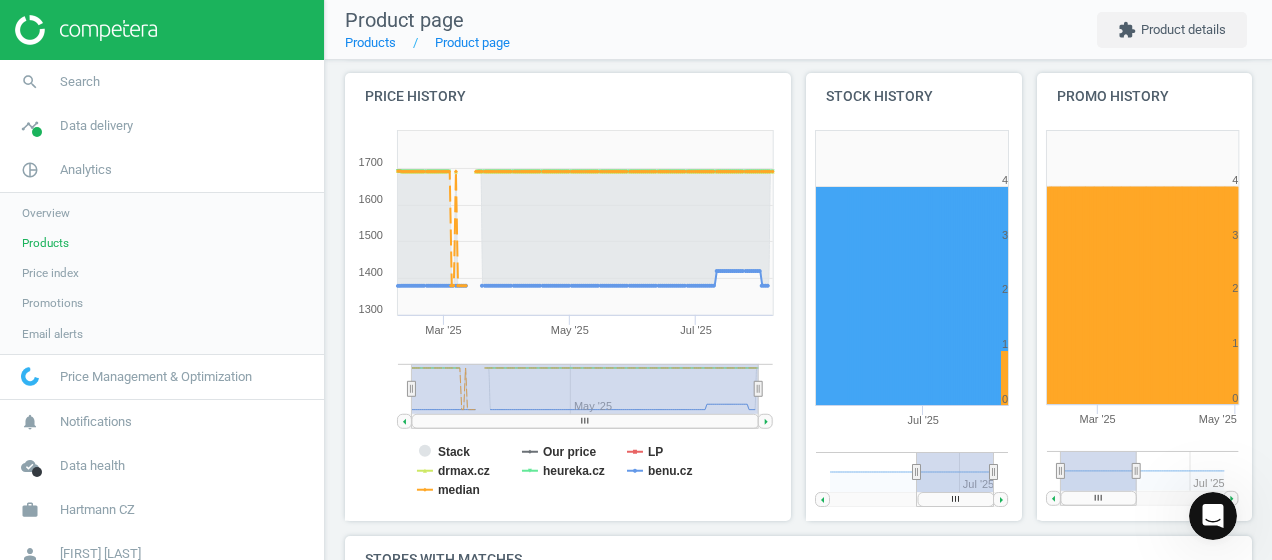 drag, startPoint x: 1174, startPoint y: 497, endPoint x: 1194, endPoint y: 496, distance: 20.024984 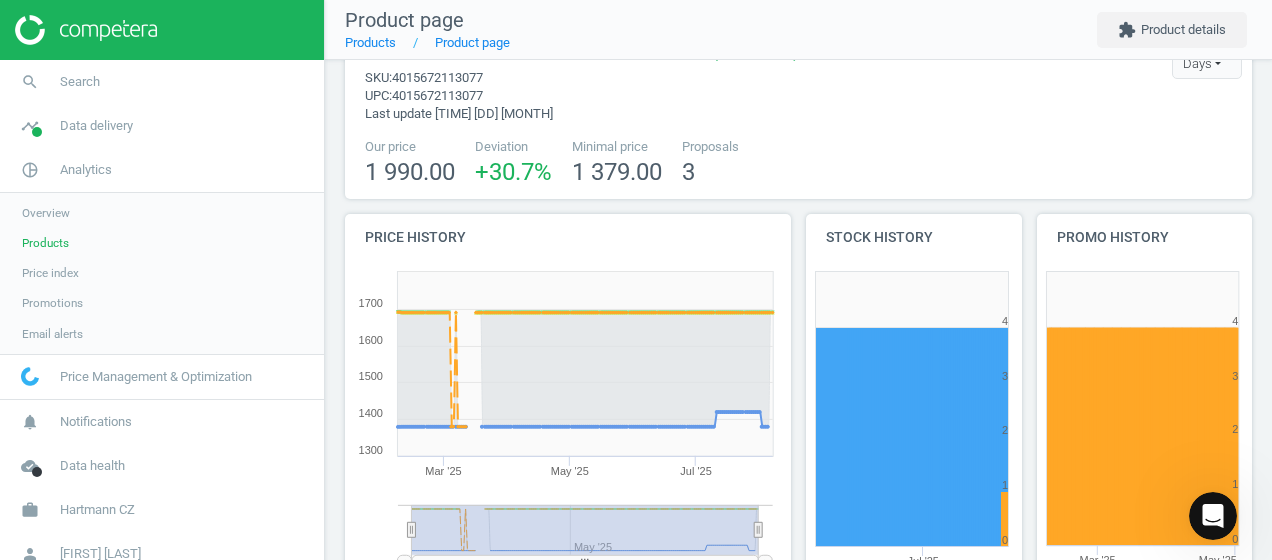 scroll, scrollTop: 100, scrollLeft: 0, axis: vertical 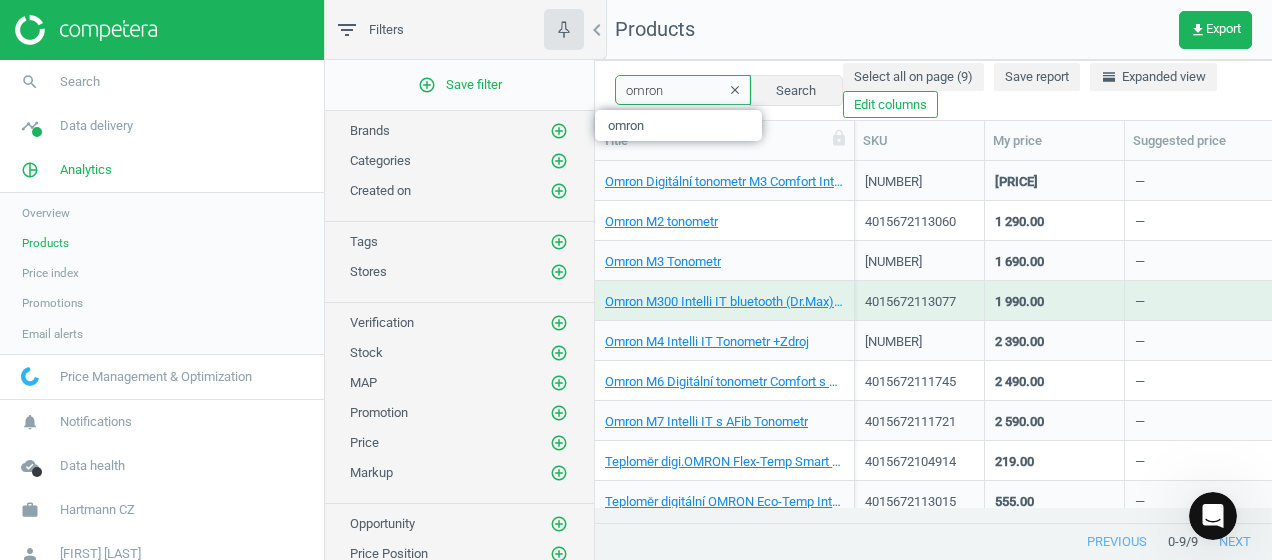 drag, startPoint x: 674, startPoint y: 91, endPoint x: 612, endPoint y: 90, distance: 62.008064 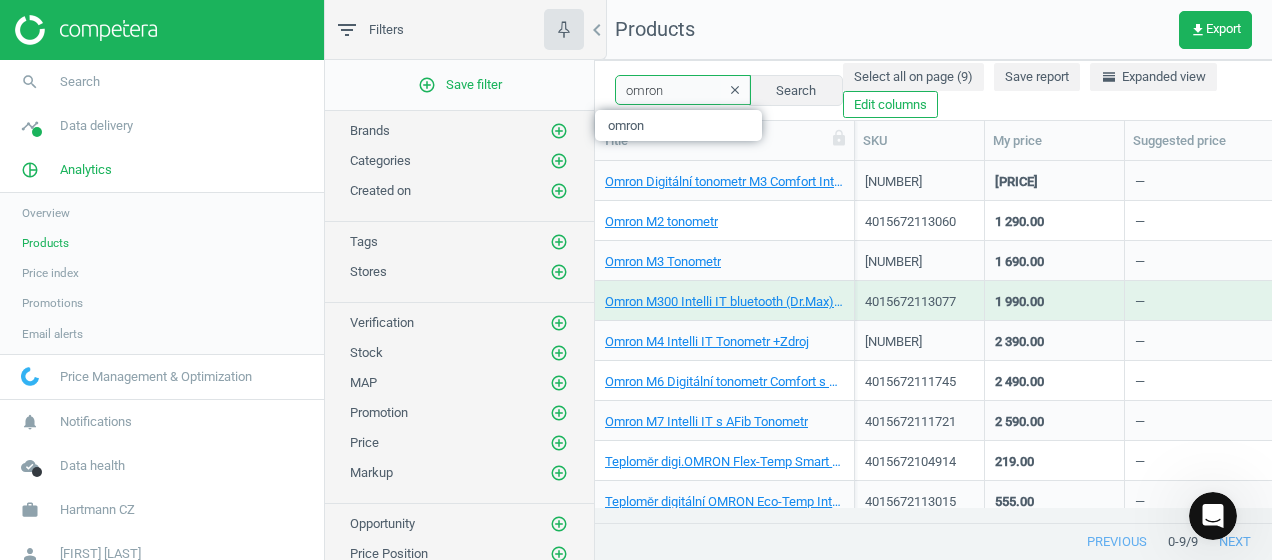click on "omron clear Search Select all on page (9) Save report horizontal_split Expanded view Edit columns" at bounding box center [933, 90] 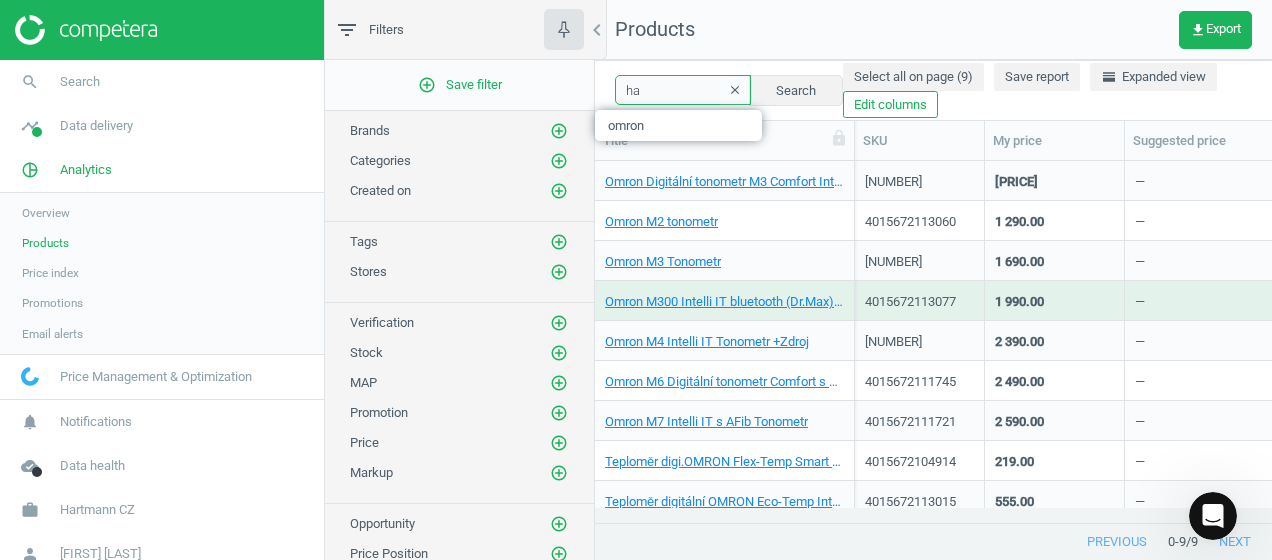 type on "h" 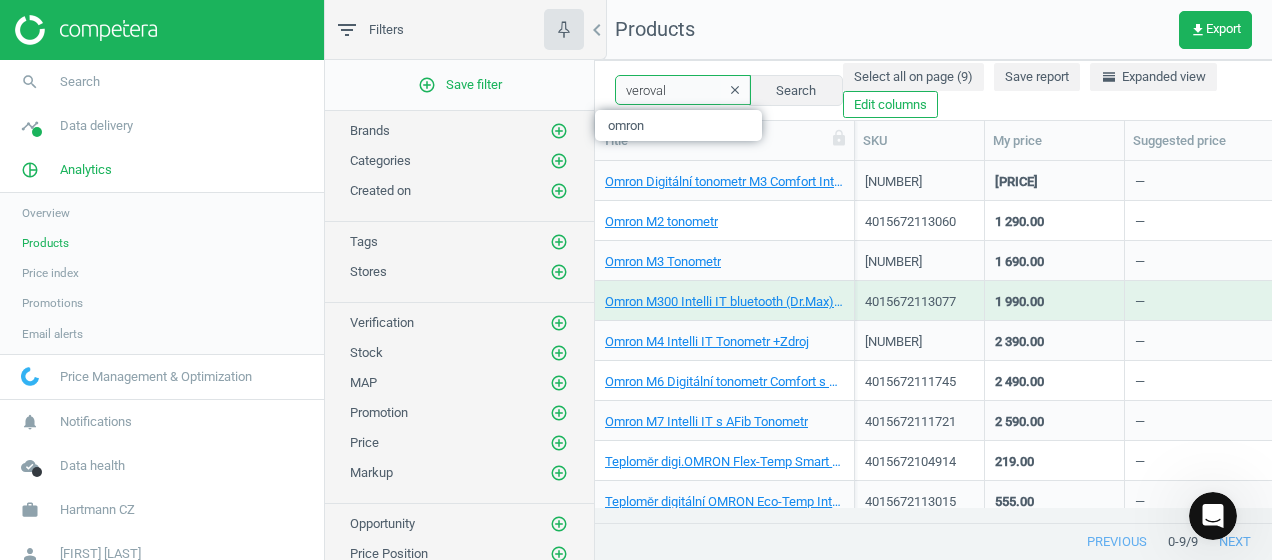 type on "veroval" 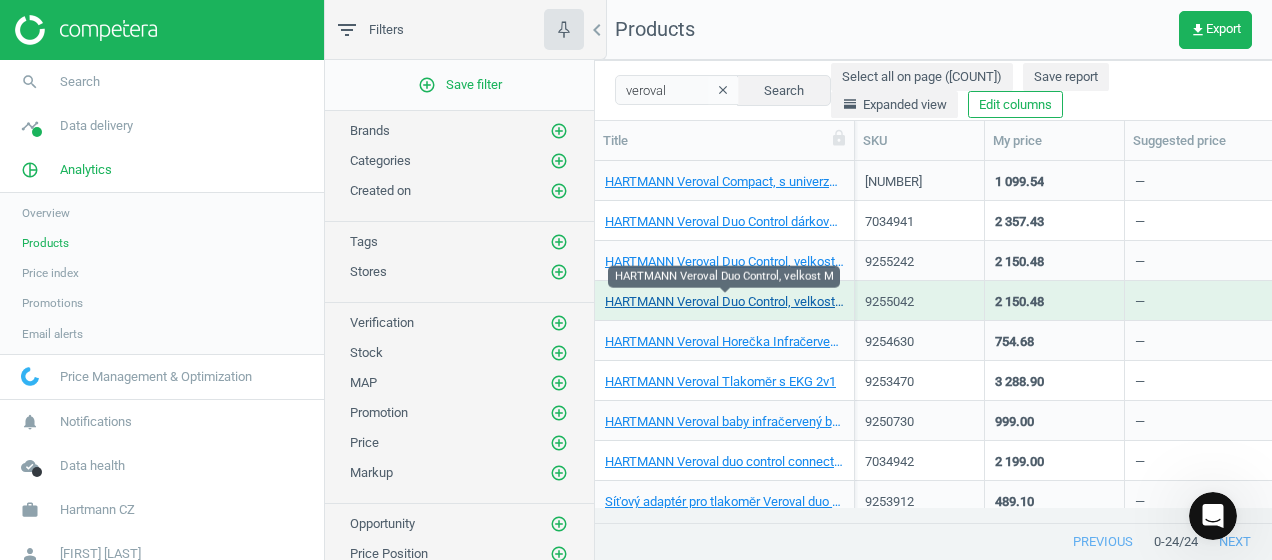 click on "HARTMANN Veroval Duo Control, velkost M" at bounding box center [724, 302] 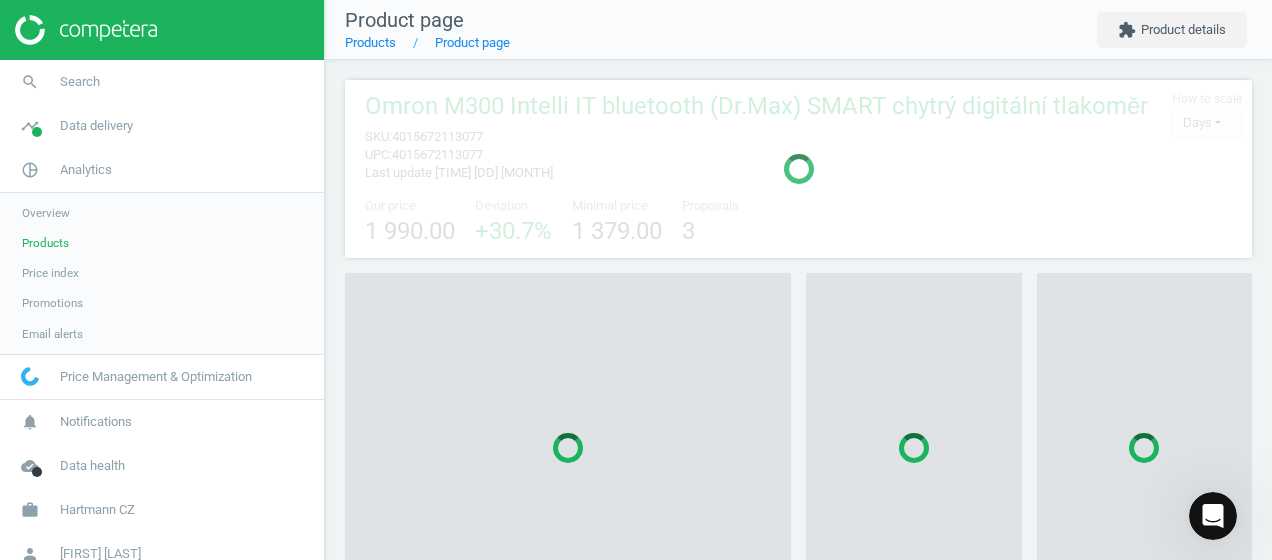 scroll, scrollTop: 10, scrollLeft: 10, axis: both 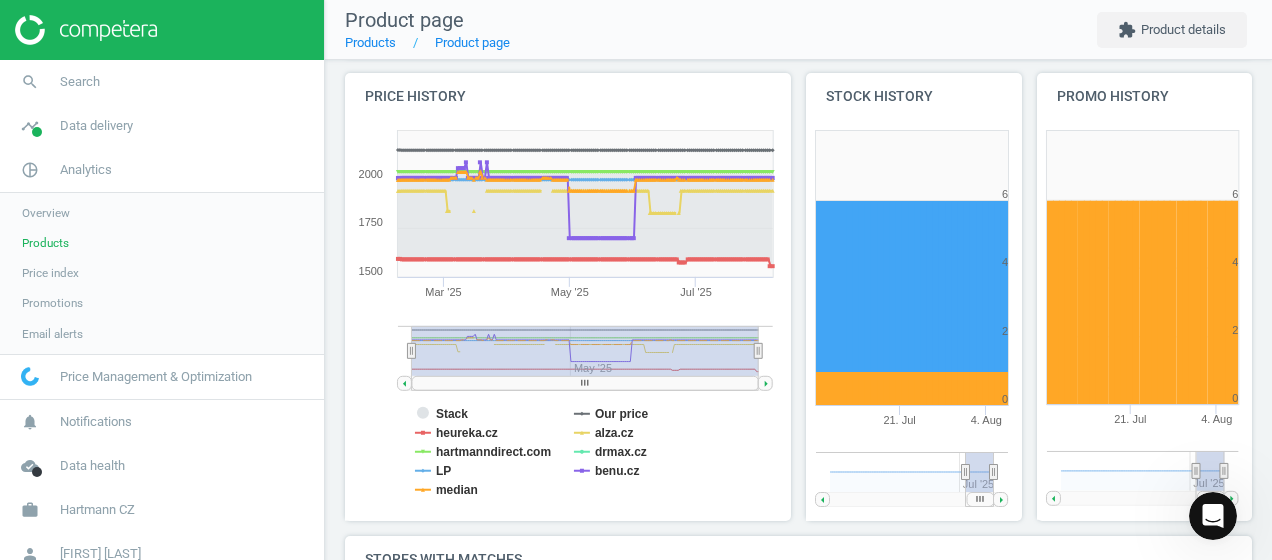 drag, startPoint x: 702, startPoint y: 351, endPoint x: 376, endPoint y: 366, distance: 326.3449 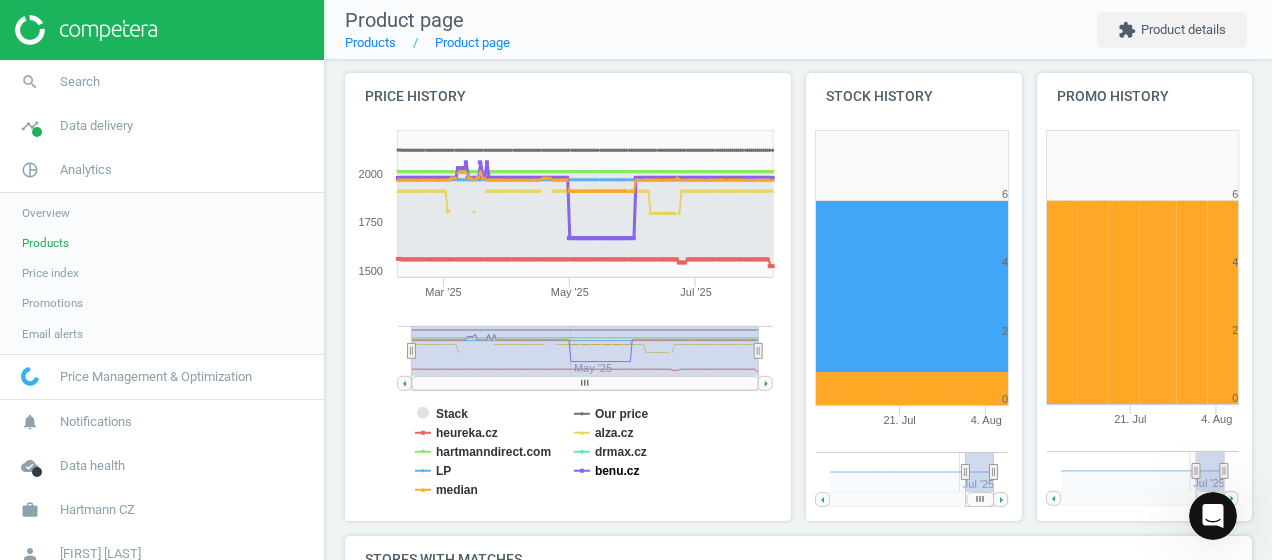 click on "benu.cz" 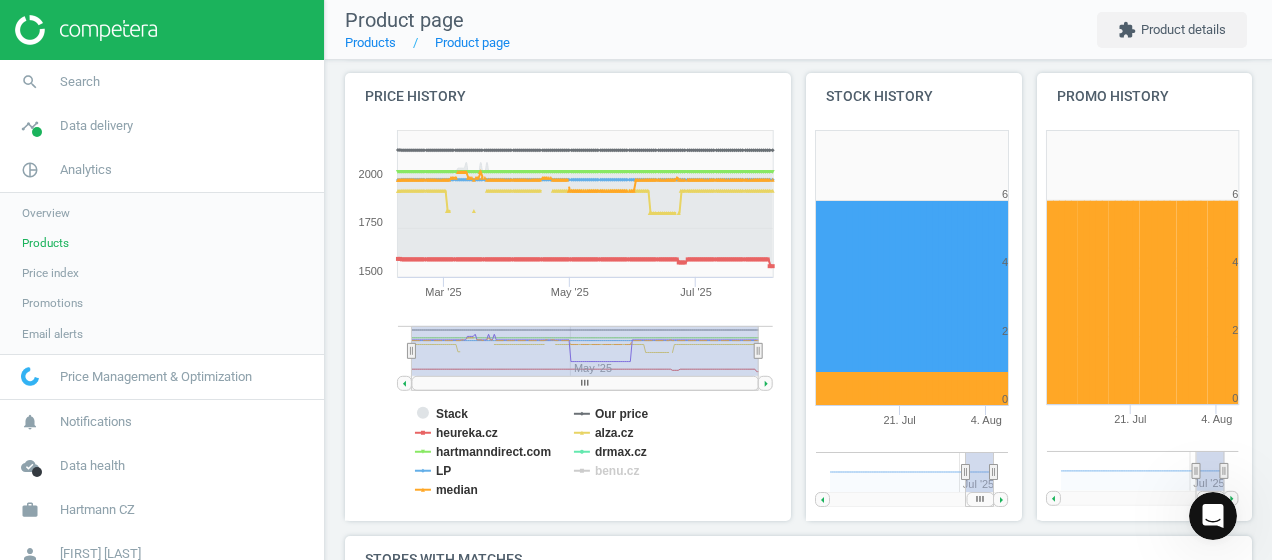 click on "benu.cz" 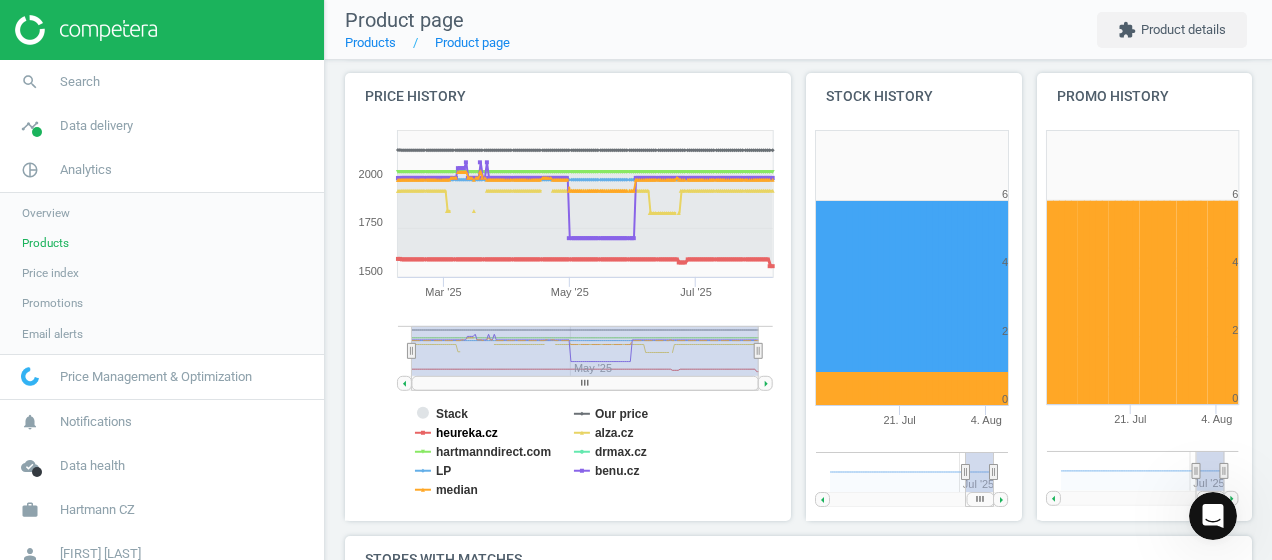 click on "heureka.cz" 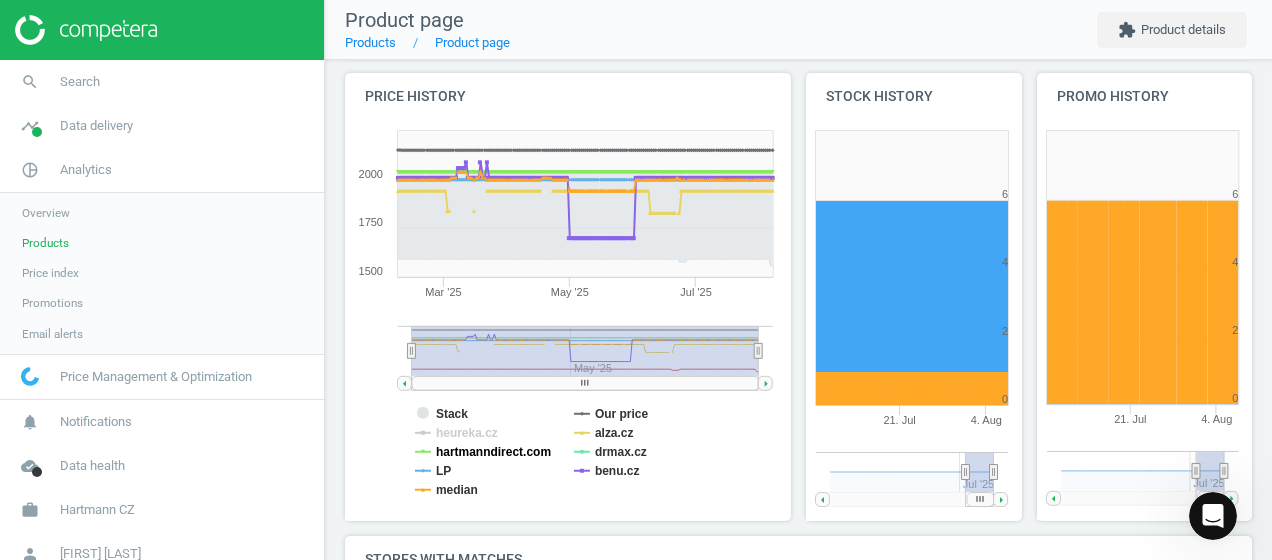 click on "hartmanndirect.com" 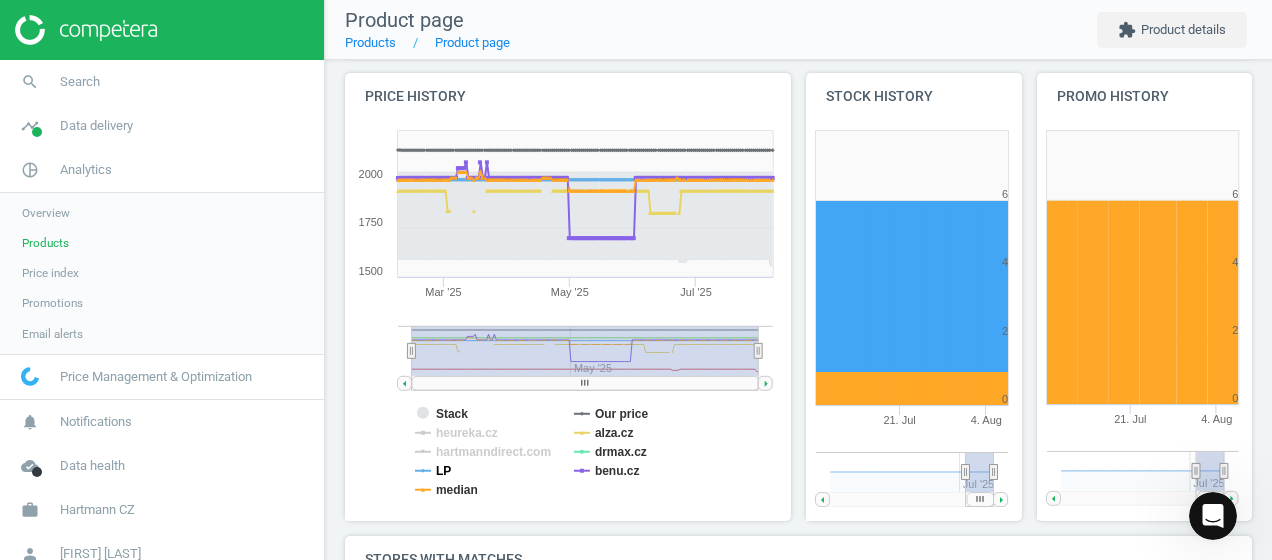 click on "LP" 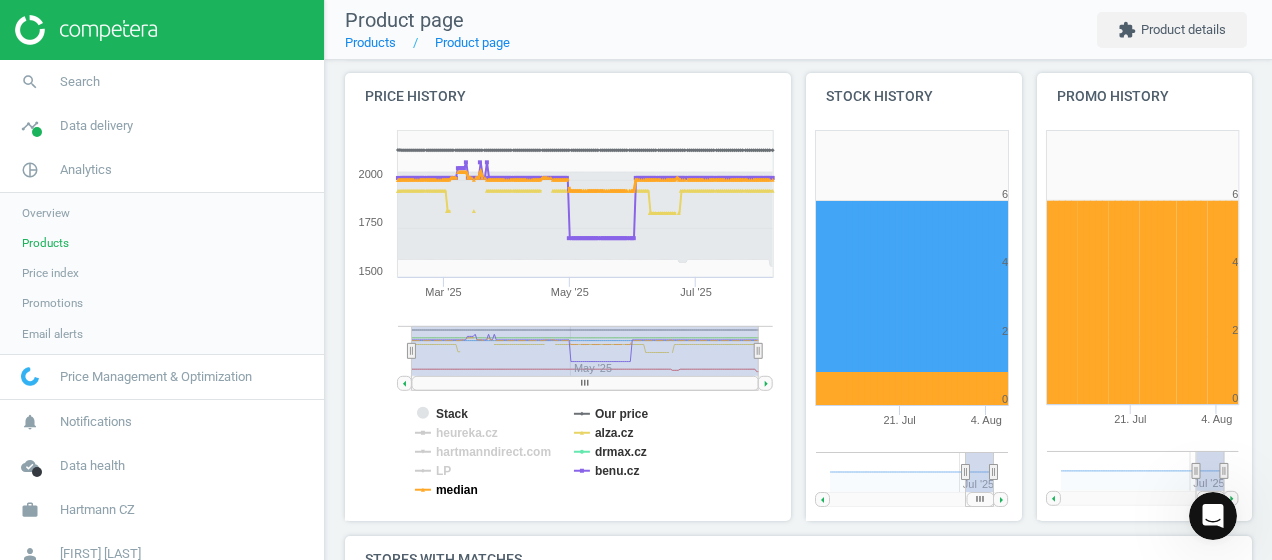 click on "median" 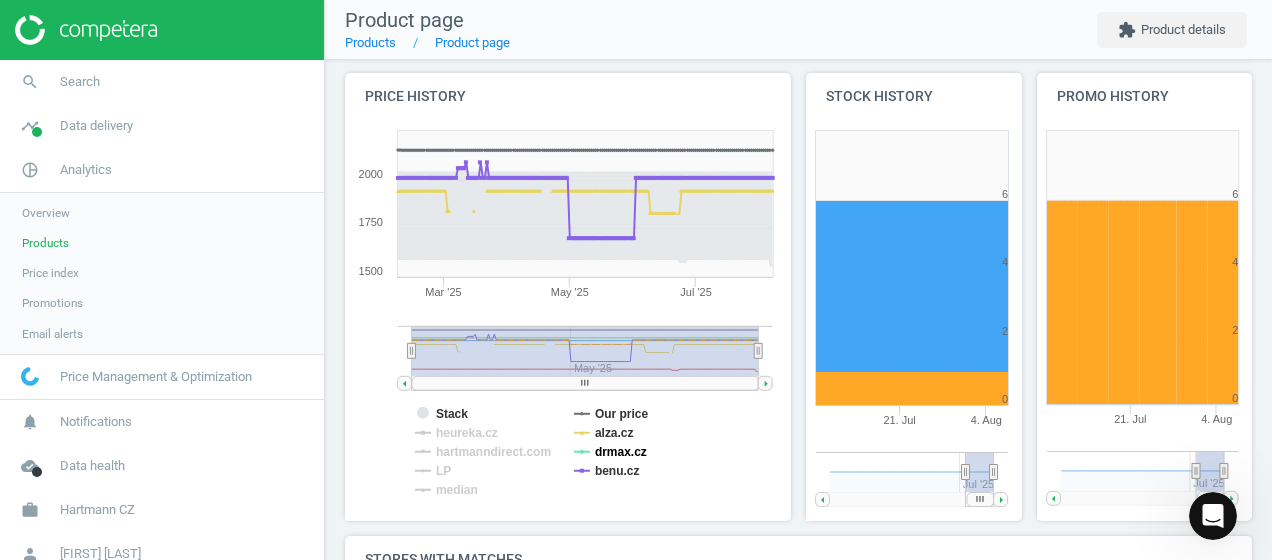click on "drmax.cz" 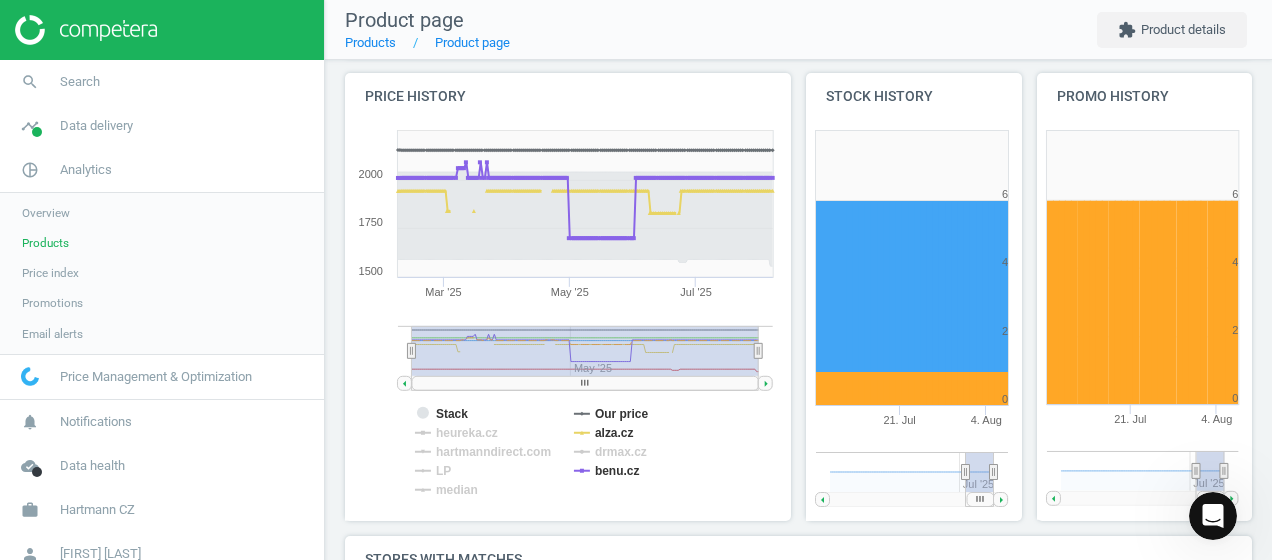 click on "drmax.cz" 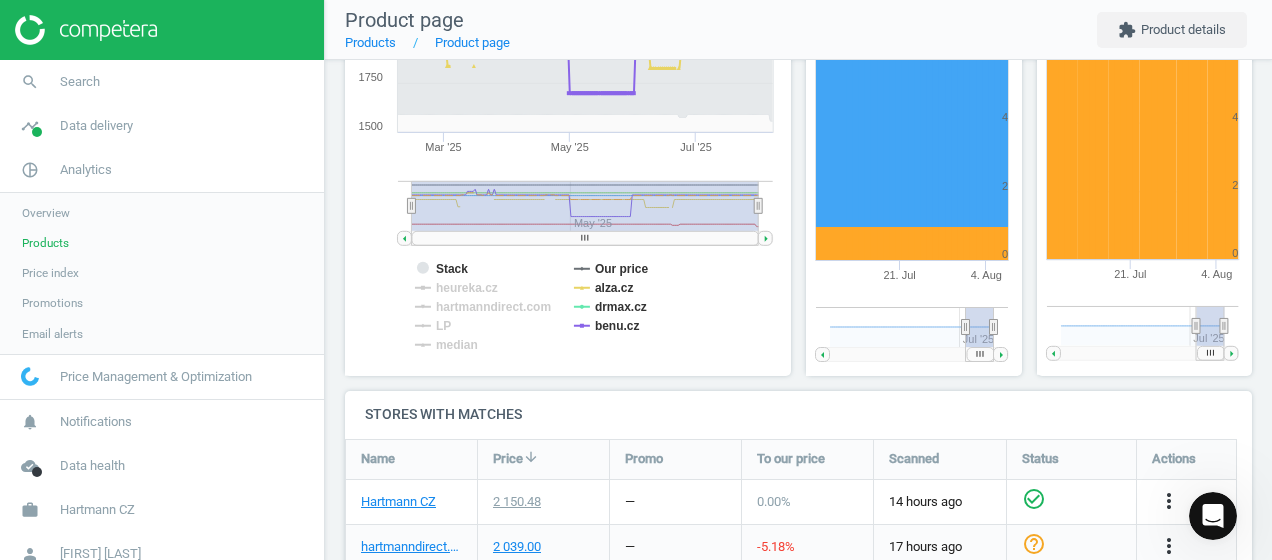 scroll, scrollTop: 200, scrollLeft: 0, axis: vertical 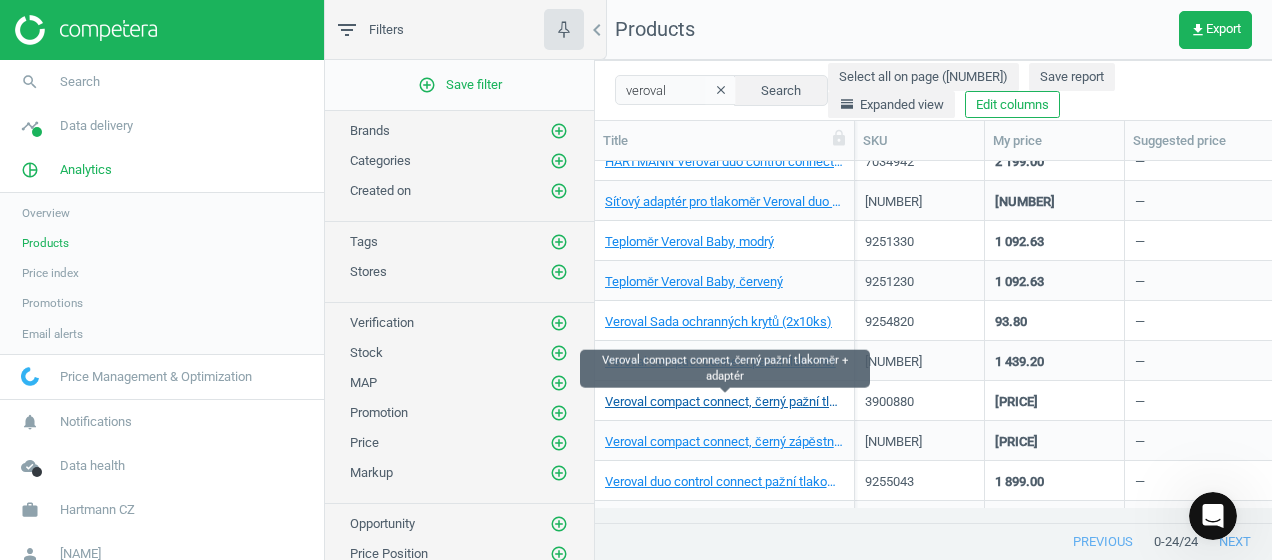 click on "Veroval compact connect, černý pažní tlakoměr + adaptér" 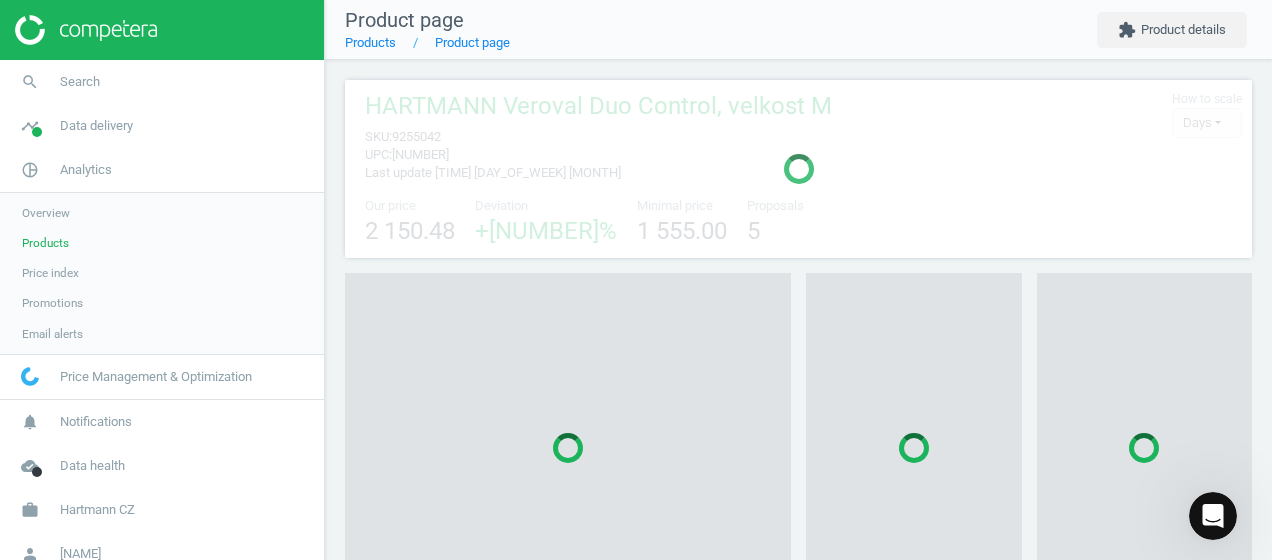 scroll, scrollTop: 10, scrollLeft: 10, axis: both 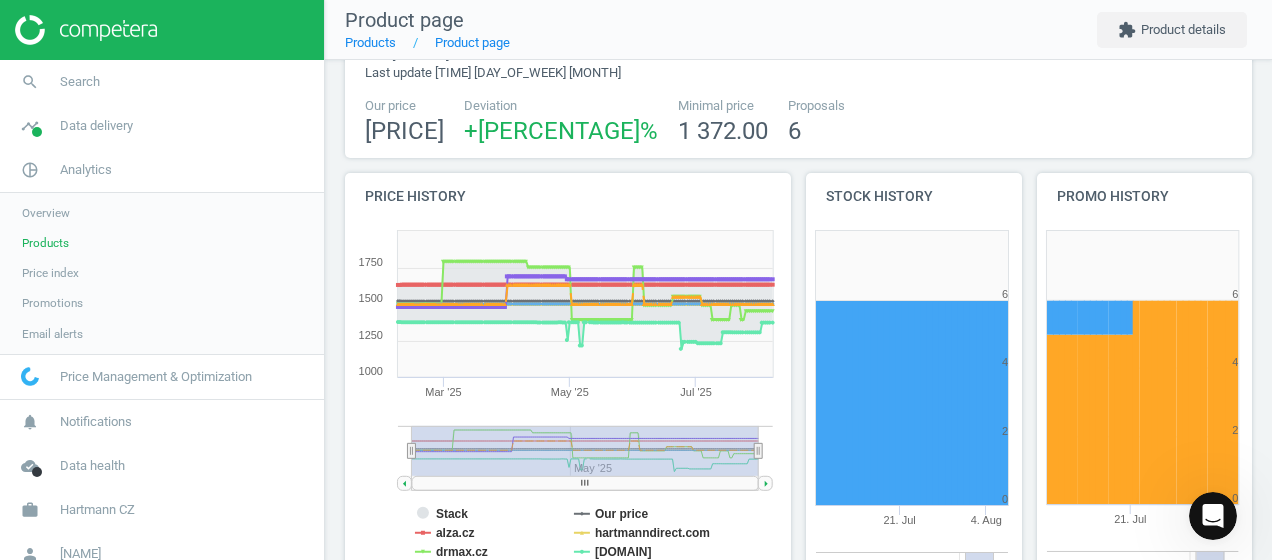 drag, startPoint x: 680, startPoint y: 448, endPoint x: 393, endPoint y: 467, distance: 287.62823 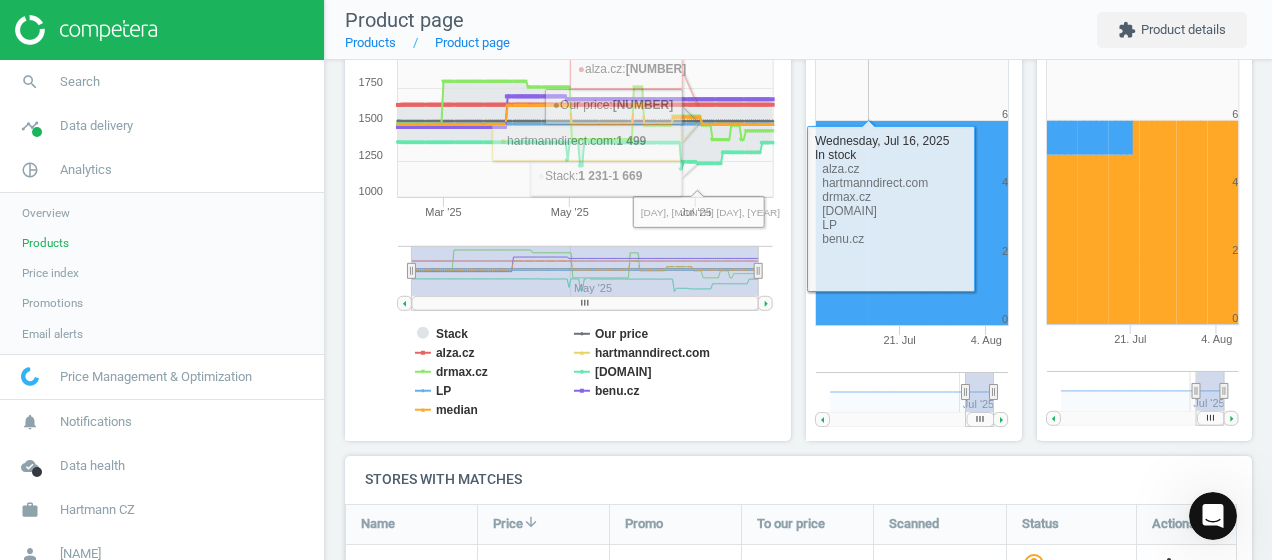 scroll, scrollTop: 300, scrollLeft: 0, axis: vertical 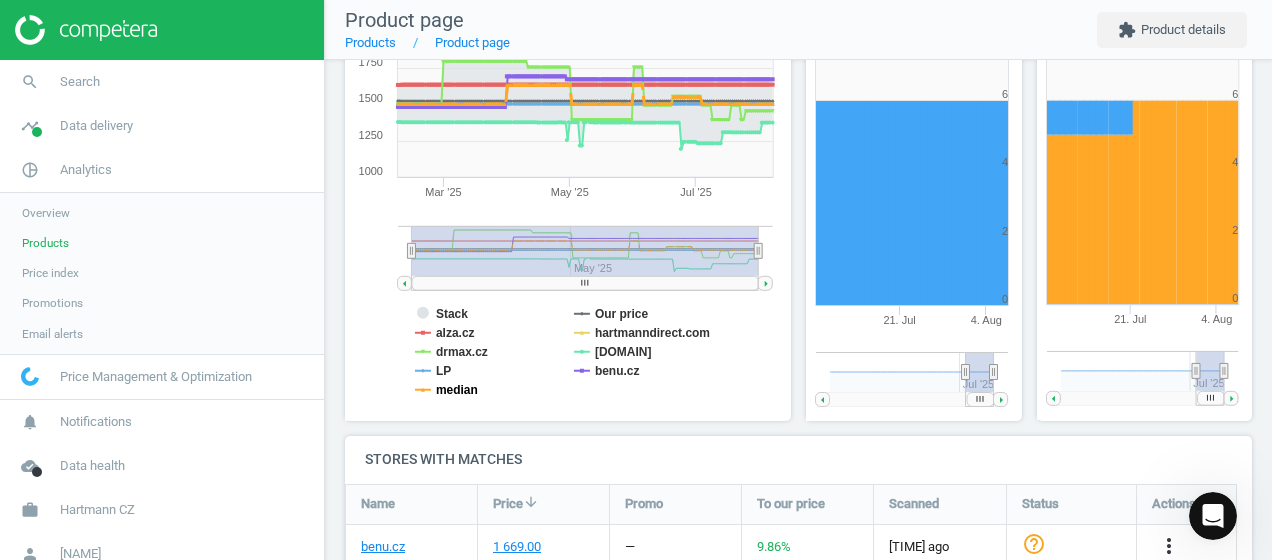 click on "median" 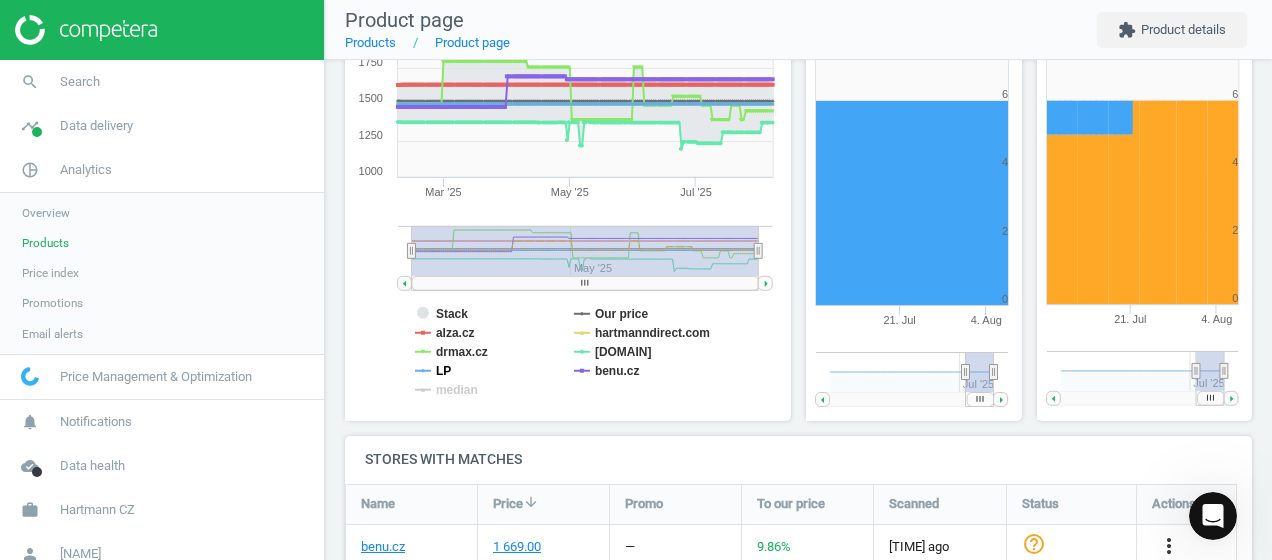 click on "LP" 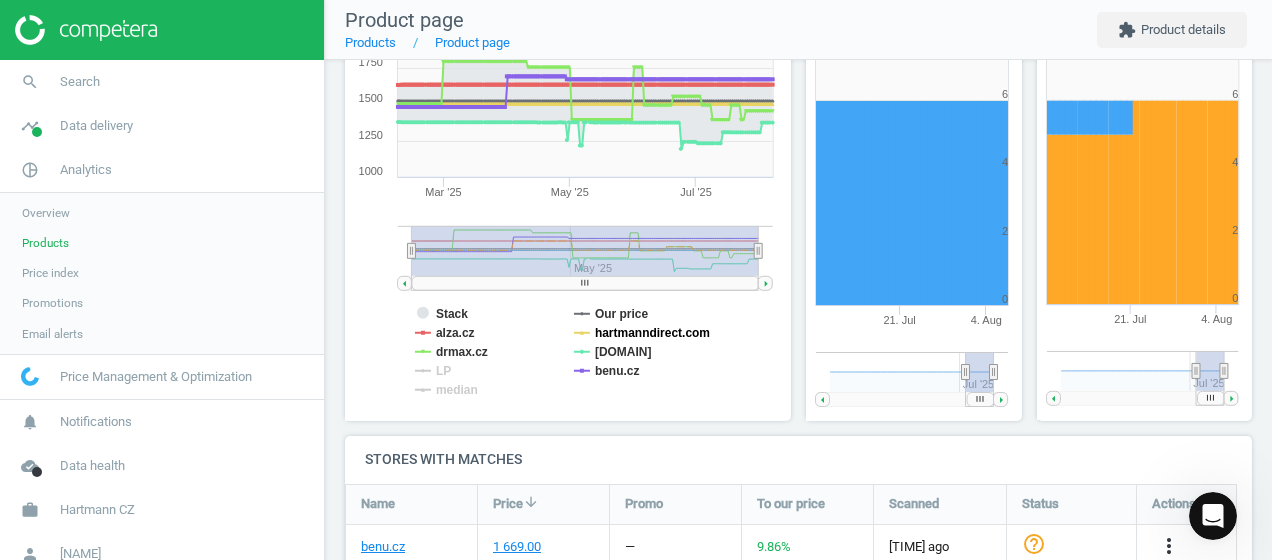click on "hartmanndirect.com" 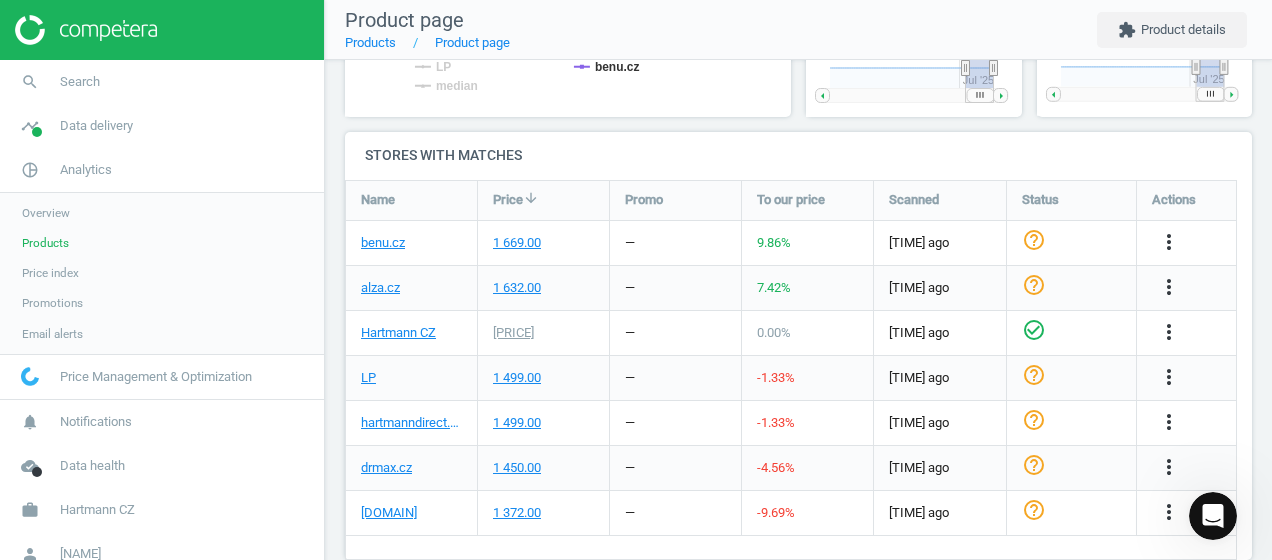 scroll, scrollTop: 600, scrollLeft: 0, axis: vertical 